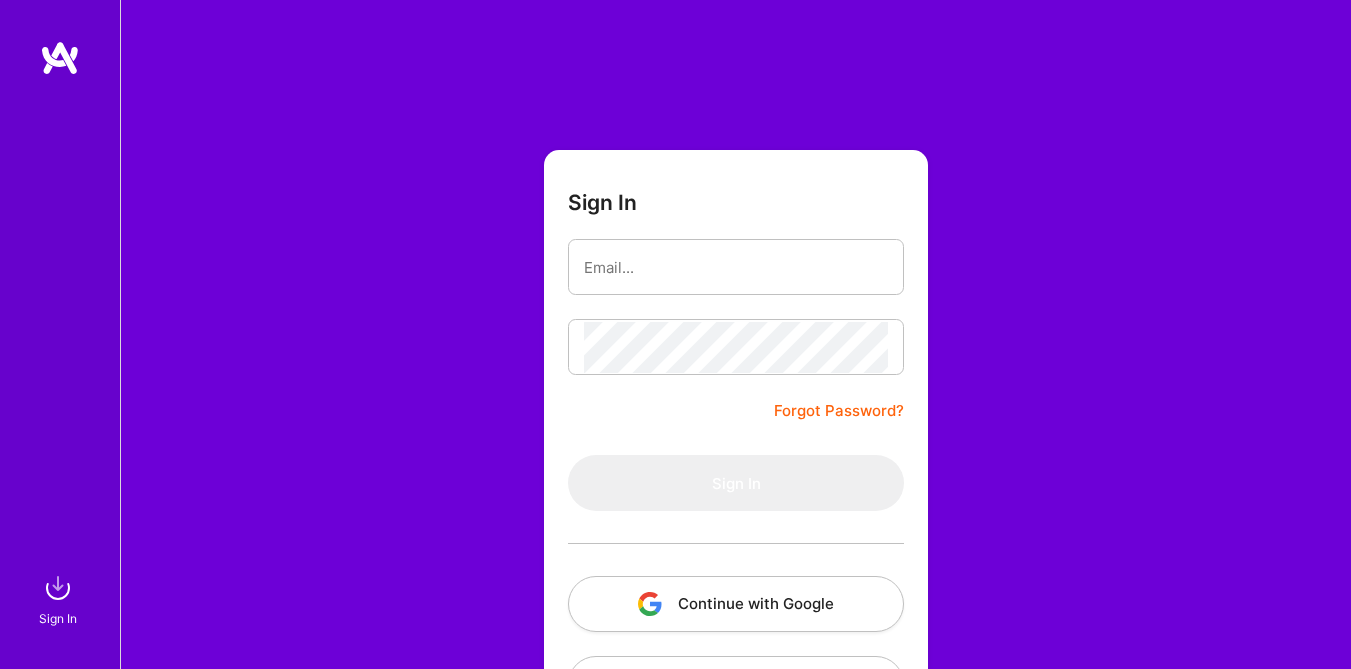 scroll, scrollTop: 0, scrollLeft: 0, axis: both 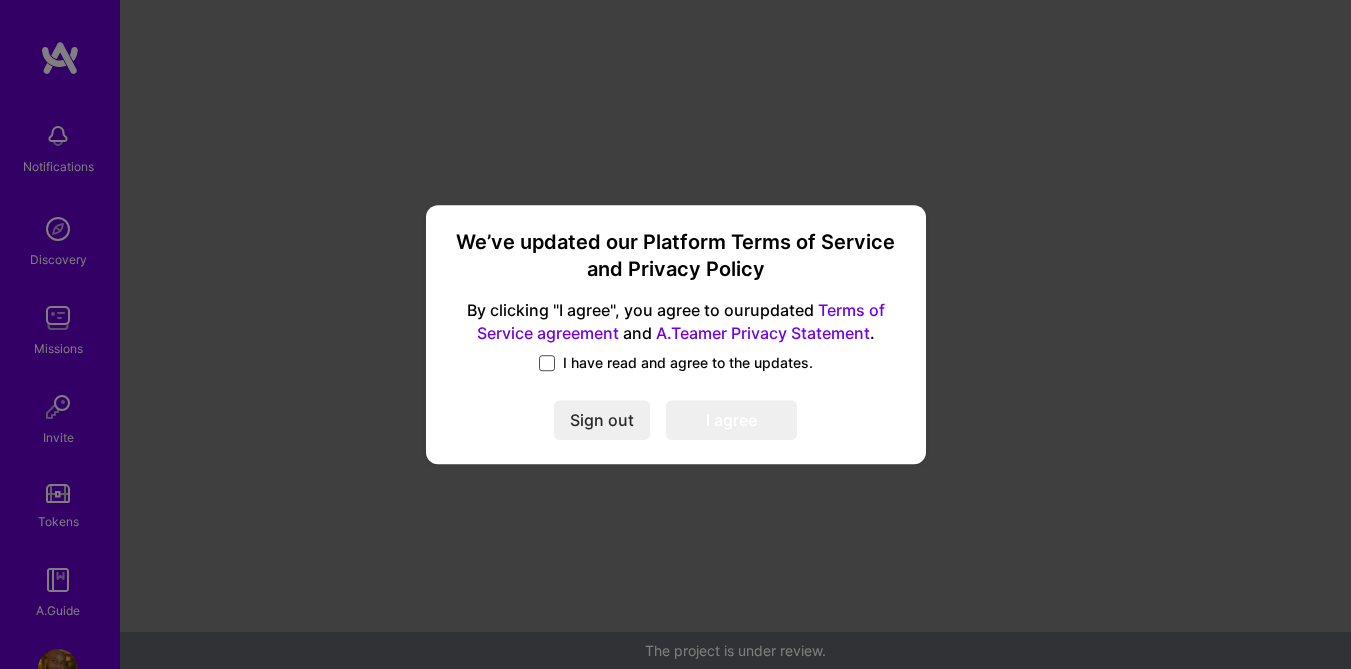 click at bounding box center (547, 363) 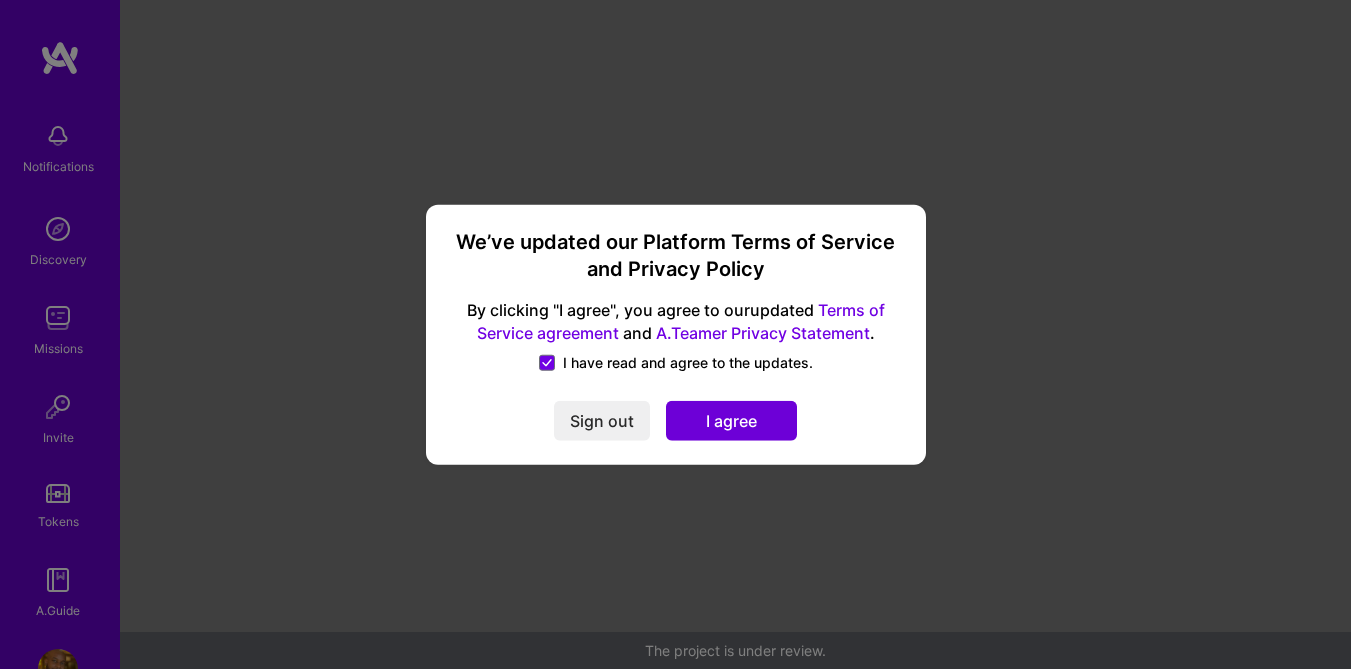 click on "I agree" at bounding box center [731, 421] 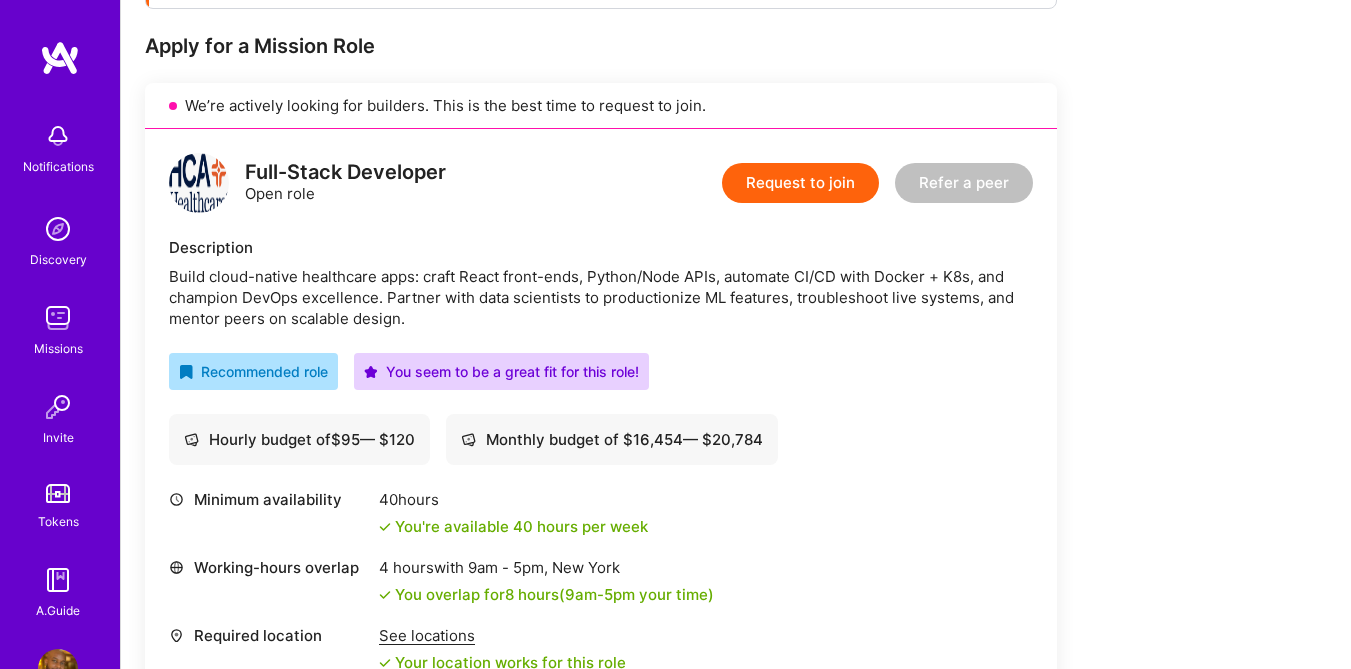 scroll, scrollTop: 470, scrollLeft: 0, axis: vertical 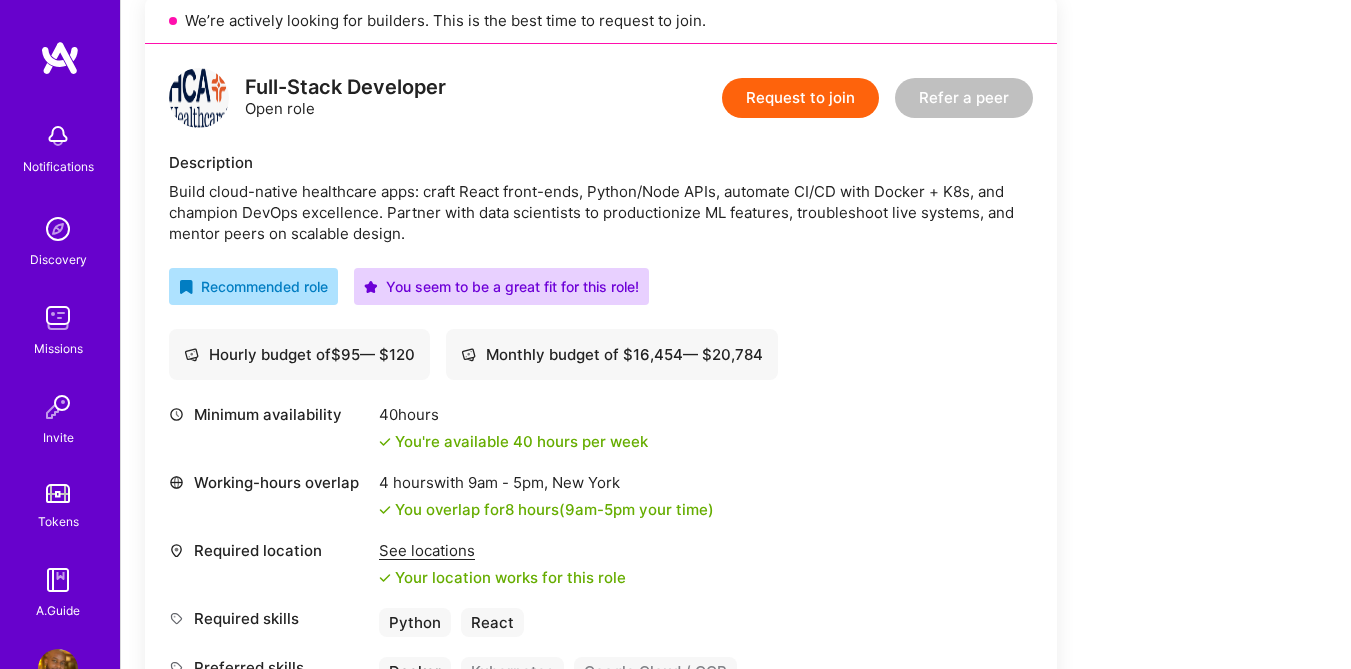click on "Request to join" at bounding box center [800, 98] 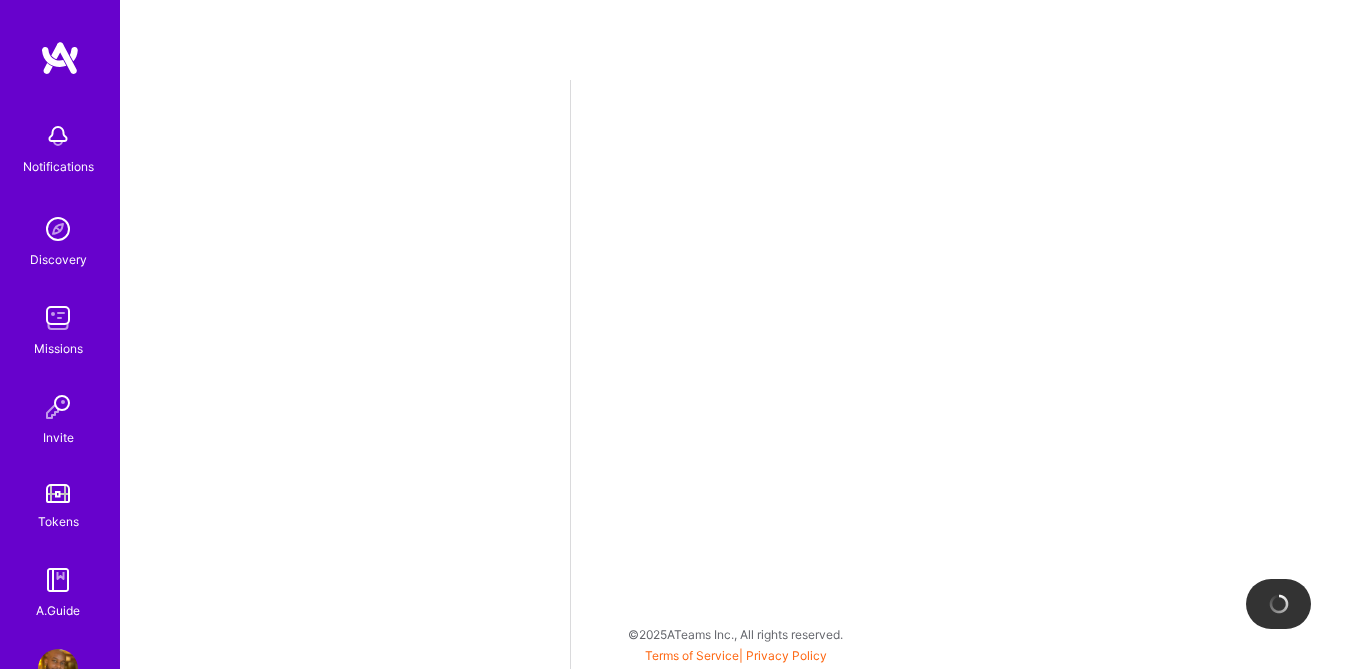 scroll, scrollTop: 0, scrollLeft: 0, axis: both 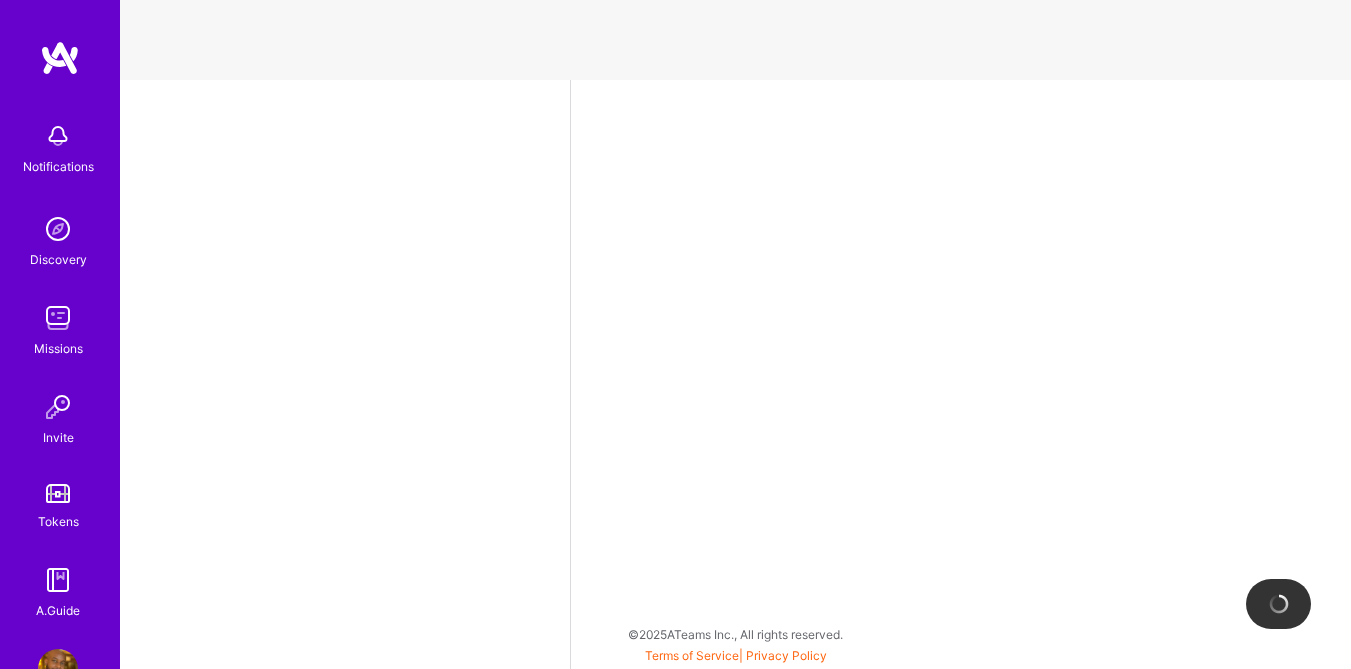 select on "US" 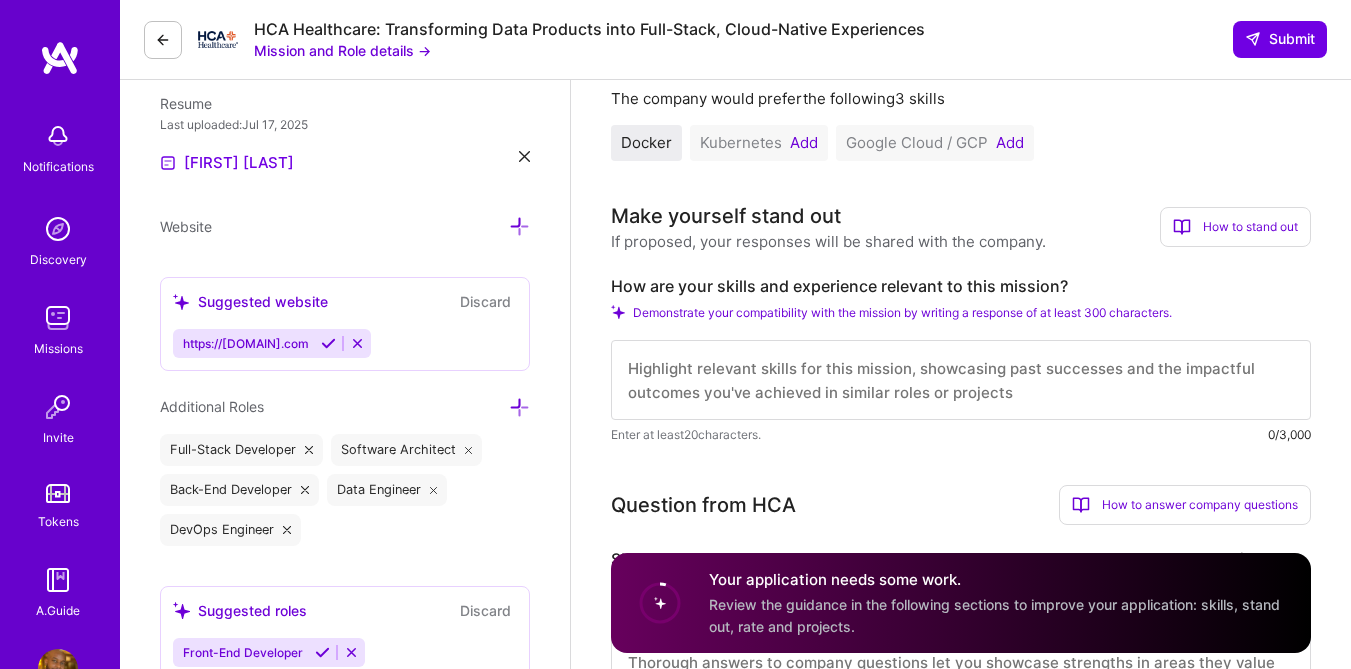 scroll, scrollTop: 561, scrollLeft: 0, axis: vertical 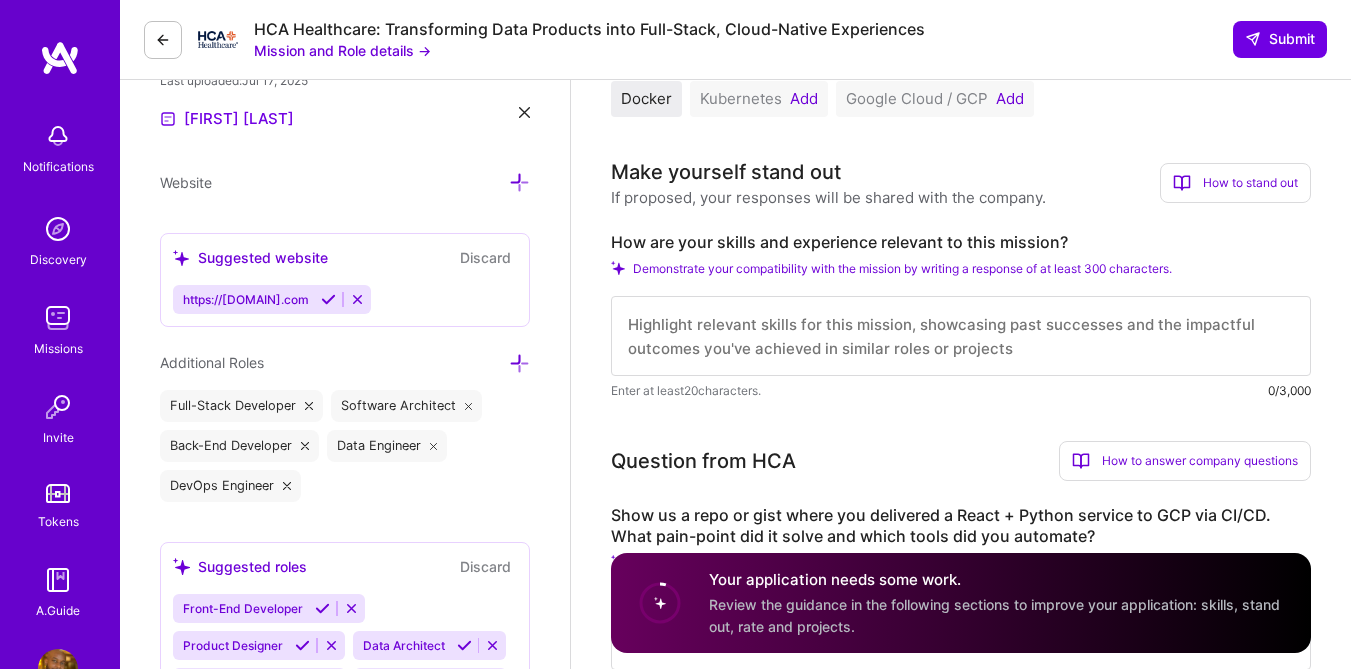 click on "Discard" at bounding box center [485, 257] 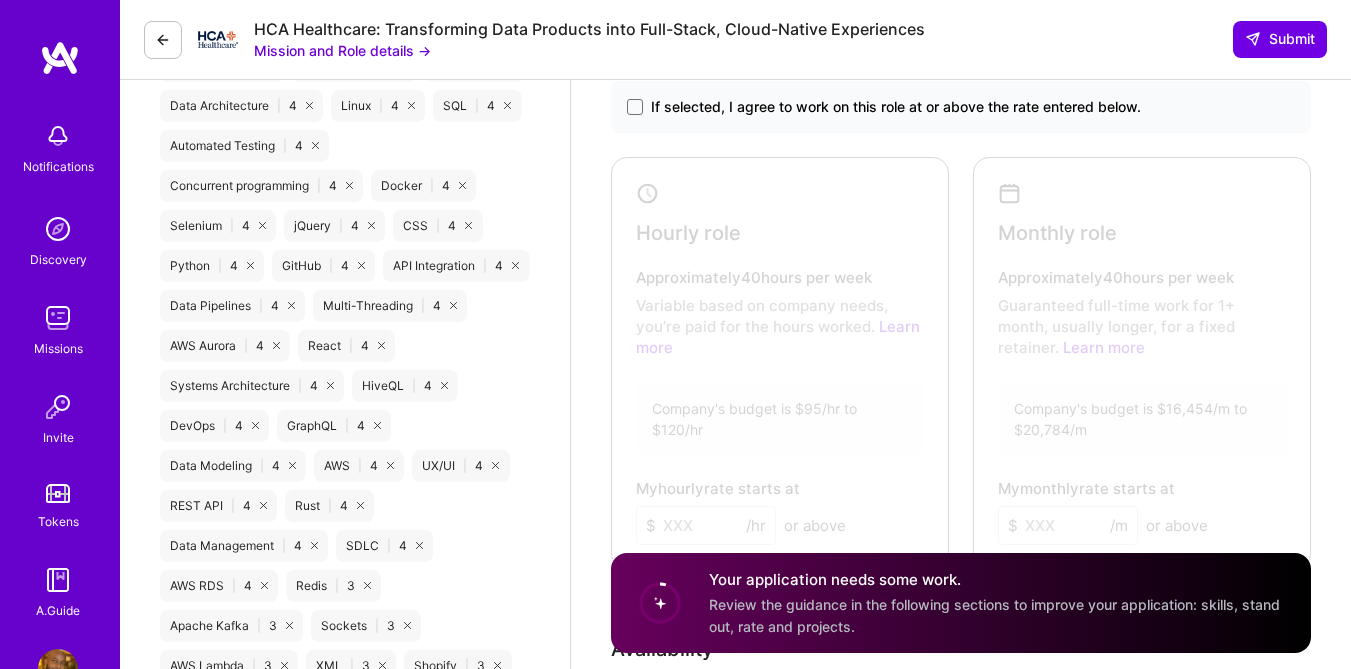 scroll, scrollTop: 1326, scrollLeft: 0, axis: vertical 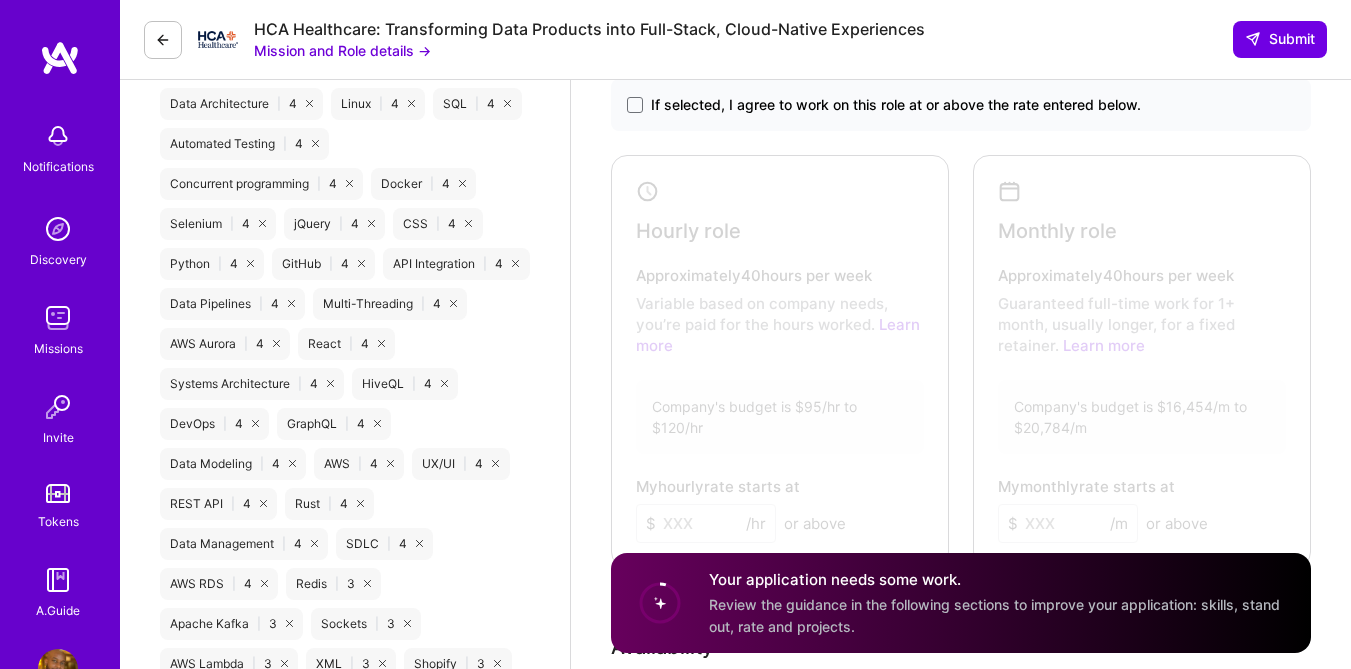 click at bounding box center (444, 383) 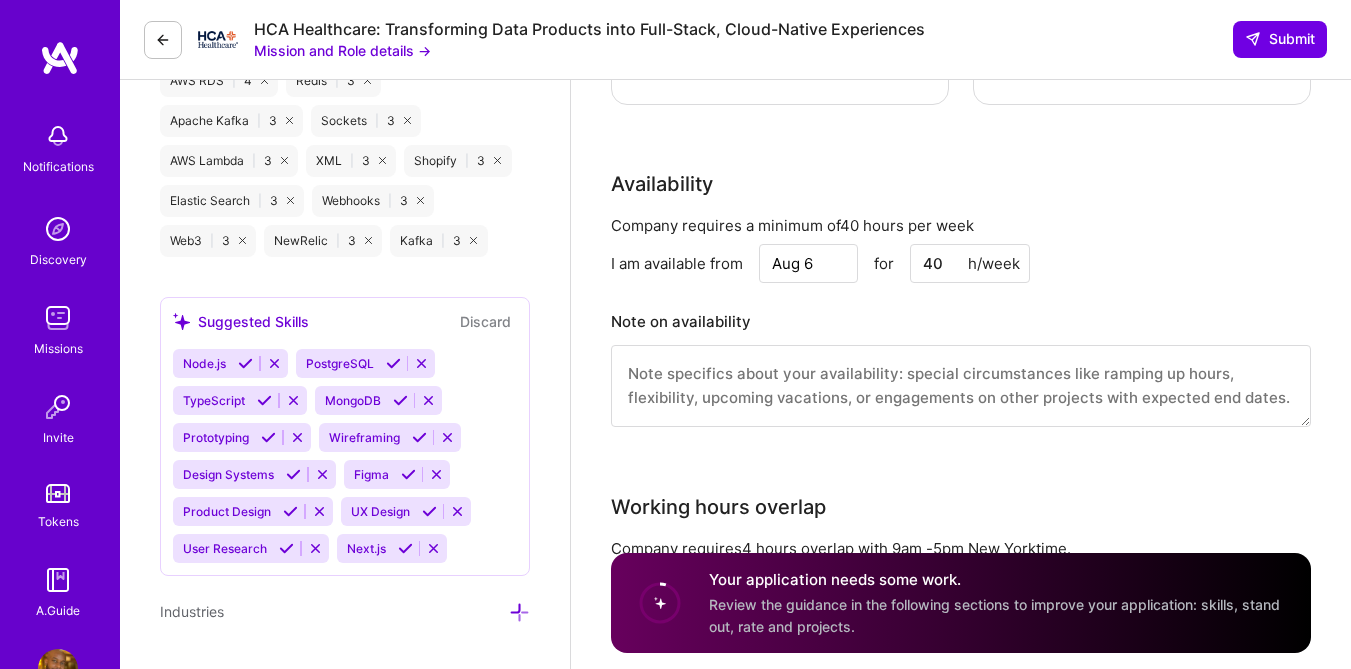 scroll, scrollTop: 1790, scrollLeft: 0, axis: vertical 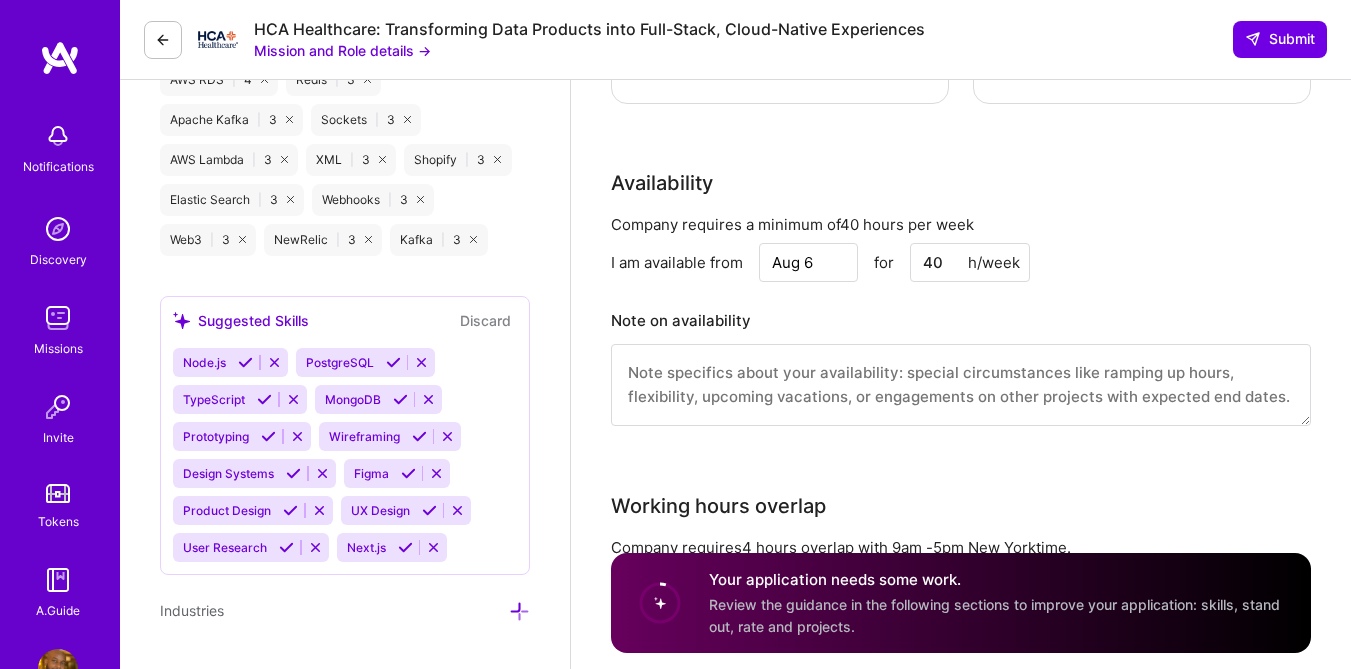 click at bounding box center (400, 399) 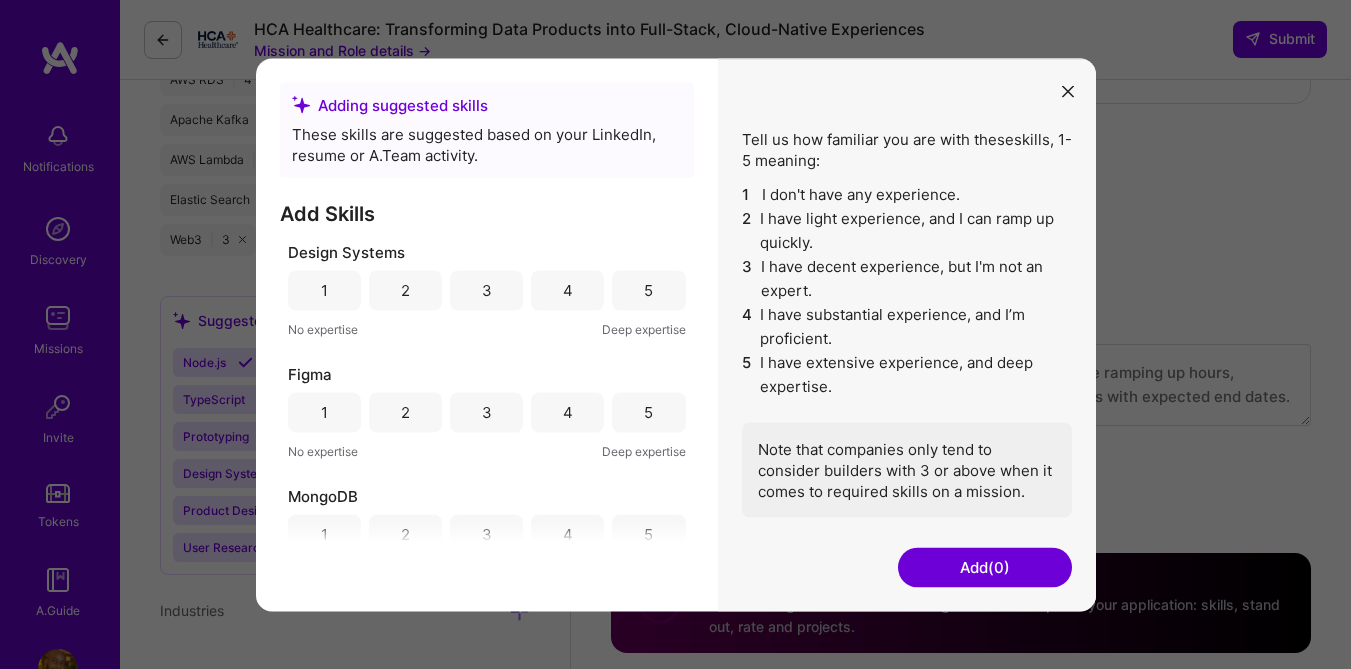click at bounding box center (1068, 90) 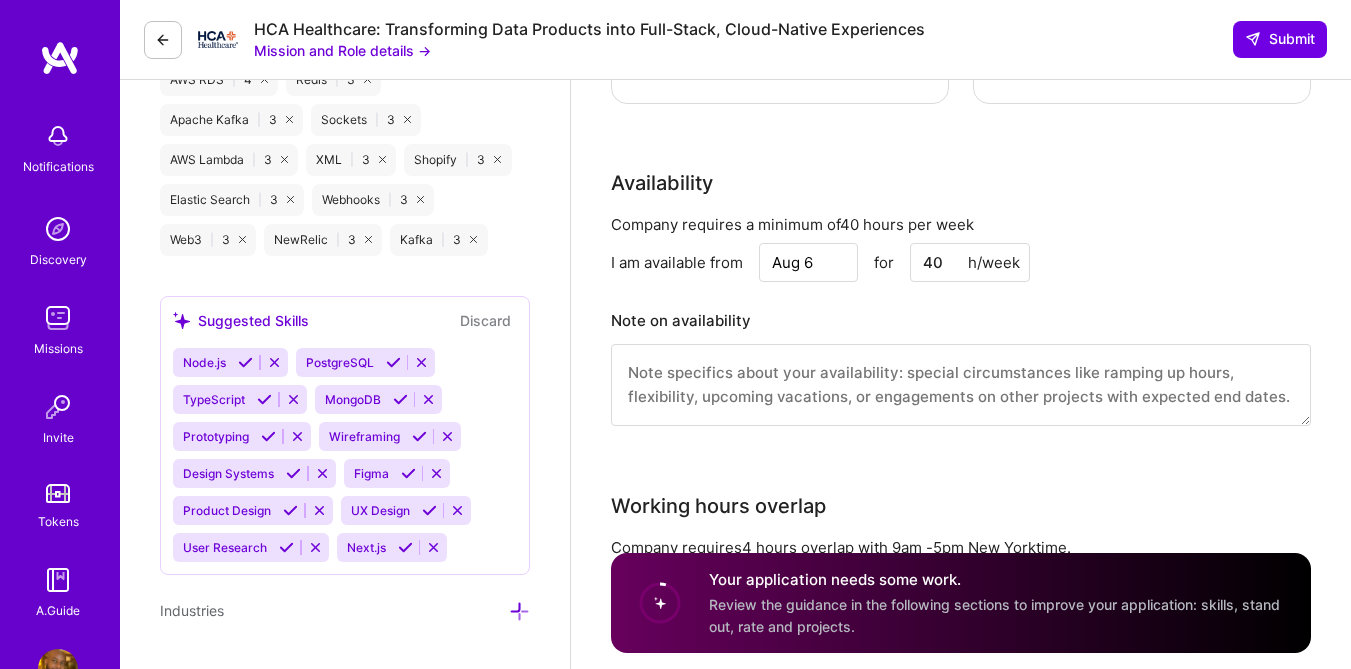 click on "Node.js PostgreSQL TypeScript MongoDB Prototyping Wireframing Design Systems Figma Product Design UX Design User Research Next.js" at bounding box center [345, 455] 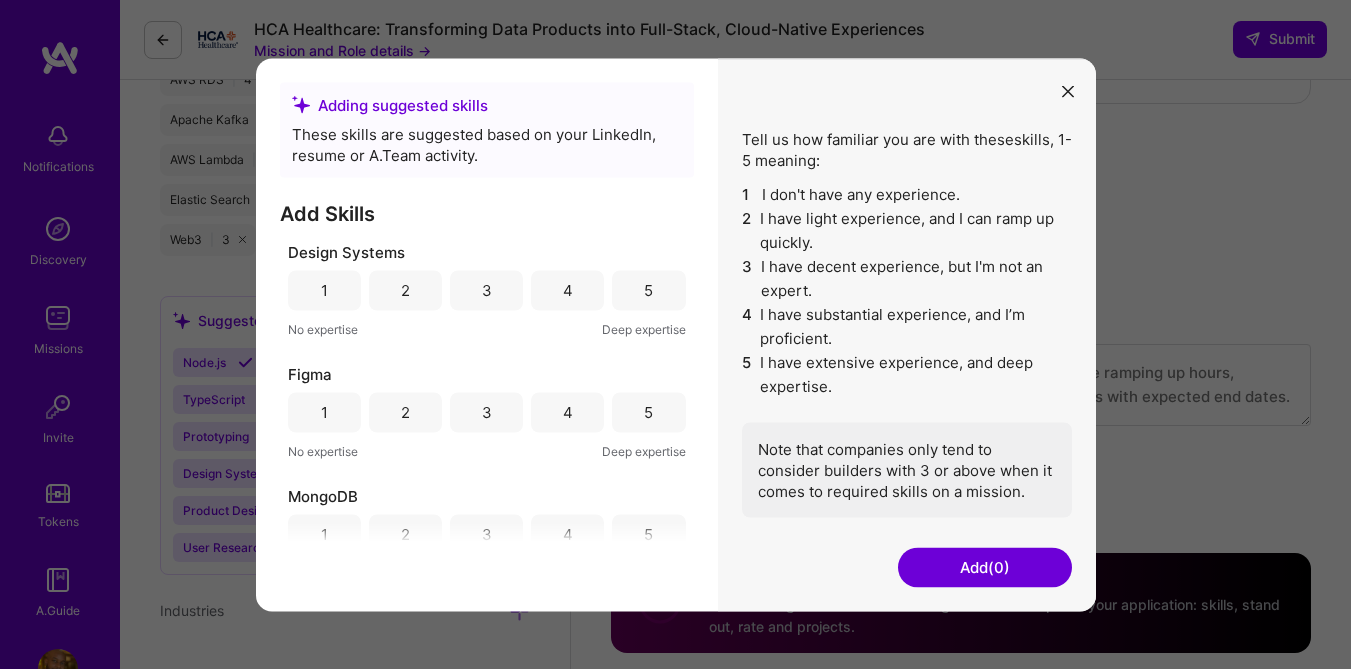 click at bounding box center (1068, 92) 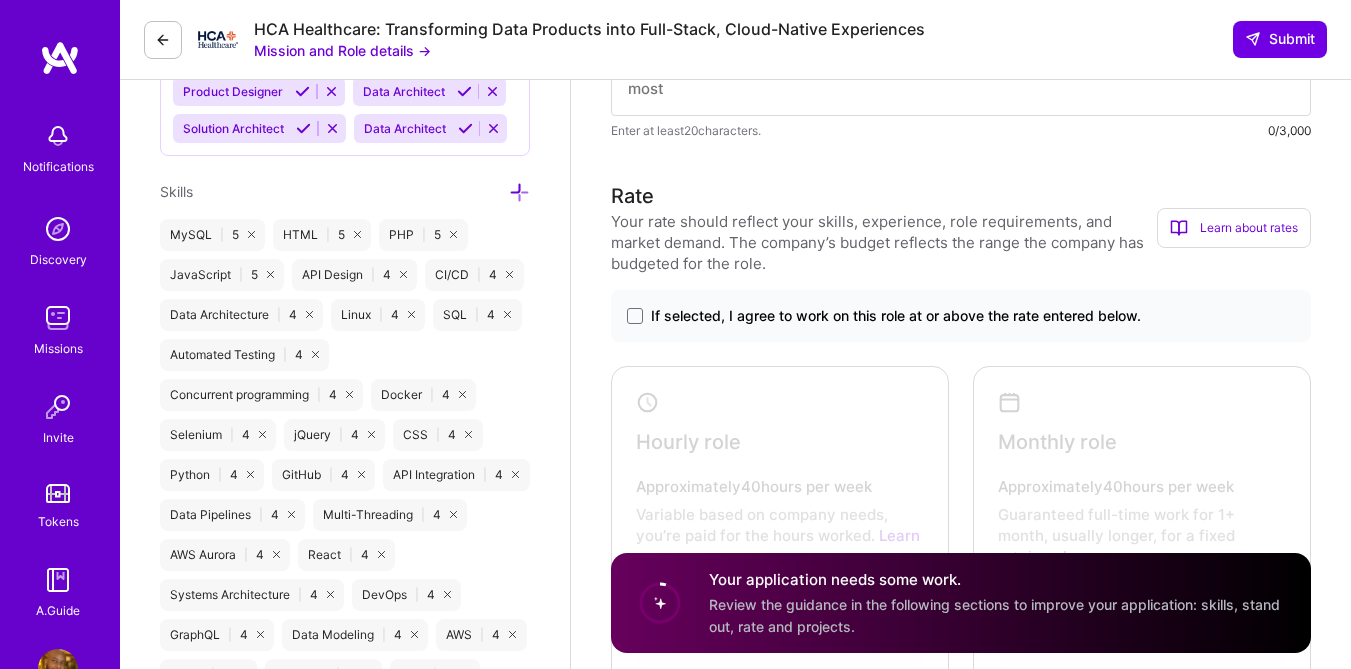 scroll, scrollTop: 1110, scrollLeft: 0, axis: vertical 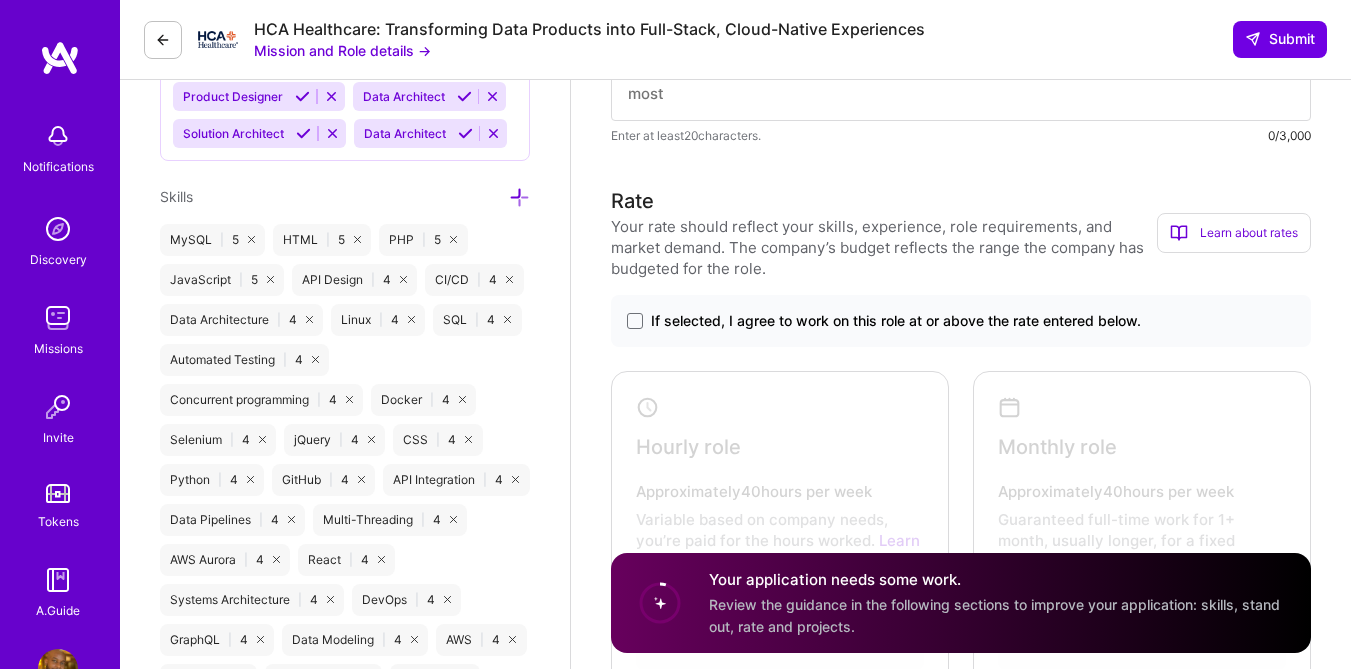 click at bounding box center [519, 197] 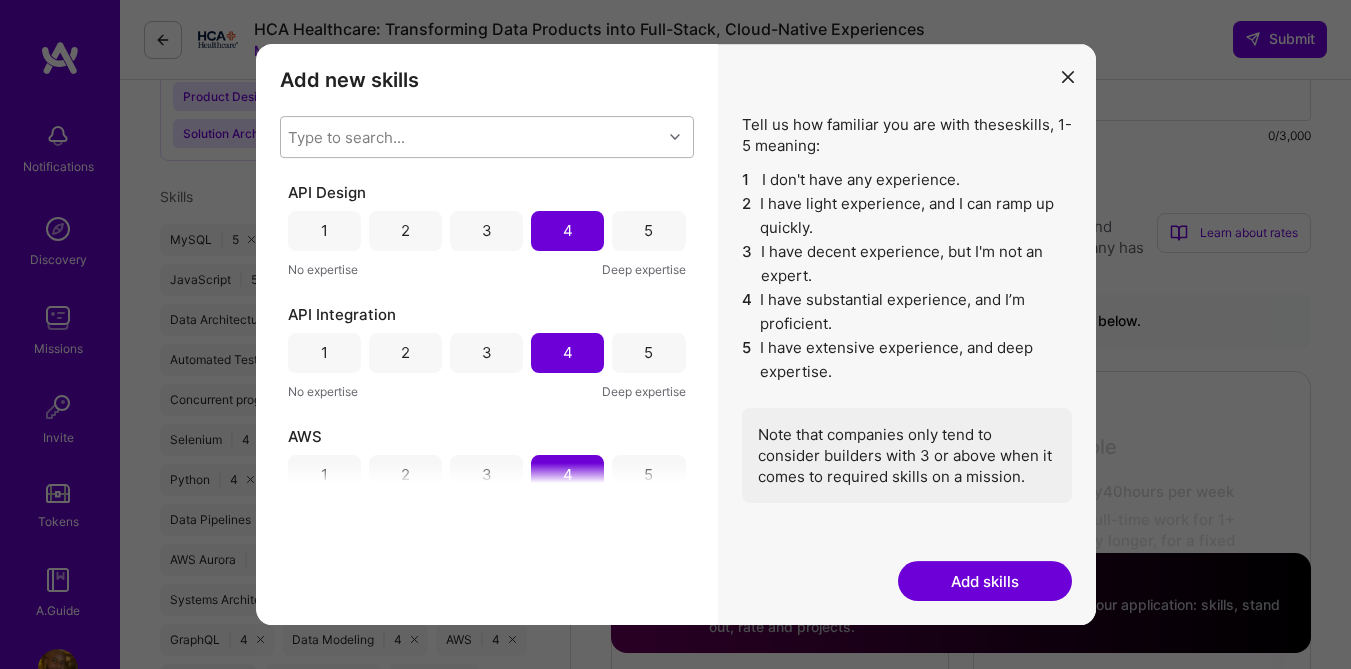 click on "Type to search..." at bounding box center [471, 137] 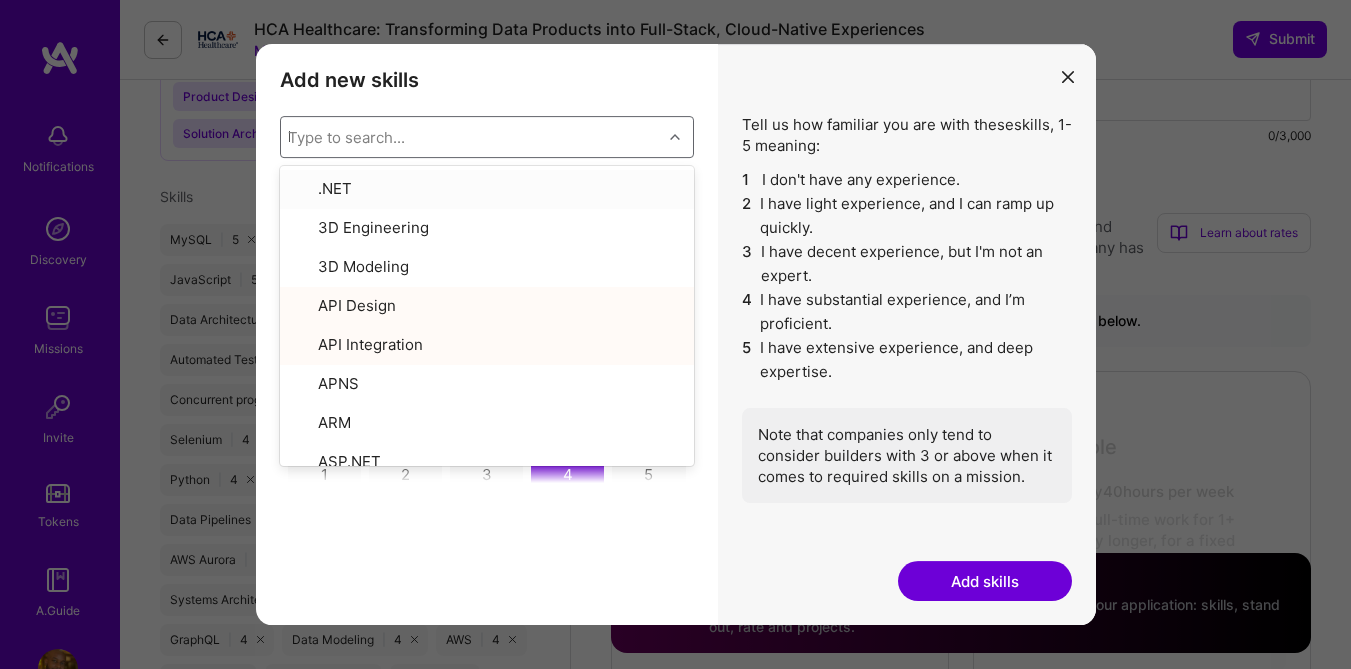 type on "kubern" 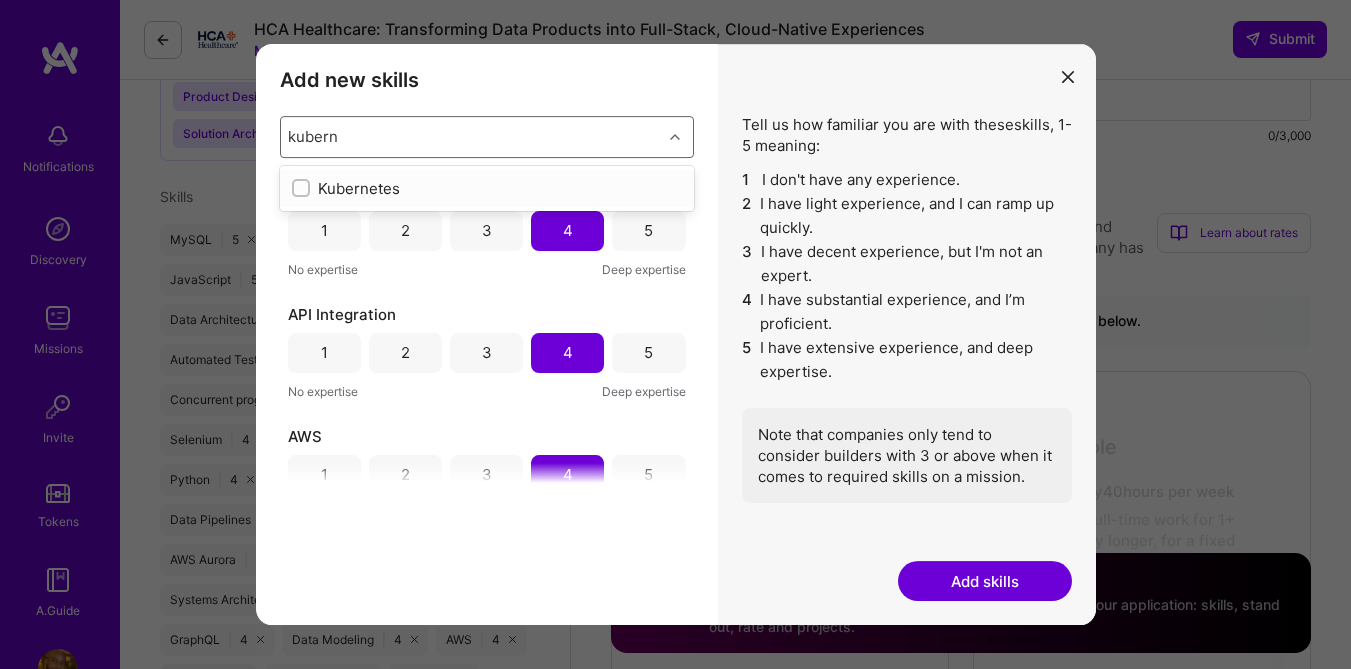 click at bounding box center [303, 189] 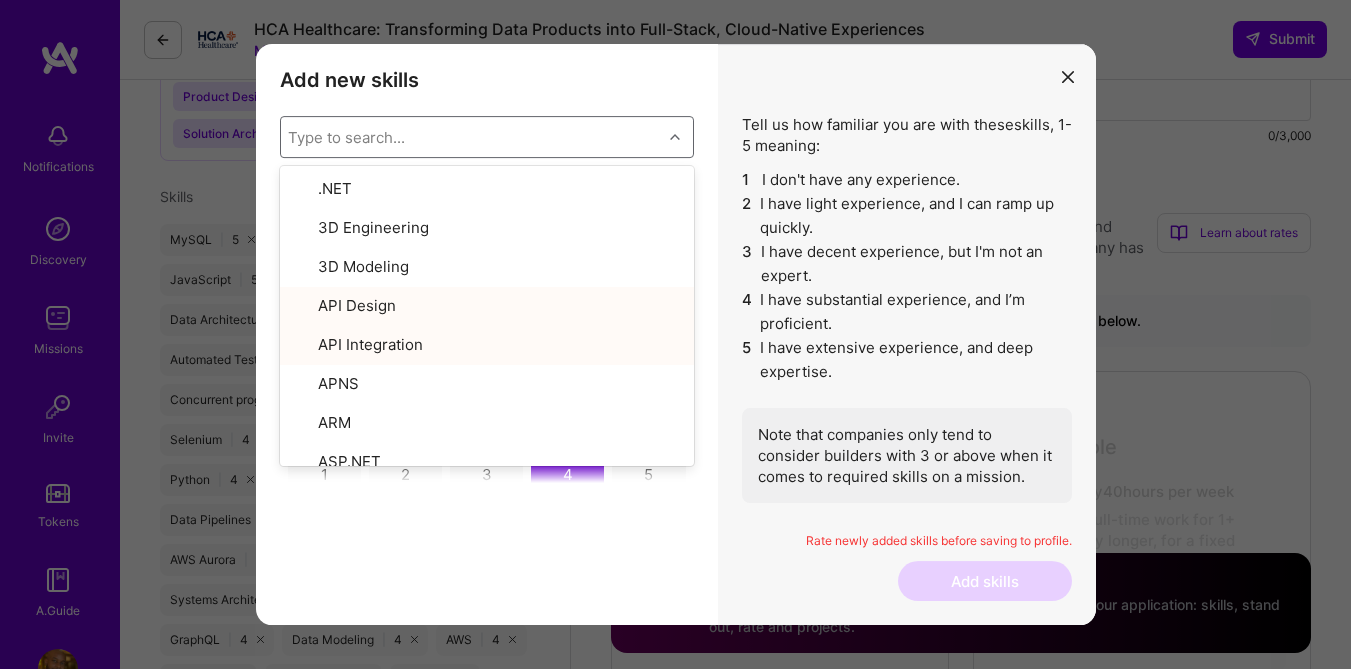 click on "Add new skills Tell us how familiar you are with given skills, using between 1 (No experience) and 5 (Expert). option Kubernetes, selected. option API Design focused, 4 of 378. 378 results available. Use Up and Down to choose options, press Enter to select the currently focused option, press Escape to exit the menu, press Tab to select the option and exit the menu. Type to search... .NET 3D Engineering 3D Modeling API Design API Integration APNS ARM ASP.NET AWS AWS Aurora AWS BETA AWS CDK AWS CloudFormation AWS Lambda AWS Neptune AWS RDS Ada Adobe Creative Cloud Adobe Experience Manager Affiliate Marketing Agile Agora Airflow Airtable Algorithm Design Amazon Athena Amplitude Analytics Android Angular Angular.js Ansible Apache Kafka Apex (Salesforce) Apollo App Clip (iOS) ArangoDB Artifactory Artificial Intelligence (AI) Assembly Async.io Aurelia Authentication Automated Testing Azure BLE (Bluetooth) Babylon.js Backbone.js Backlog Prioritization BigQuery Blockchain / Crypto Blog Bloomreach Bootstrap JS Boto3 C" at bounding box center (487, 335) 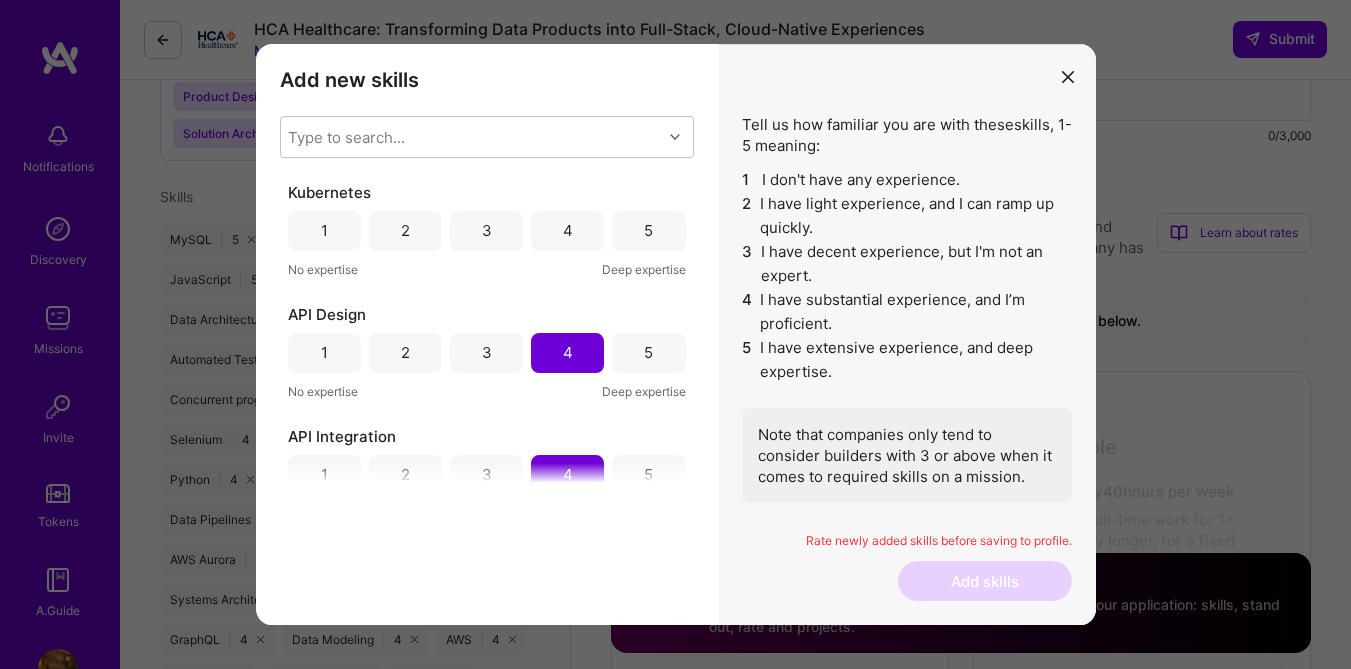 click on "Tell us how familiar you are with these  skills , 1-5 meaning: 1 I don't have any experience. 2 I have light experience, and I can ramp up quickly. 3 I have decent experience, but I'm not an expert. 4 I have substantial experience, and I’m proficient. 5 I have extensive experience, and deep expertise. Note that companies only tend to consider builders with 3 or above when it comes to required skills on a mission. Rate newly added skills before saving to profile. Add skills" at bounding box center (907, 335) 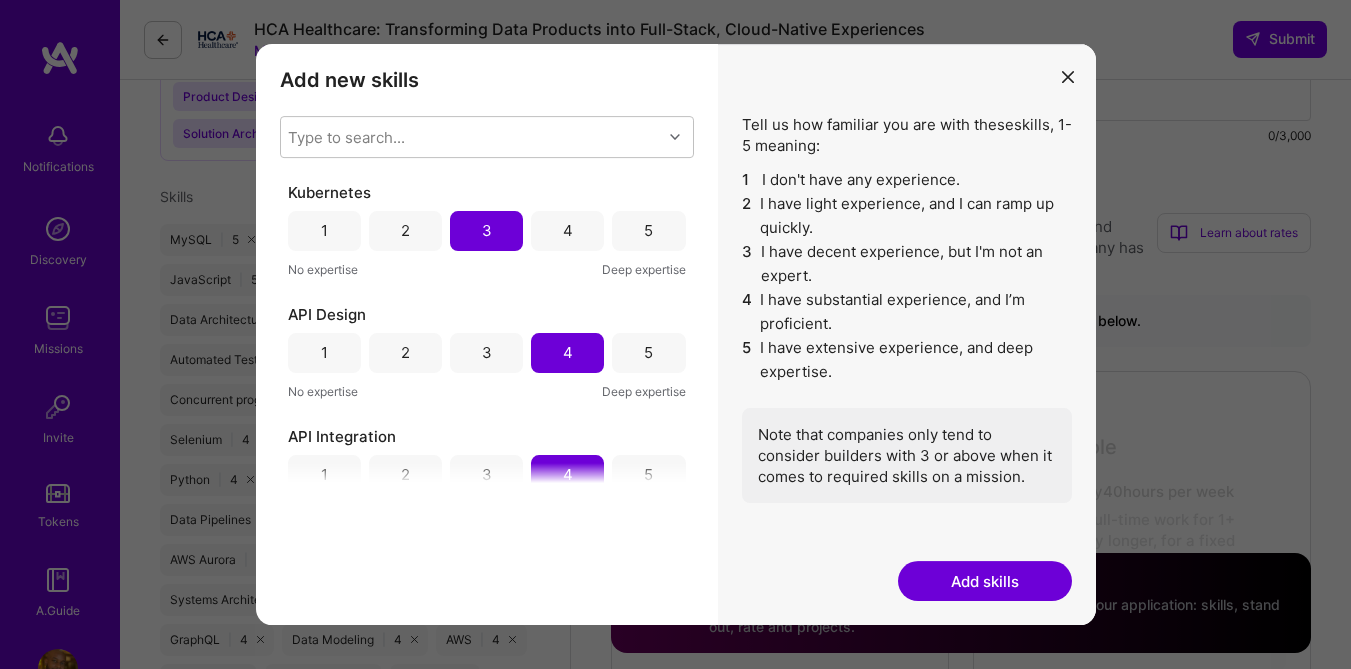 click on "Add skills" at bounding box center [985, 581] 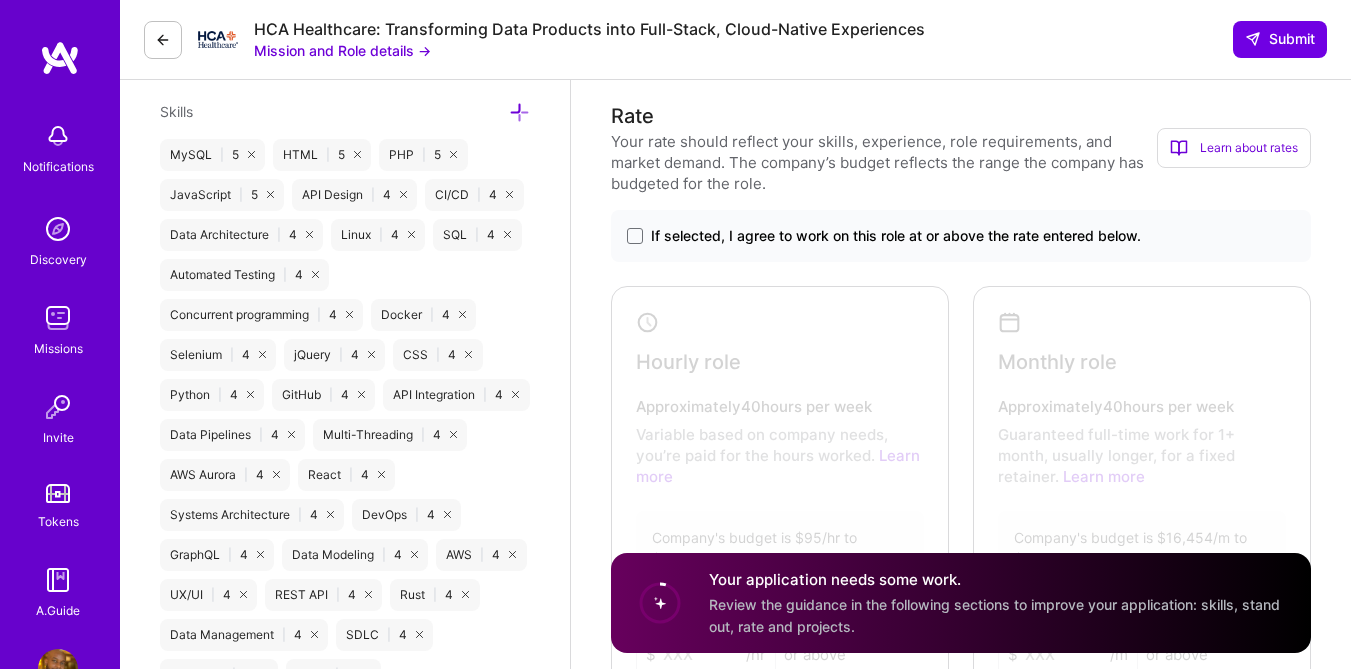 scroll, scrollTop: 1197, scrollLeft: 0, axis: vertical 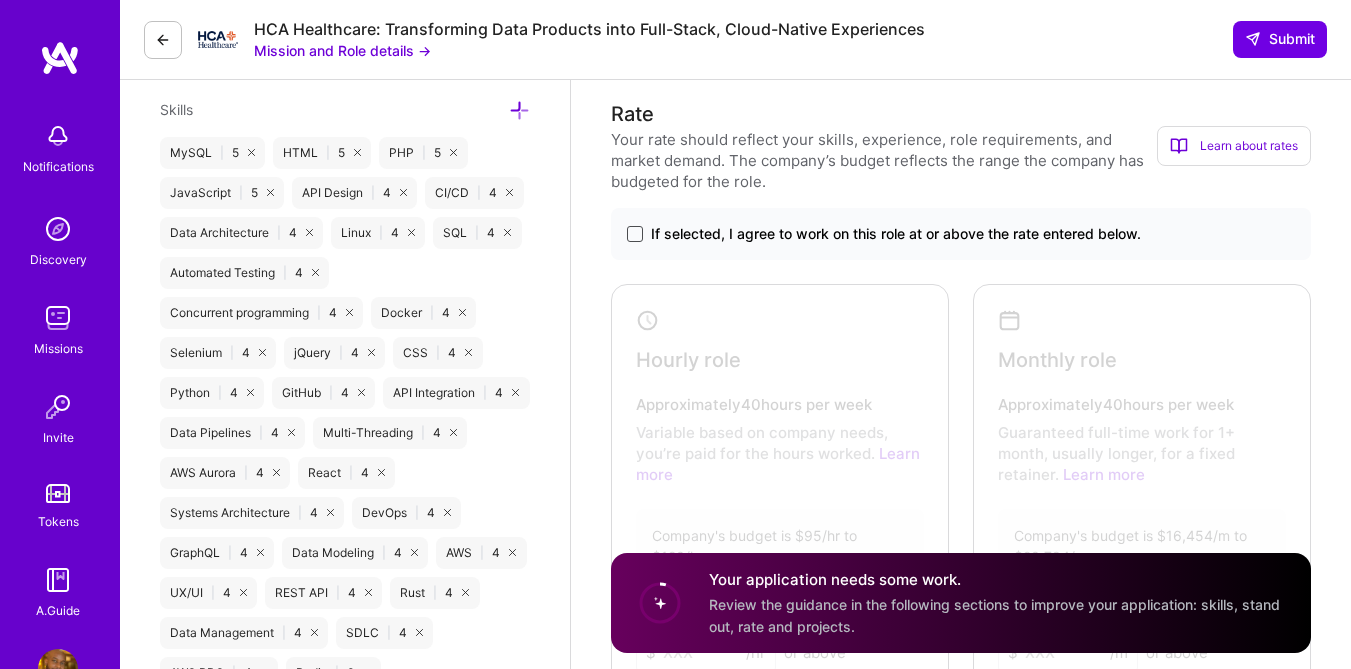 click at bounding box center [635, 234] 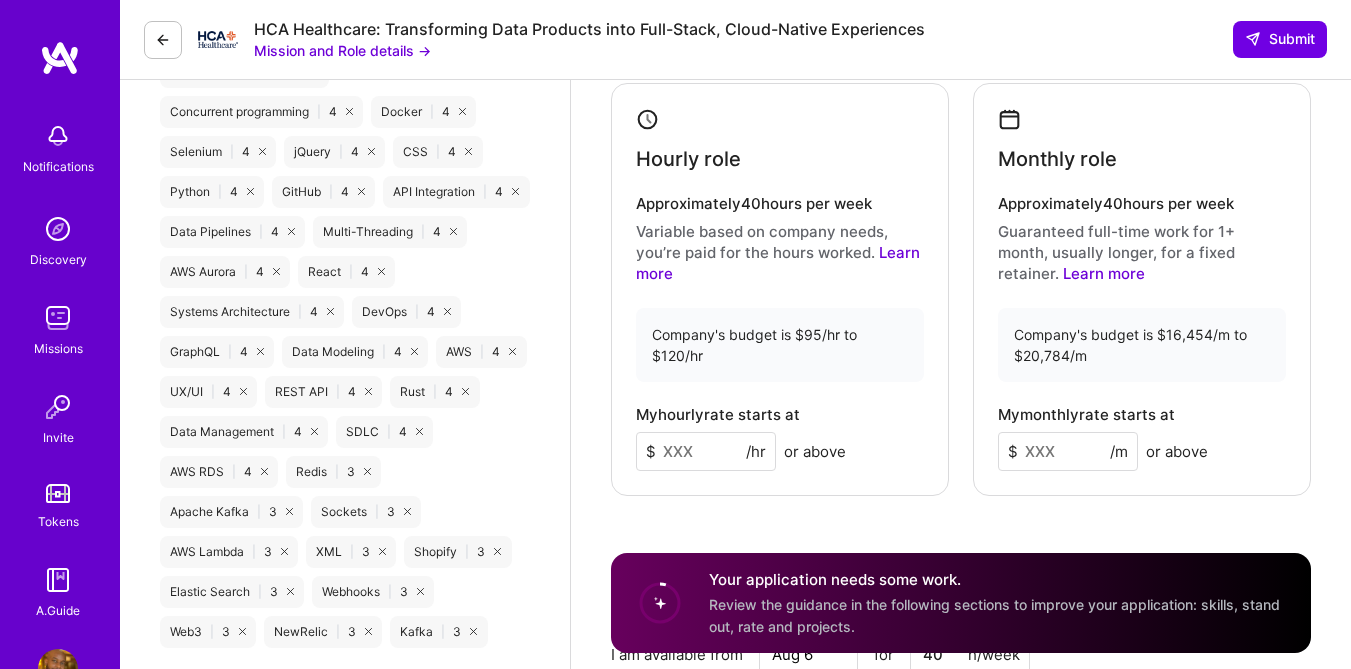 scroll, scrollTop: 1406, scrollLeft: 0, axis: vertical 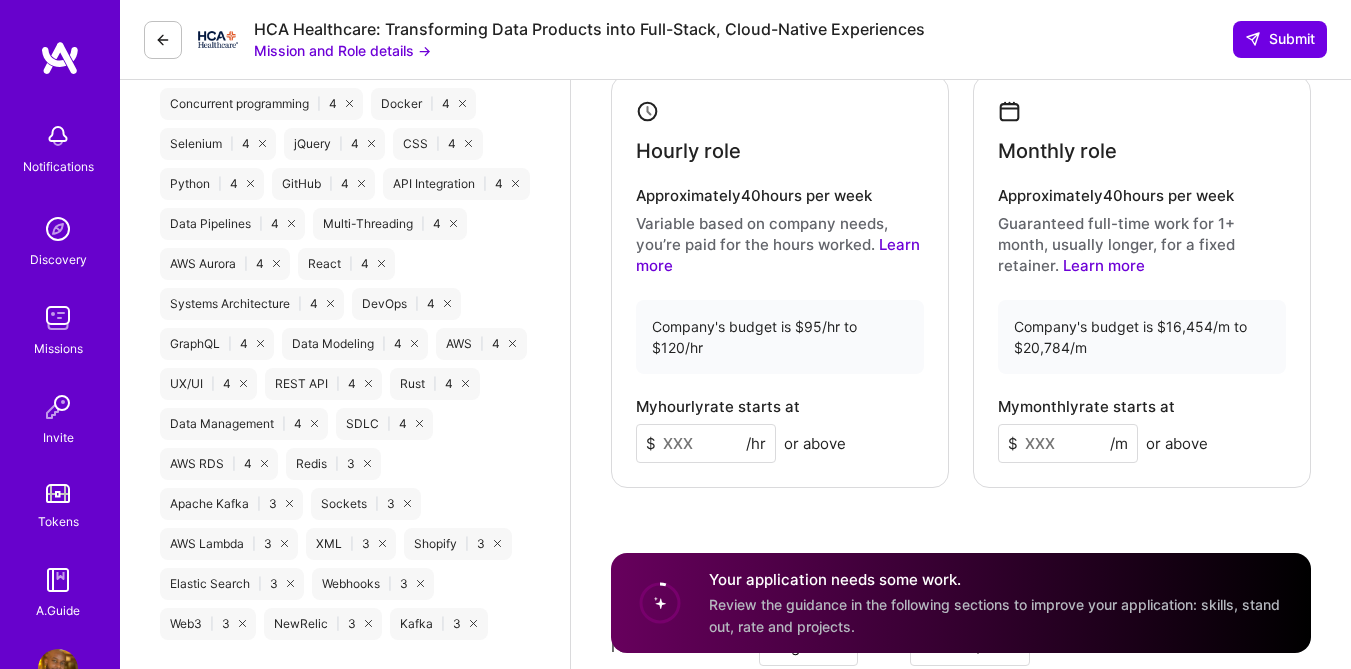 click at bounding box center [706, 443] 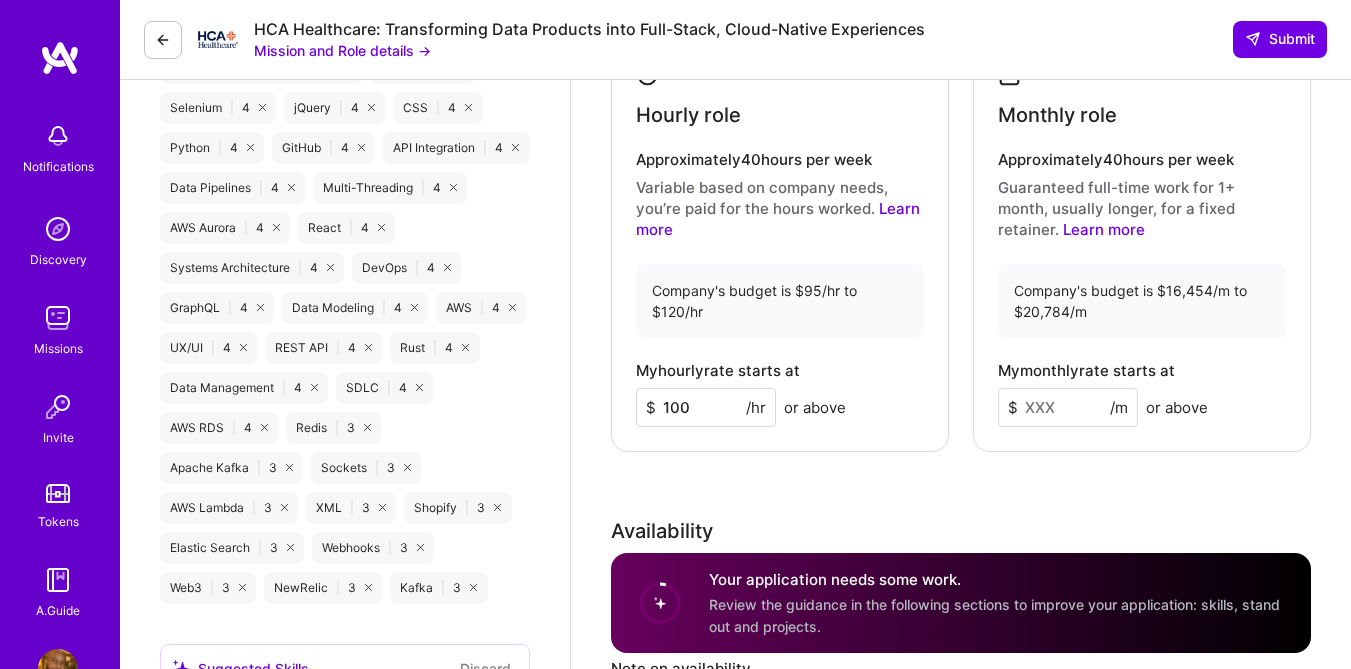 scroll, scrollTop: 1443, scrollLeft: 0, axis: vertical 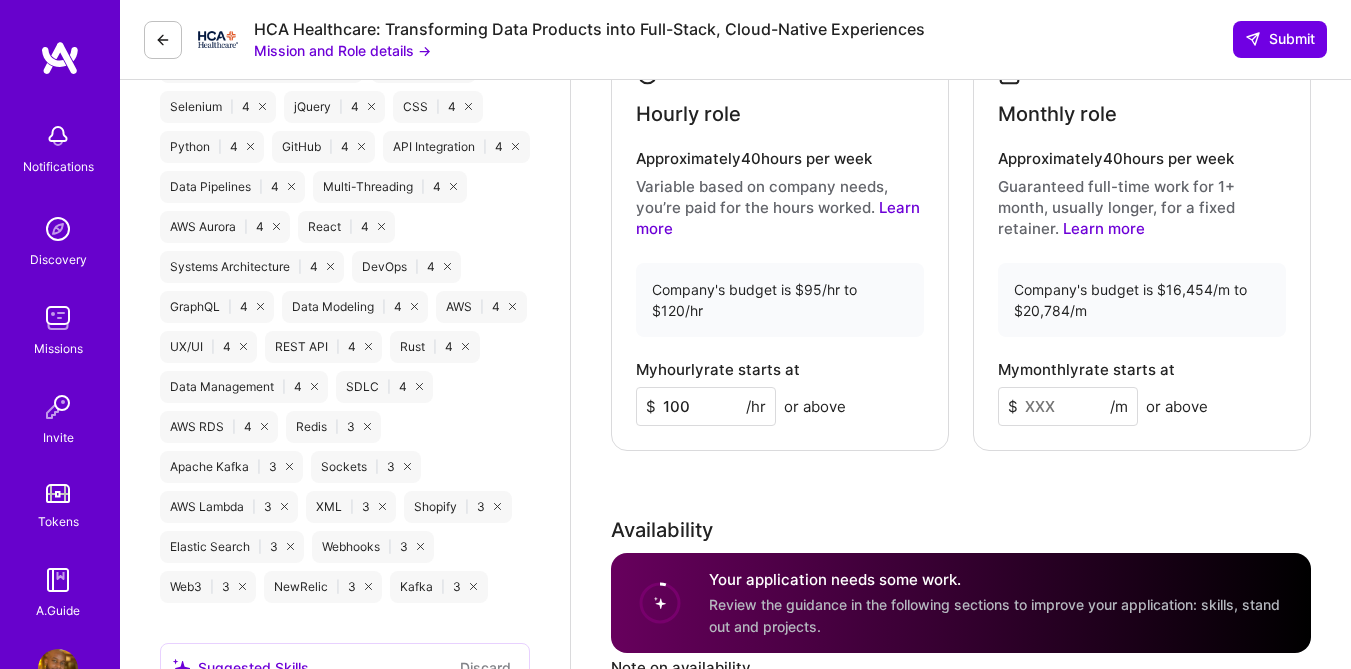 type on "100" 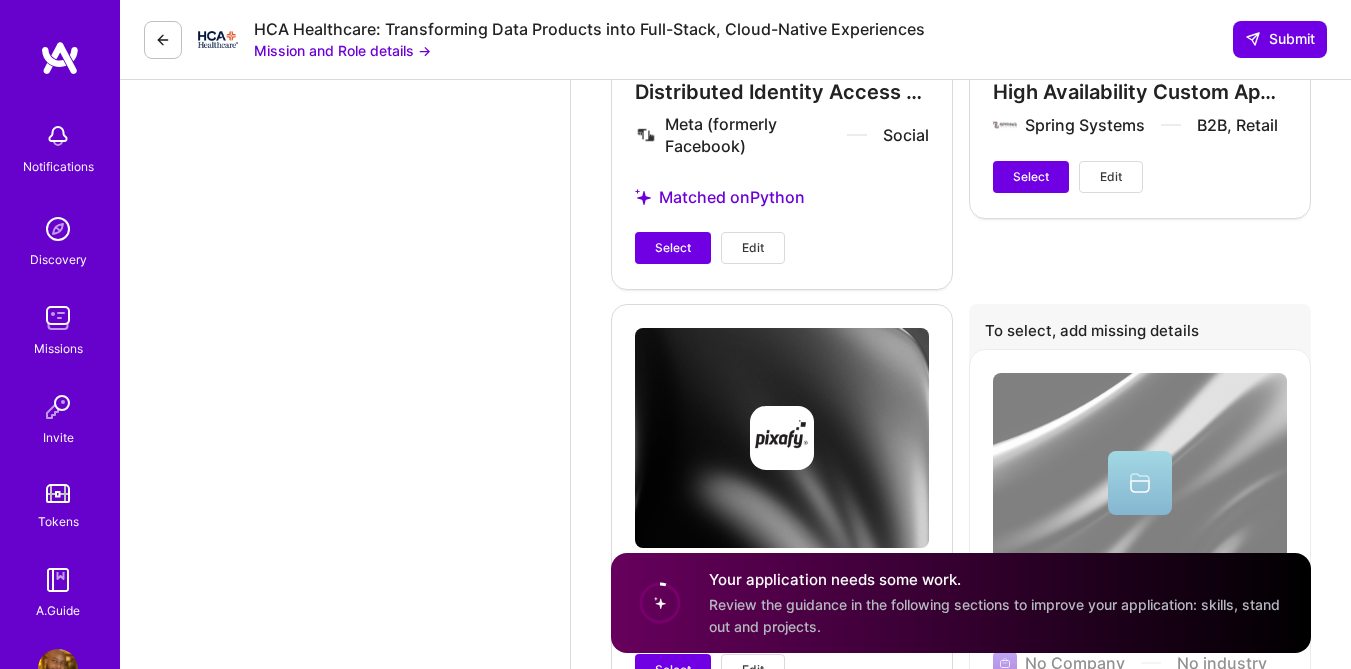 scroll, scrollTop: 4129, scrollLeft: 0, axis: vertical 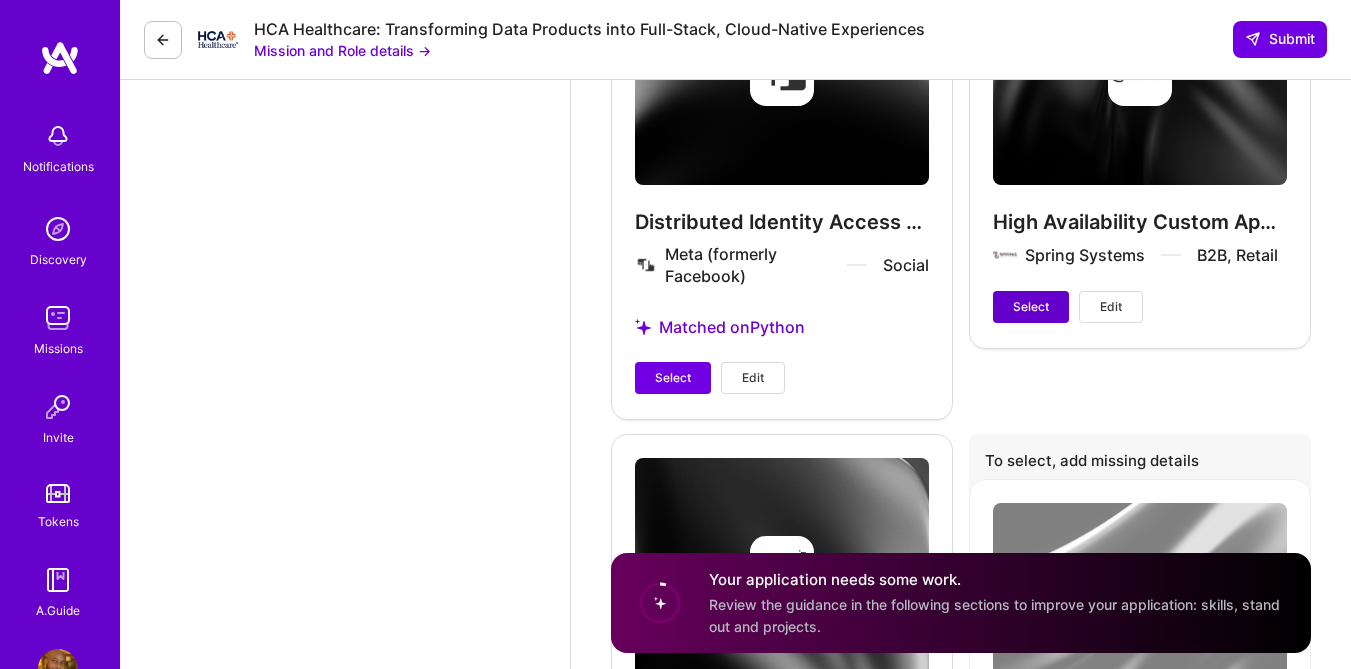 type on "16500" 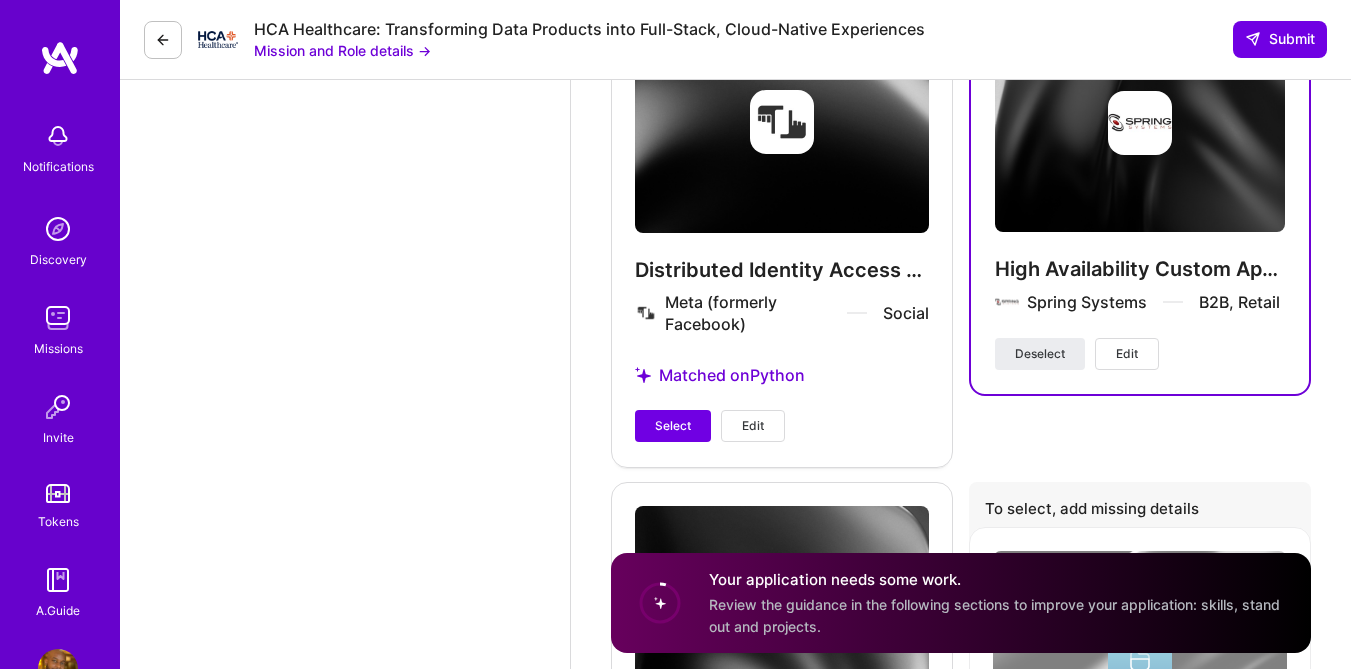 scroll, scrollTop: 4078, scrollLeft: 0, axis: vertical 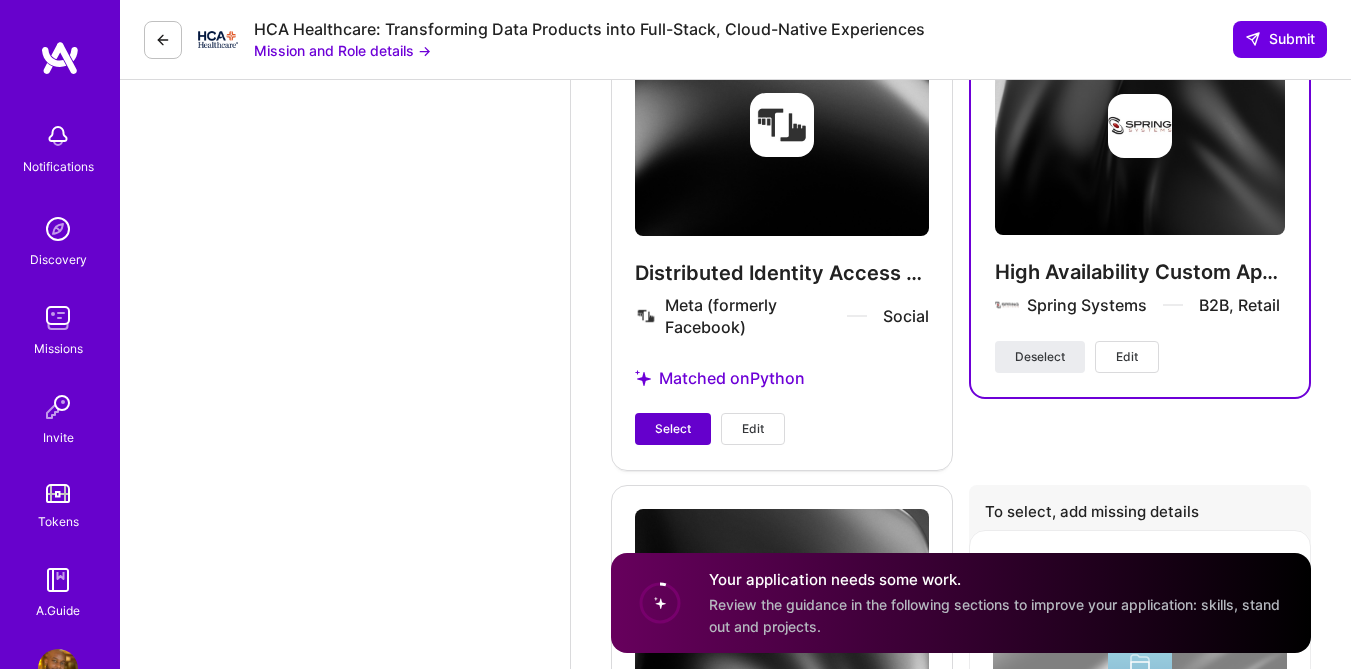 click on "Select" at bounding box center (673, 429) 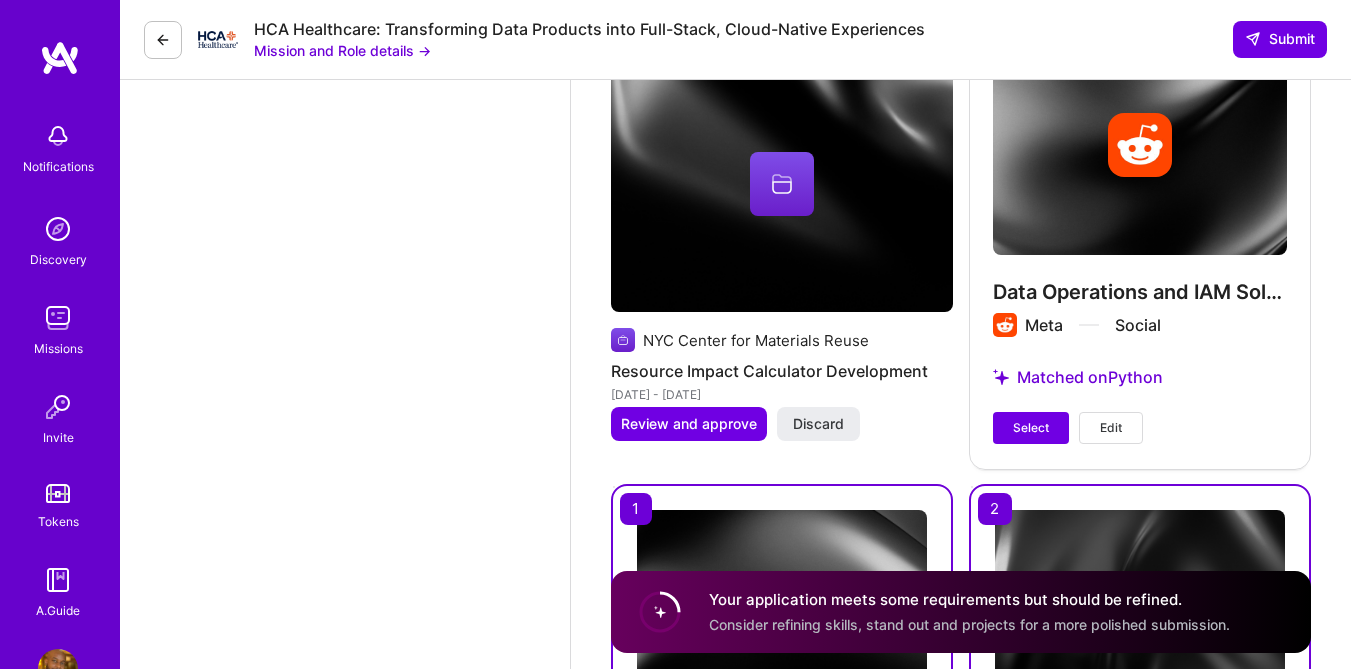 scroll, scrollTop: 3584, scrollLeft: 0, axis: vertical 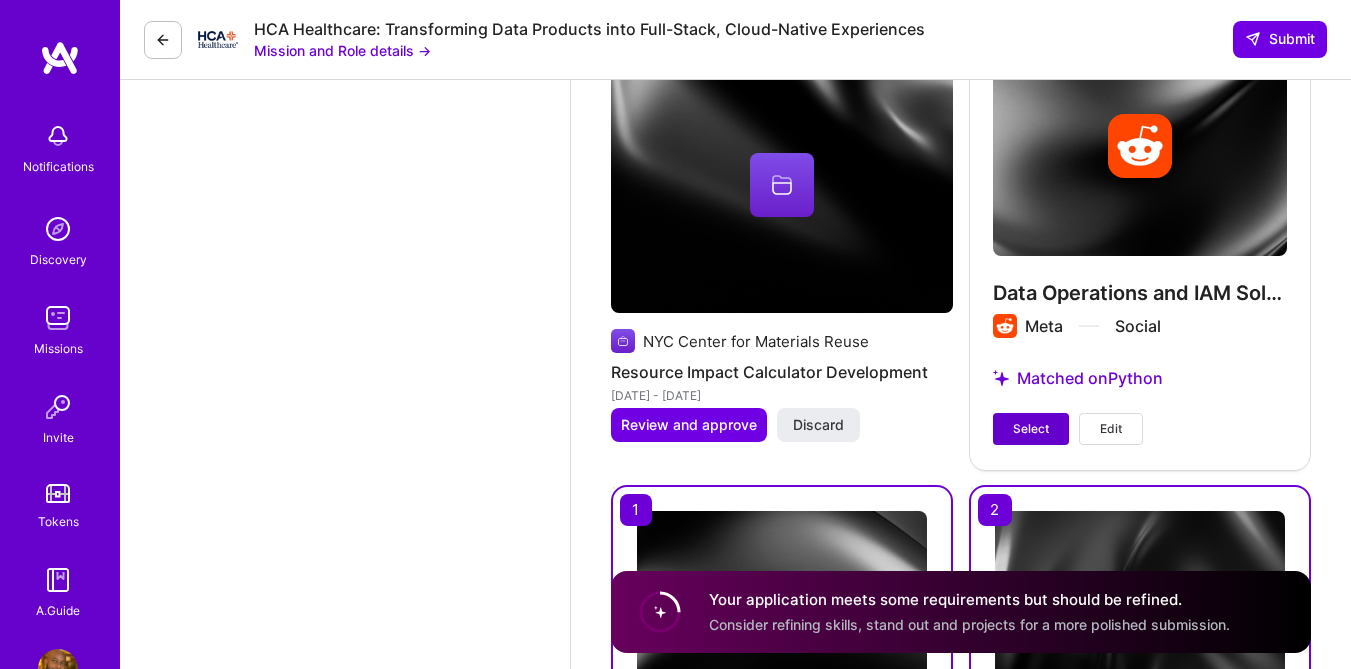 click on "Select" at bounding box center (1031, 429) 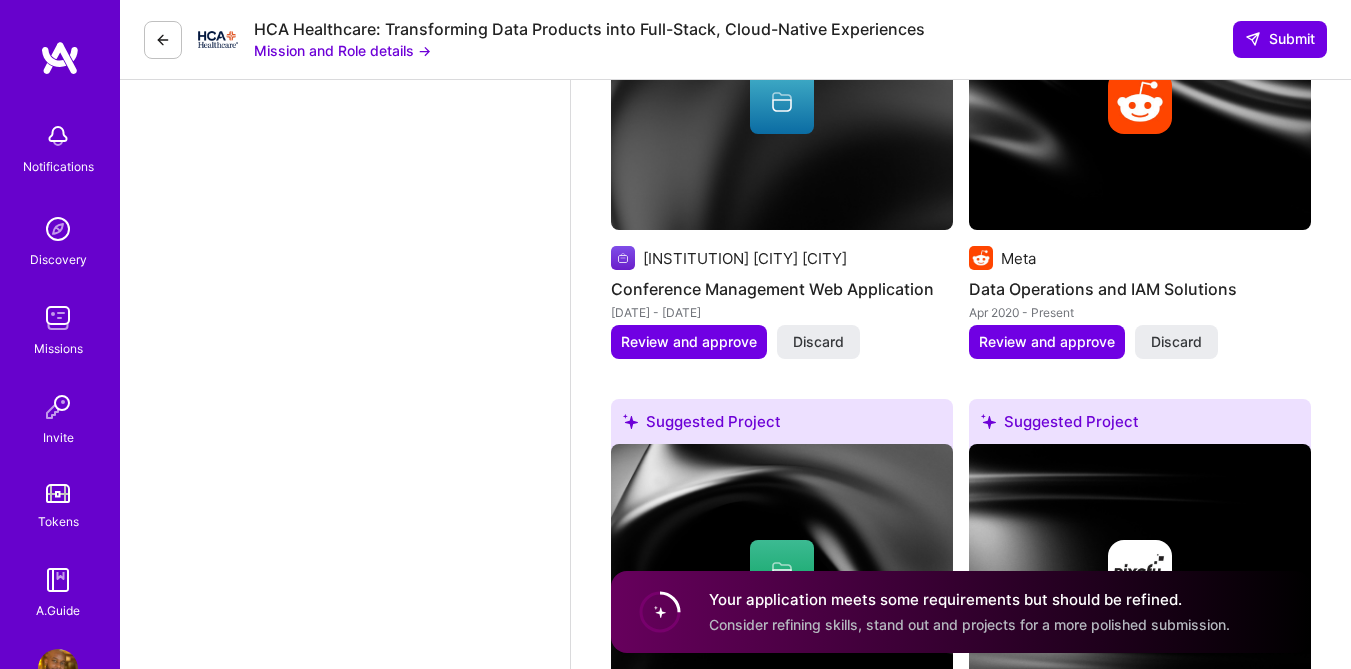 scroll, scrollTop: 2791, scrollLeft: 0, axis: vertical 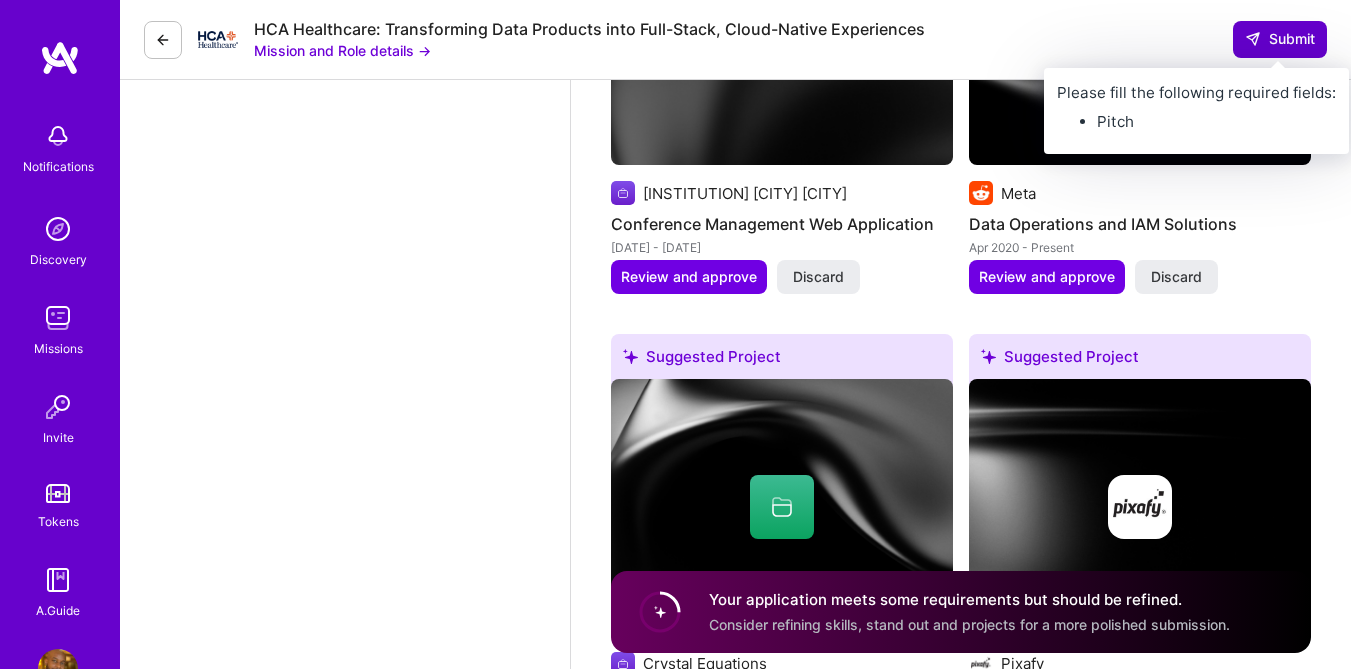 click at bounding box center (1253, 39) 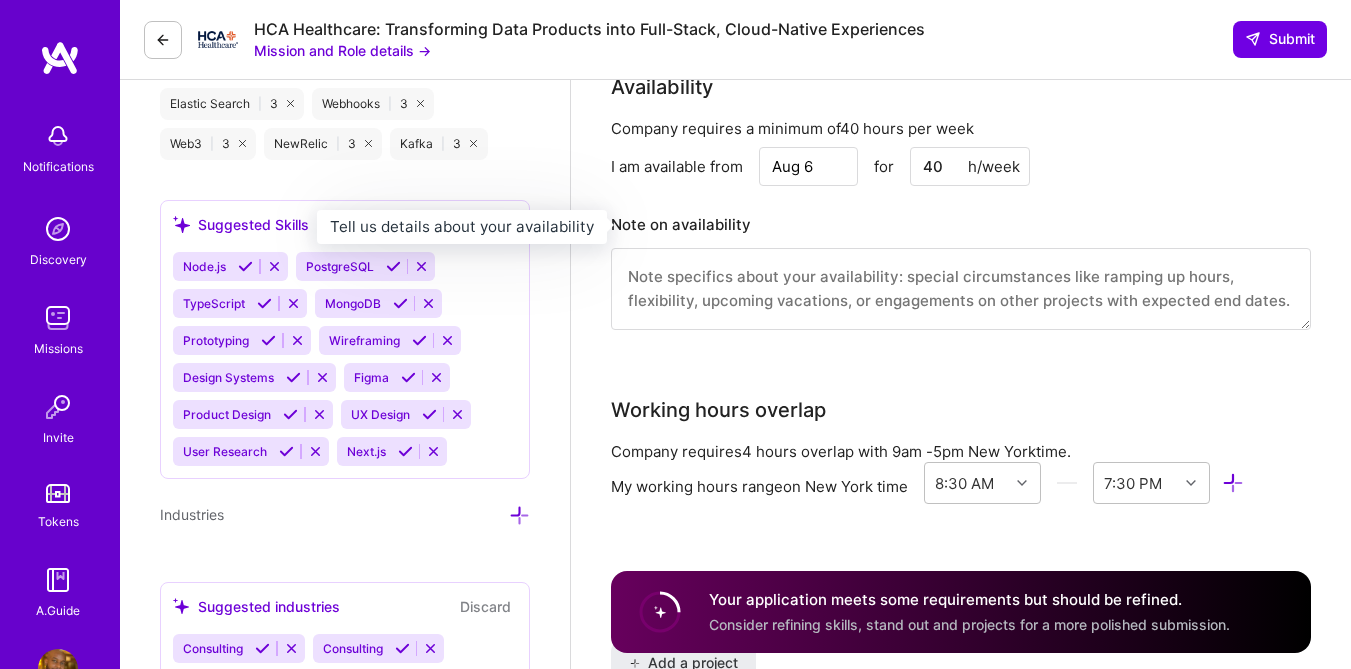 scroll, scrollTop: 1865, scrollLeft: 0, axis: vertical 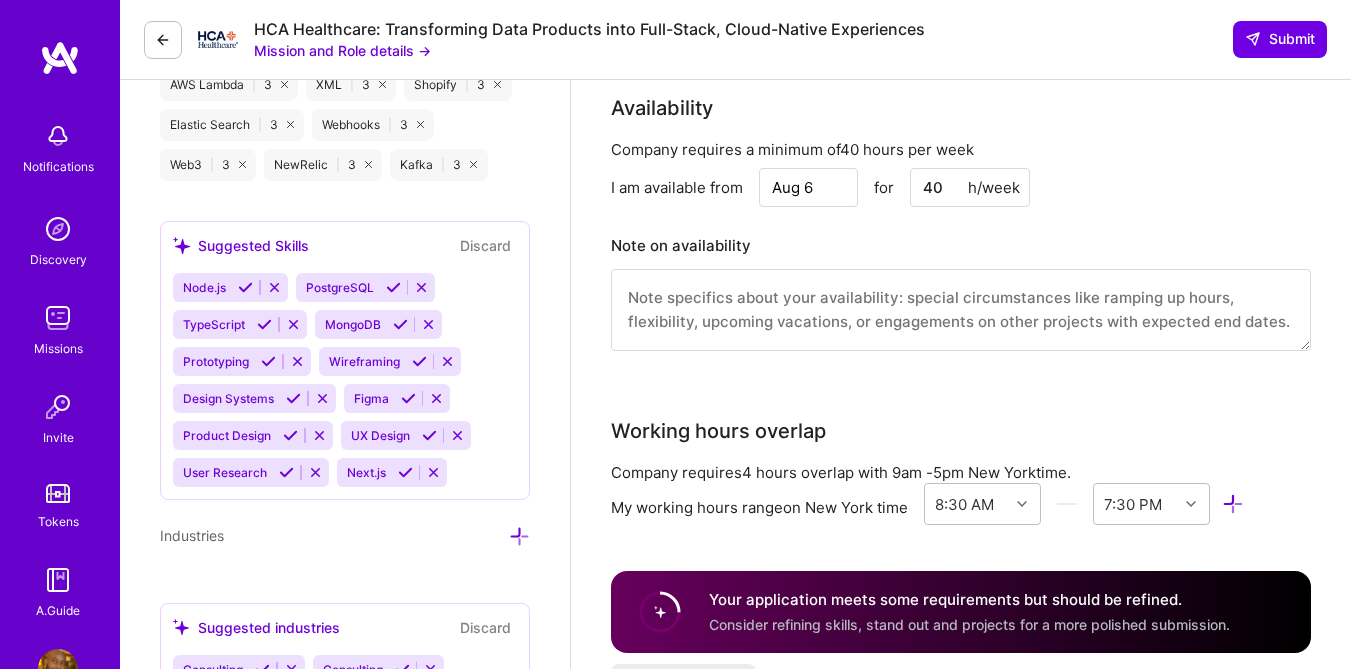 click at bounding box center [961, 310] 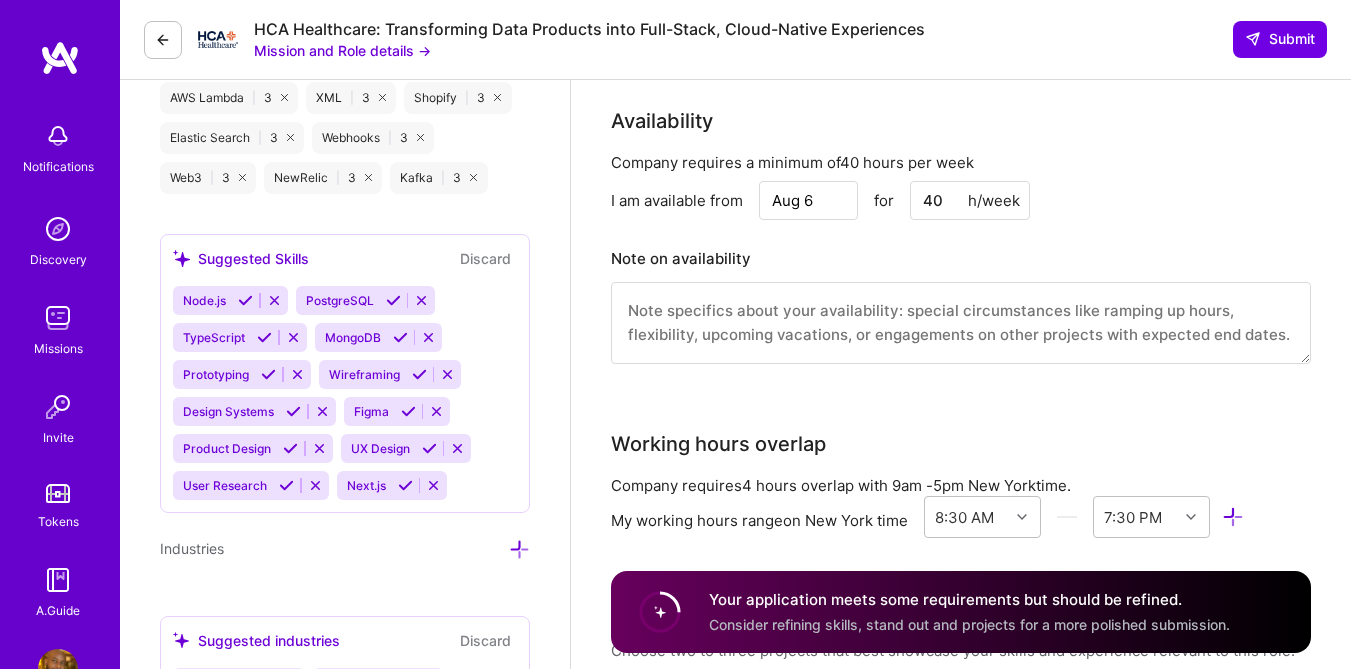 scroll, scrollTop: 1859, scrollLeft: 0, axis: vertical 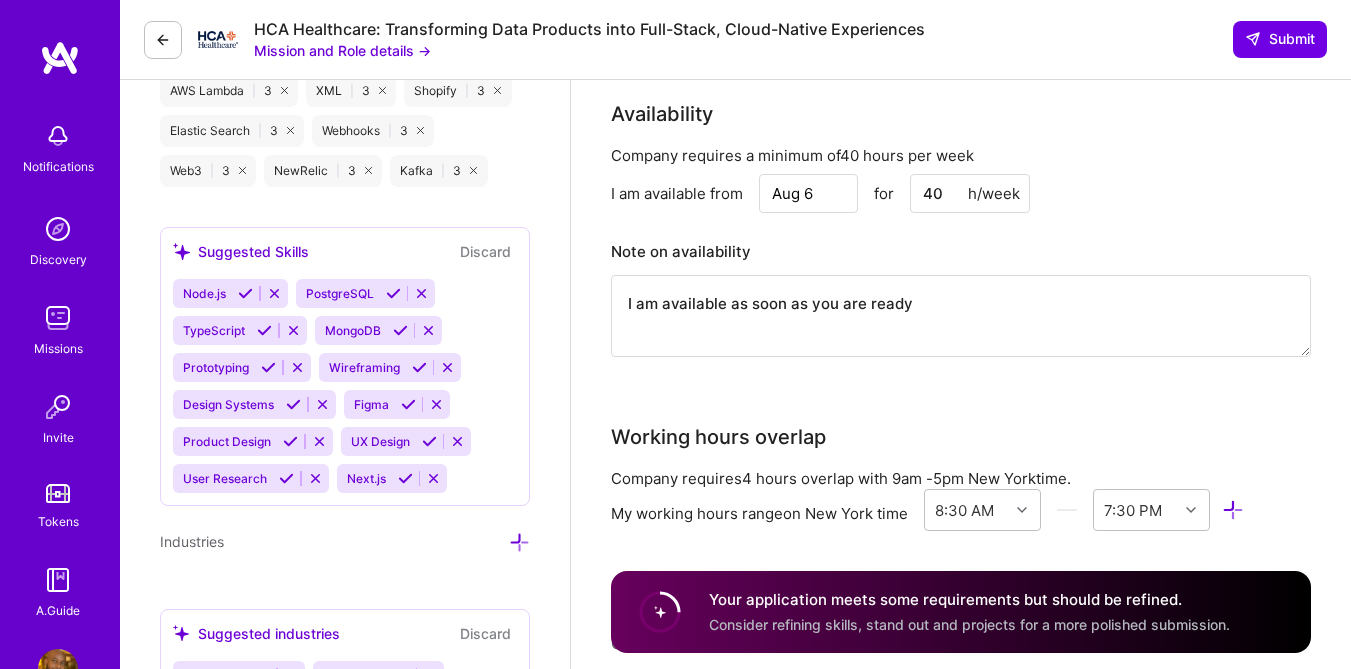 type on "I am available as soon as you are ready" 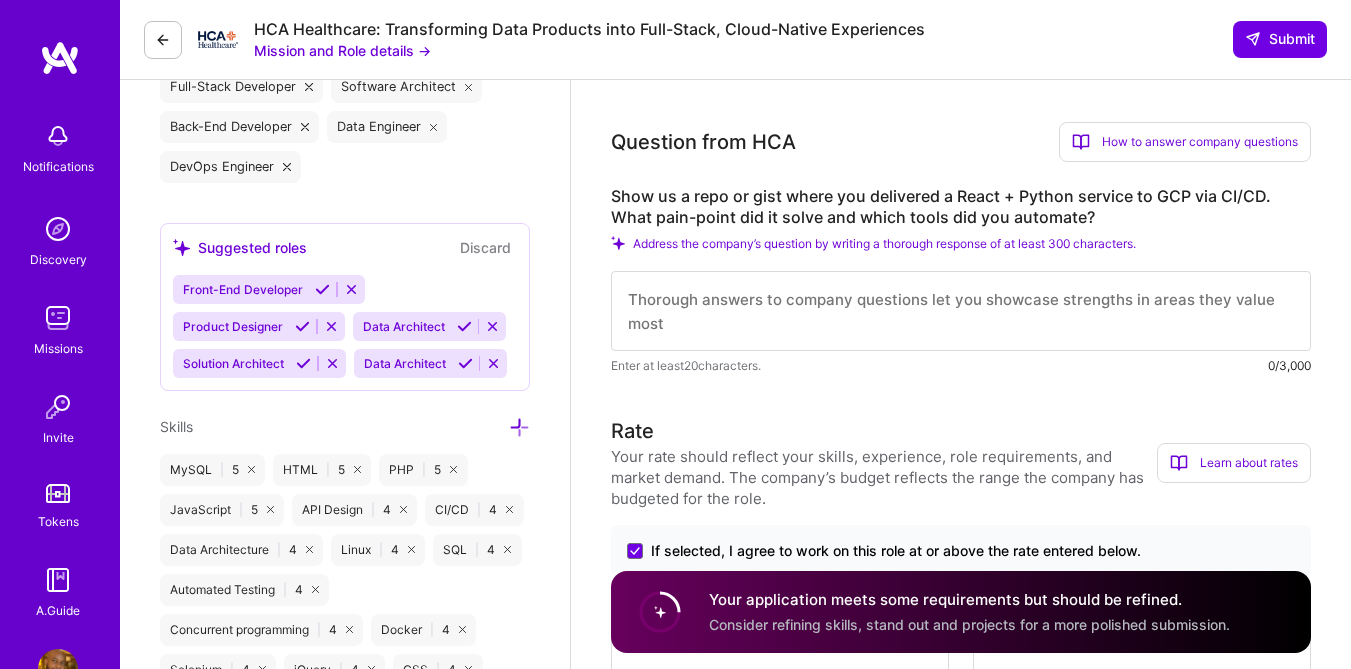 scroll, scrollTop: 894, scrollLeft: 0, axis: vertical 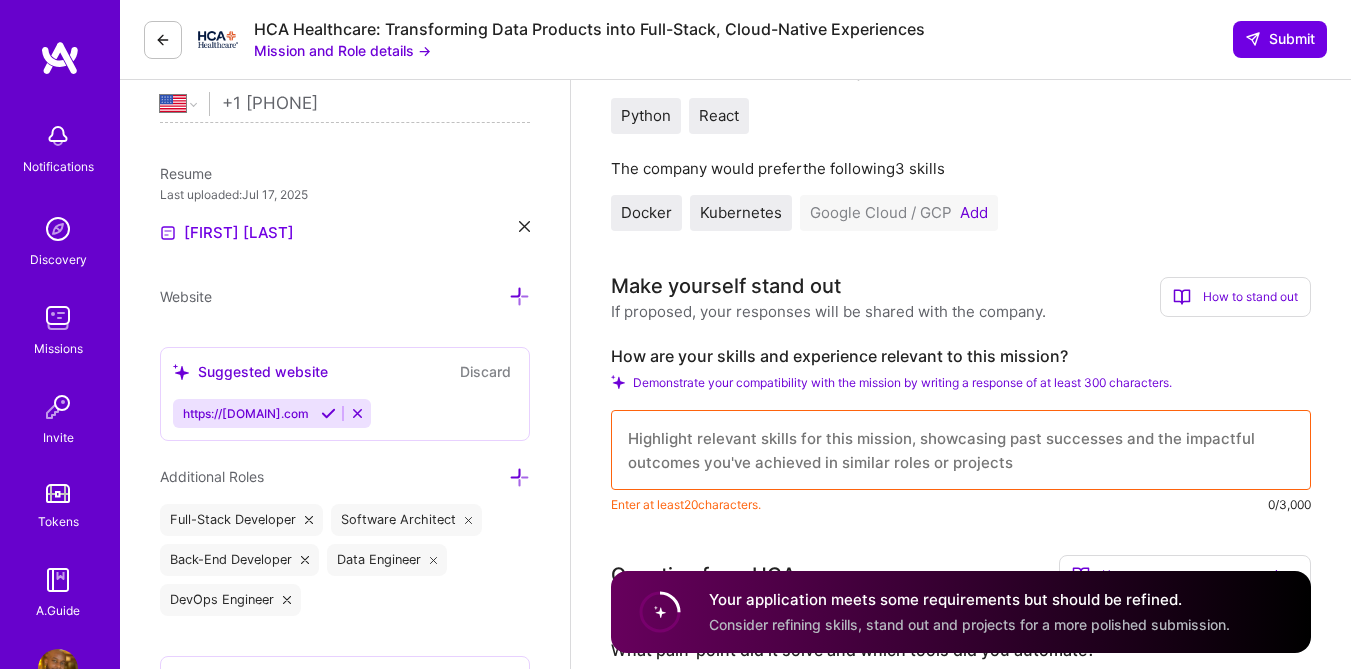 click at bounding box center (961, 450) 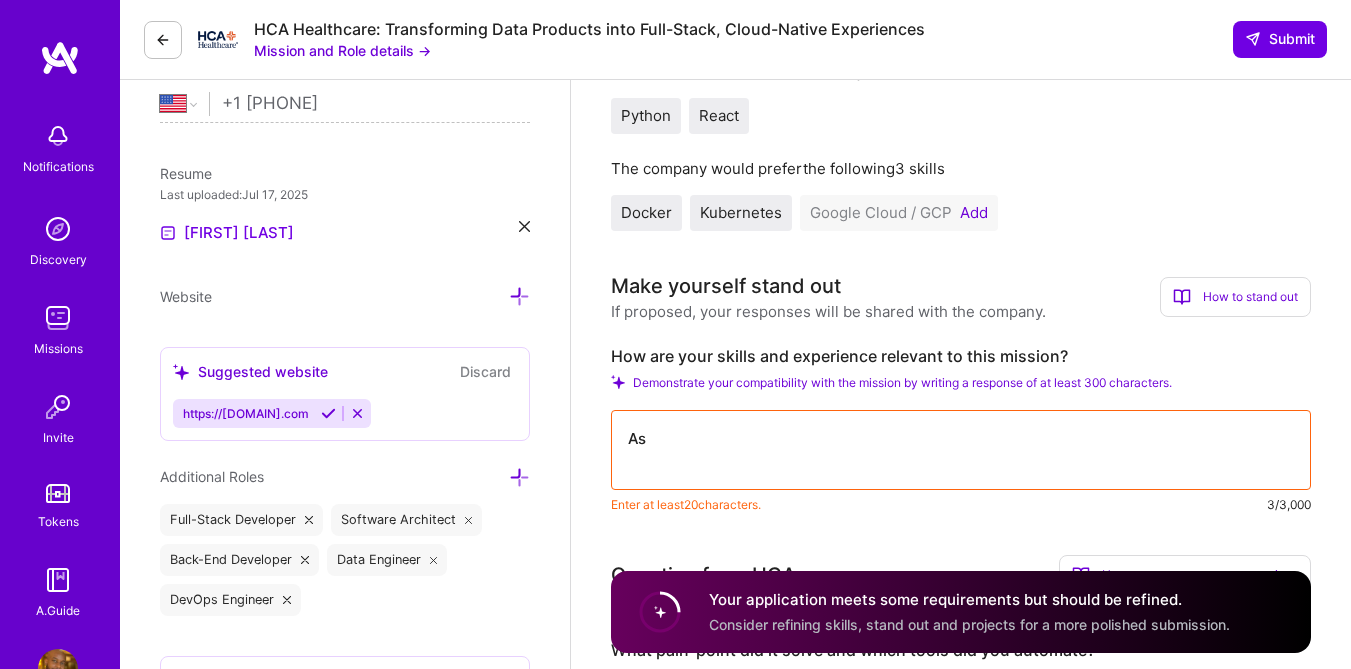 type on "A" 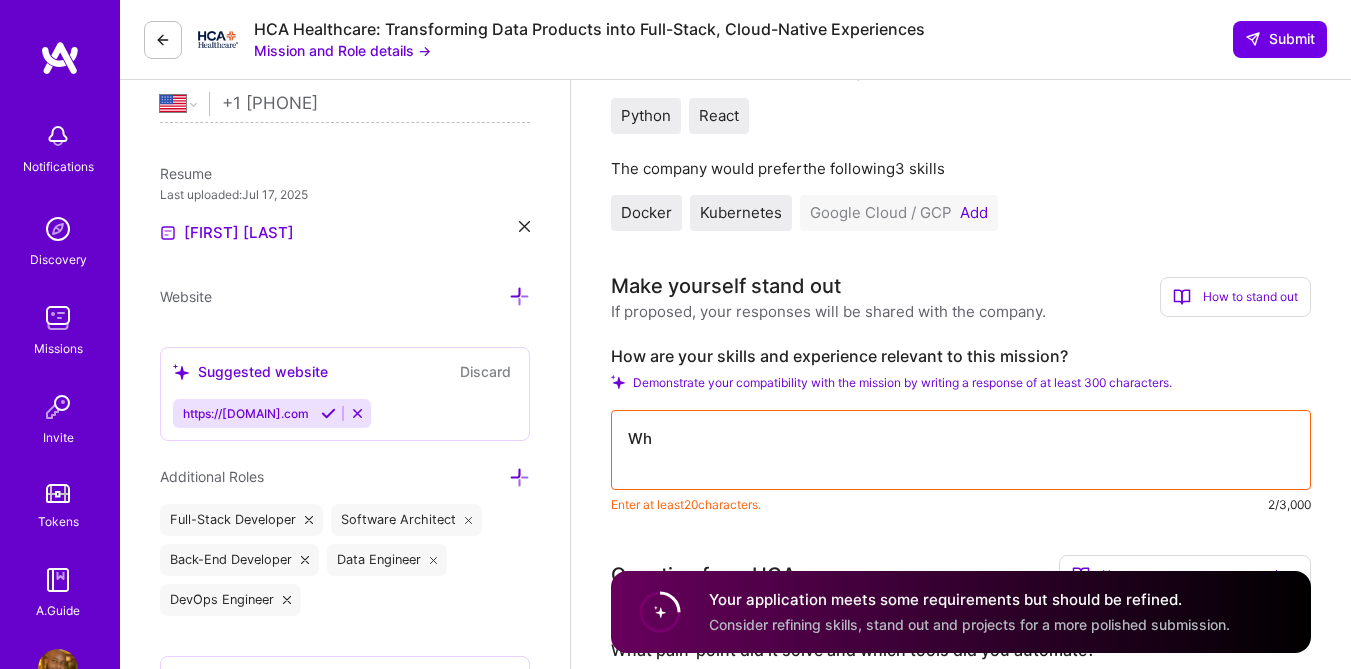 type on "W" 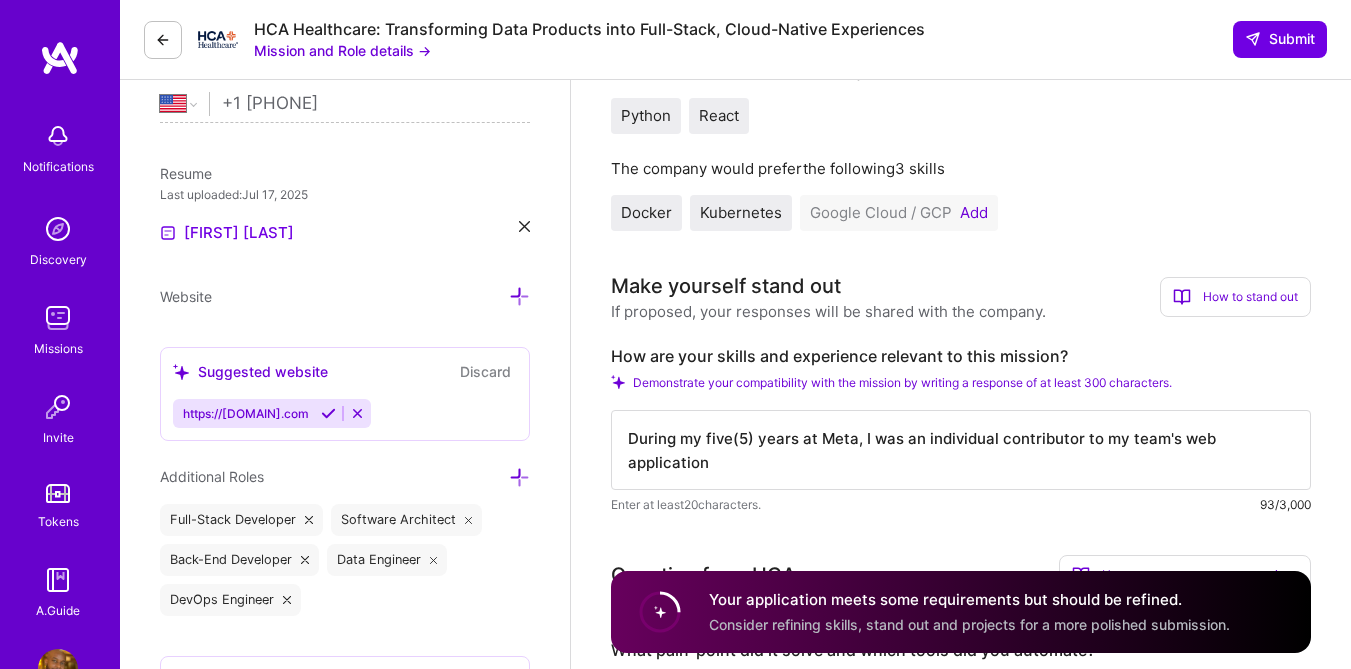 click on "During my five(5) years at Meta, I was an individual contributor to my team's web application" at bounding box center [961, 450] 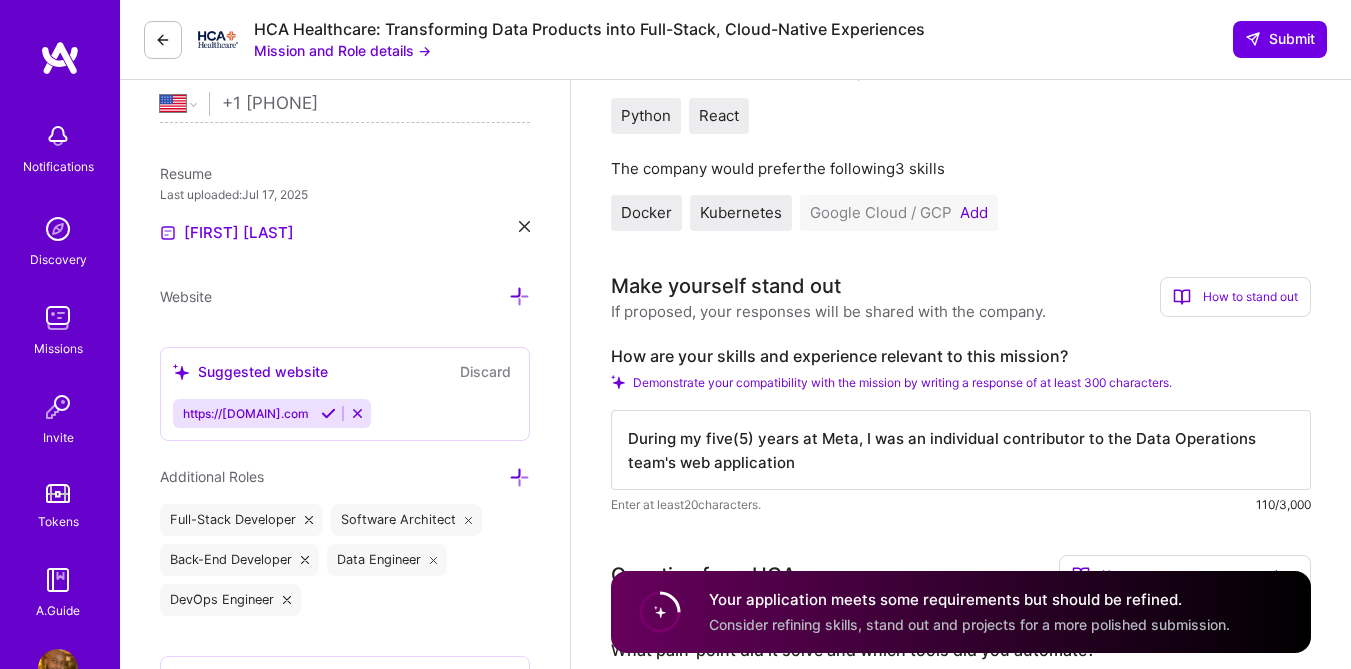 click on "During my five(5) years at Meta, I was an individual contributor to the Data Operations team's web application" at bounding box center [961, 450] 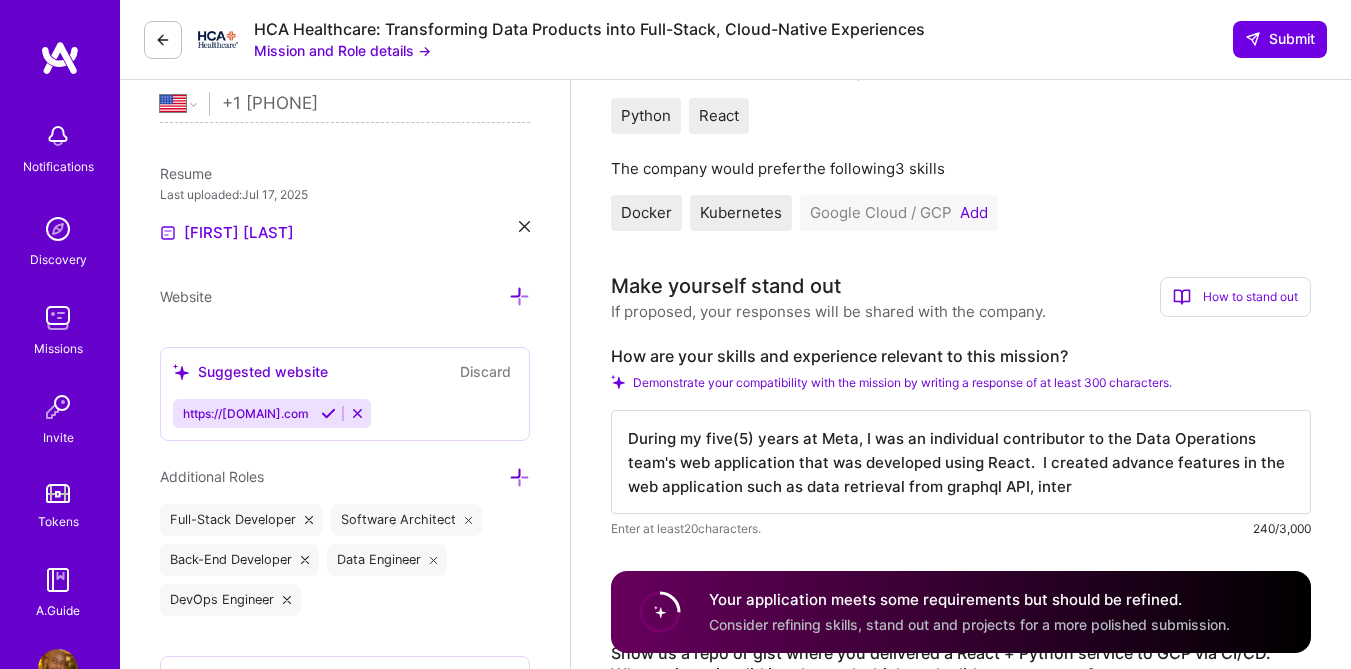 scroll, scrollTop: 2, scrollLeft: 0, axis: vertical 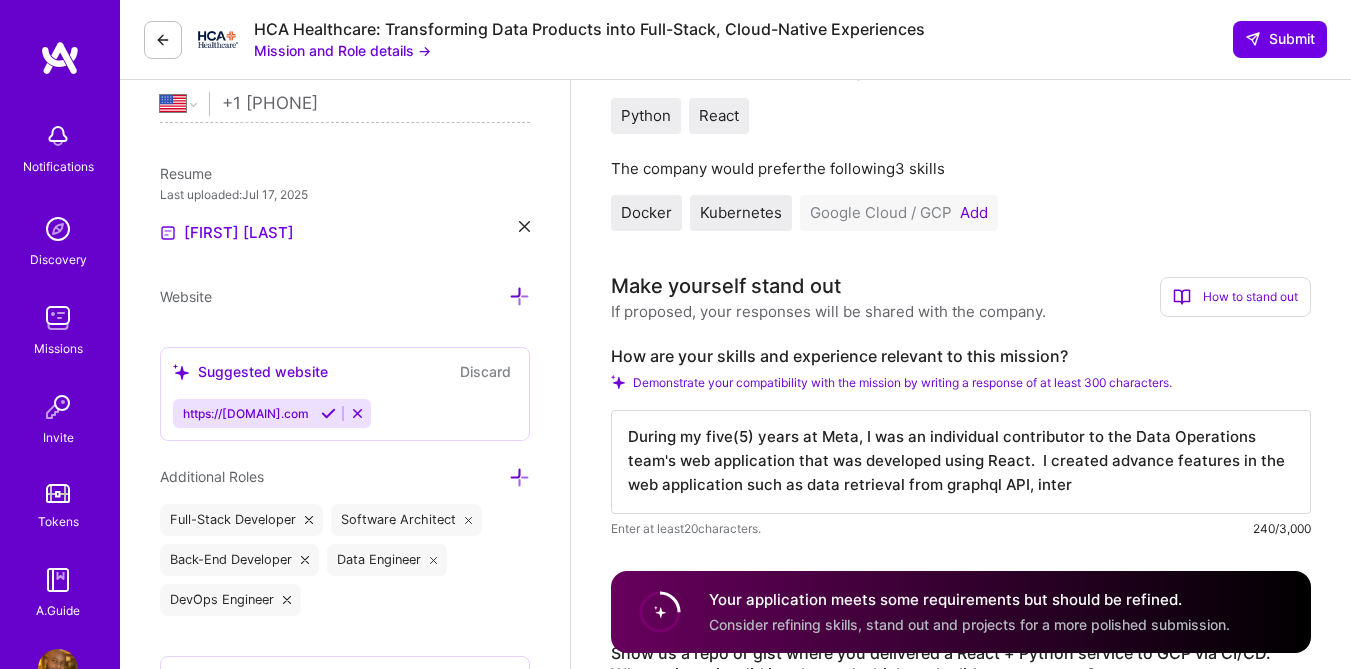 drag, startPoint x: 805, startPoint y: 485, endPoint x: 1066, endPoint y: 489, distance: 261.03064 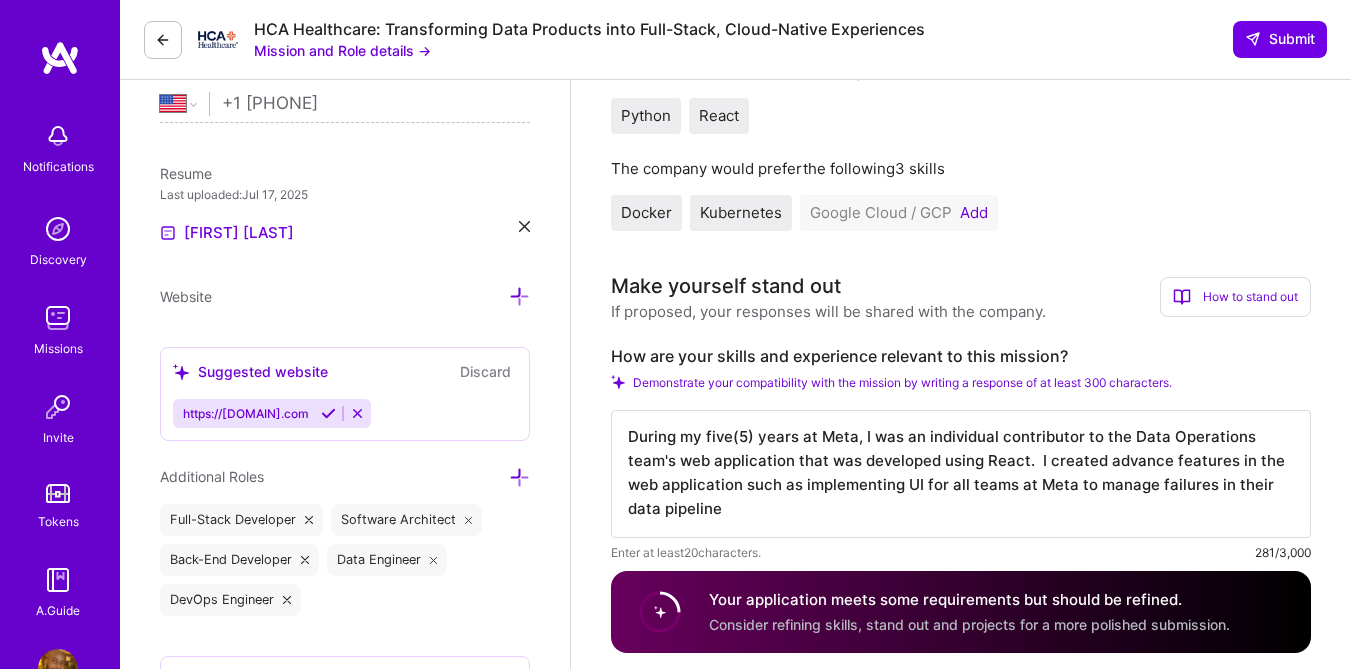 click on "During my five(5) years at Meta, I was an individual contributor to the Data Operations team's web application that was developed using React.  I created advance features in the web application such as implementing UI for all teams at Meta to manage failures in their data pipeline" at bounding box center [961, 474] 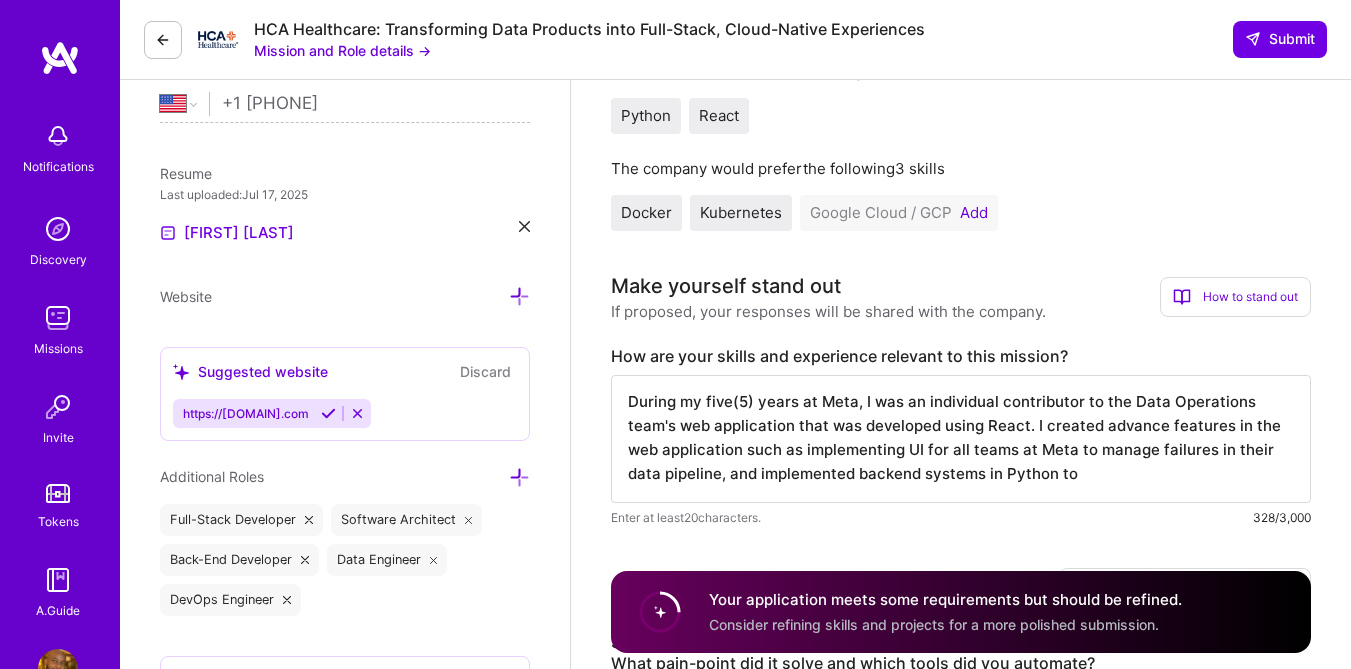 scroll, scrollTop: 0, scrollLeft: 0, axis: both 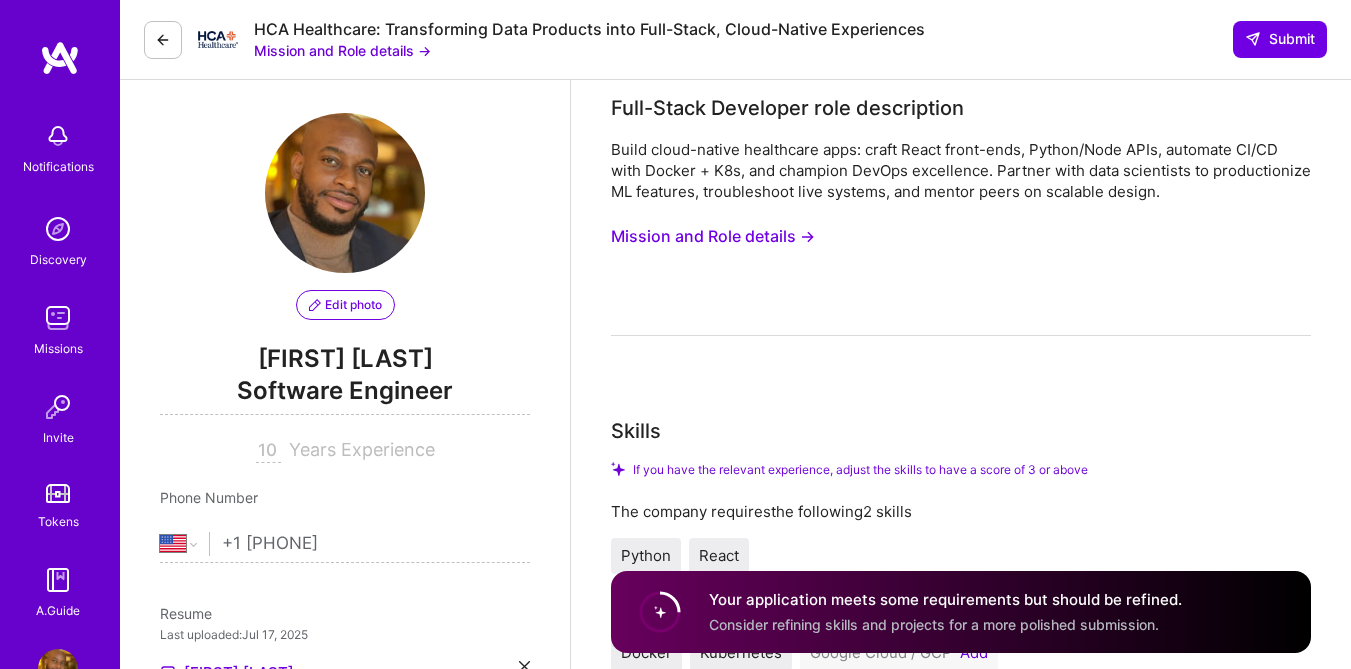 click on "Mission and Role details →" at bounding box center (713, 236) 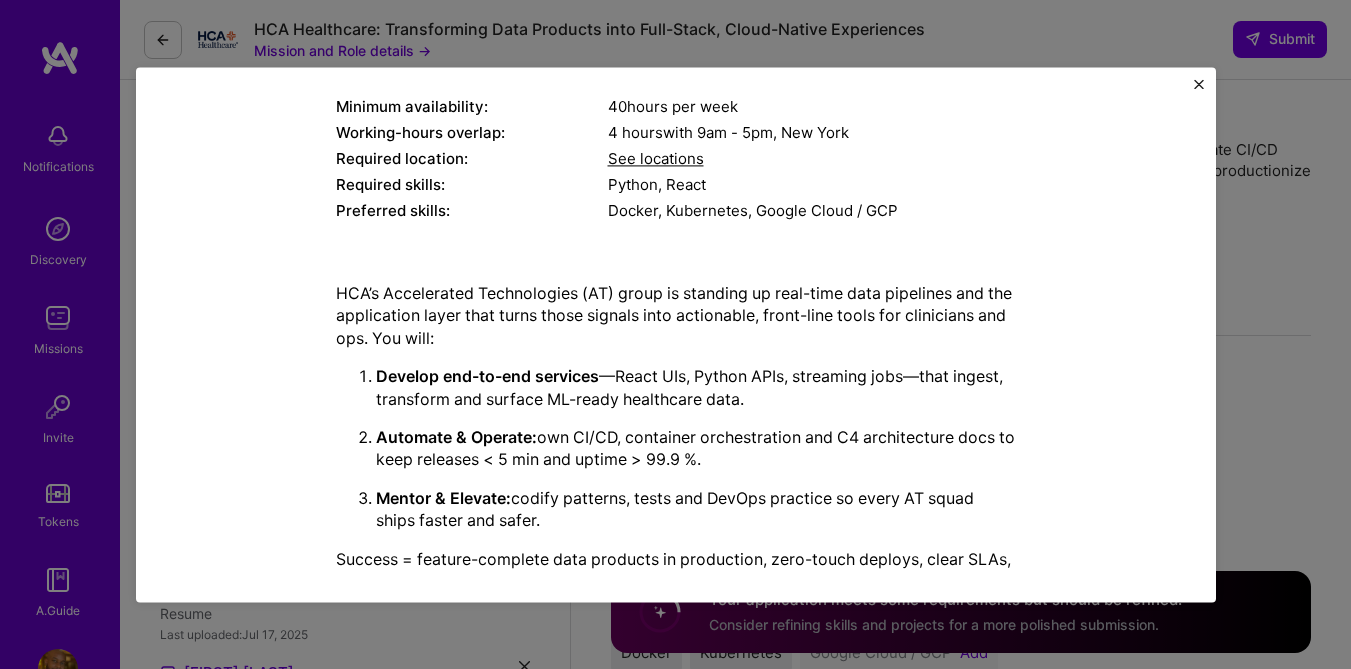 scroll, scrollTop: 332, scrollLeft: 0, axis: vertical 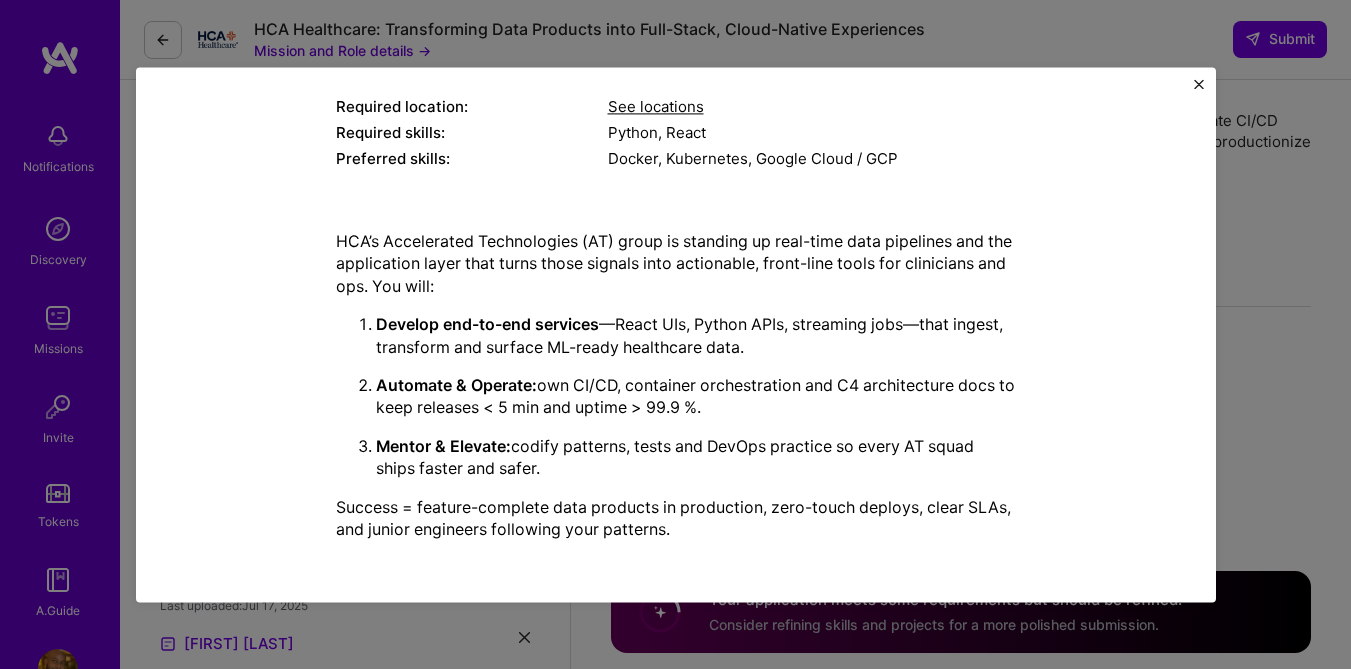 click at bounding box center (1199, 89) 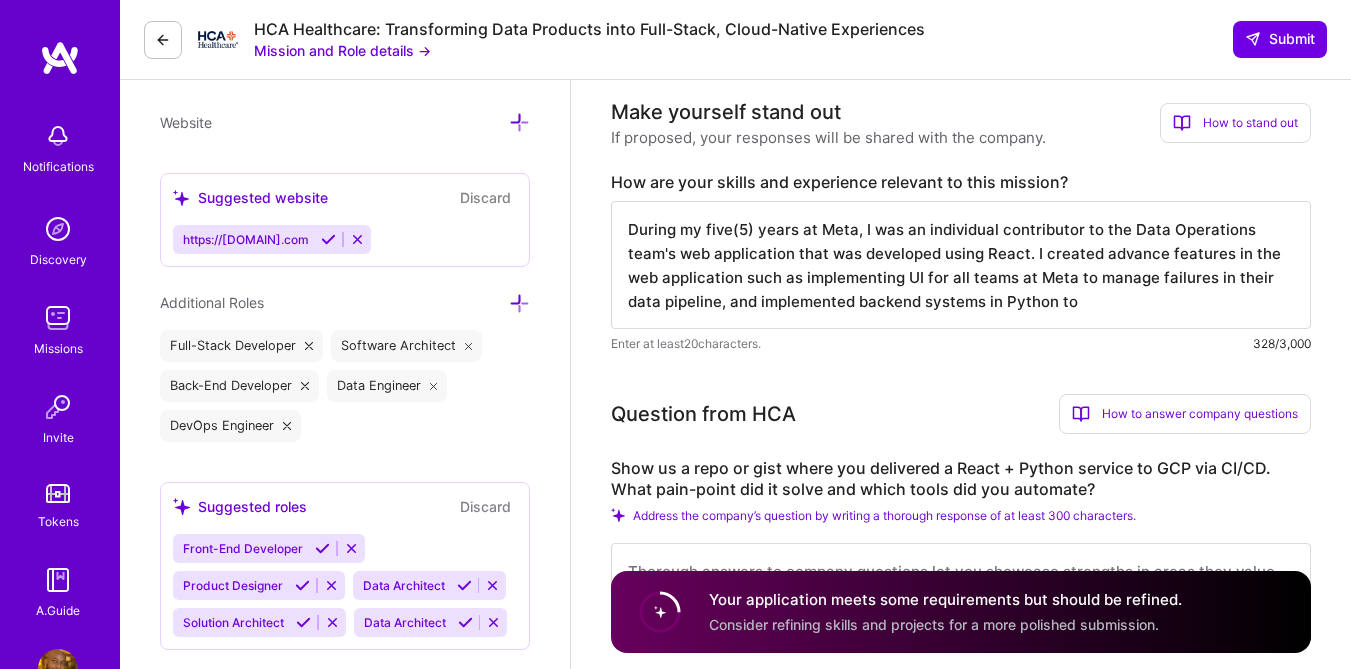 scroll, scrollTop: 682, scrollLeft: 0, axis: vertical 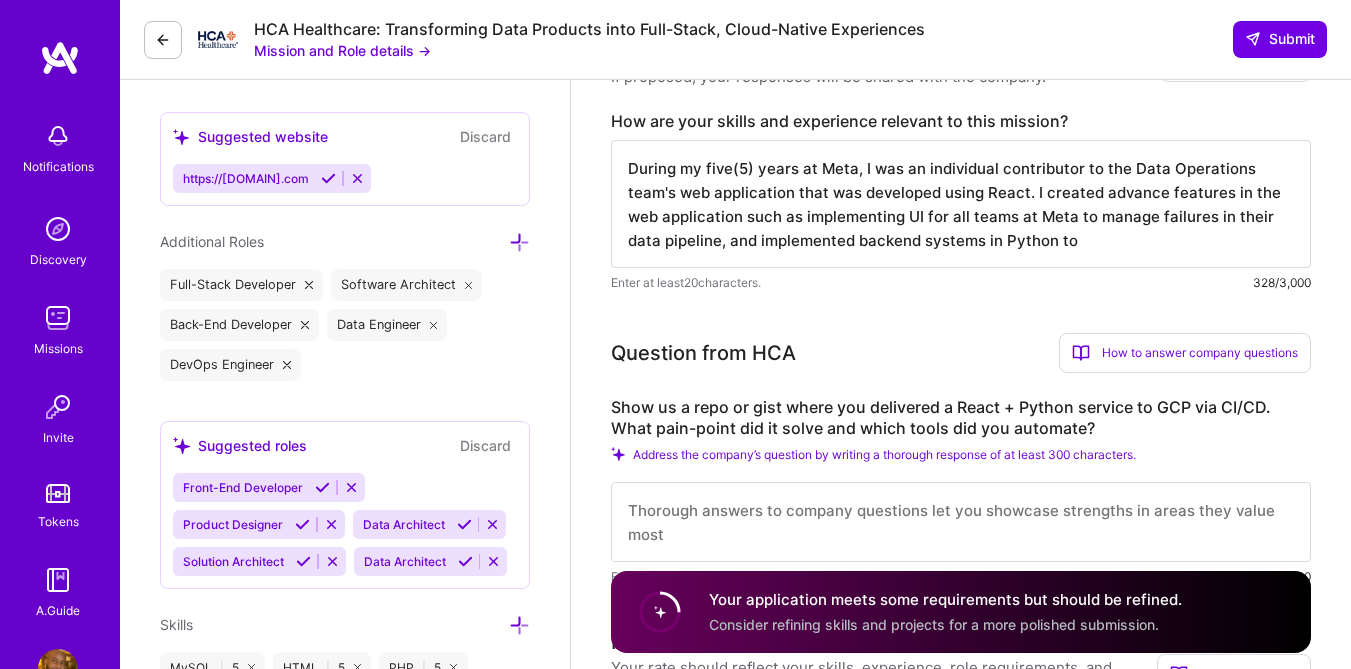click on "During my five(5) years at Meta, I was an individual contributor to the Data Operations team's web application that was developed using React. I created advance features in the web application such as implementing UI for all teams at Meta to manage failures in their data pipeline, and implemented backend systems in Python to" at bounding box center (961, 204) 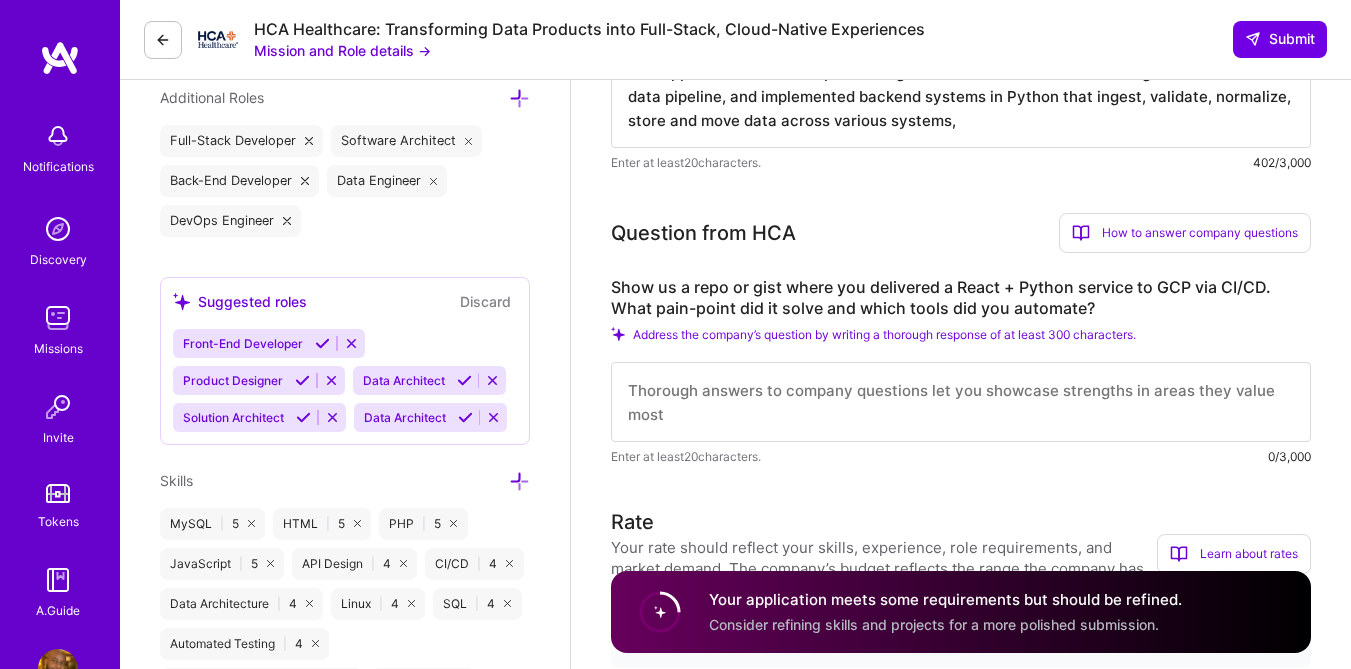 scroll, scrollTop: 835, scrollLeft: 0, axis: vertical 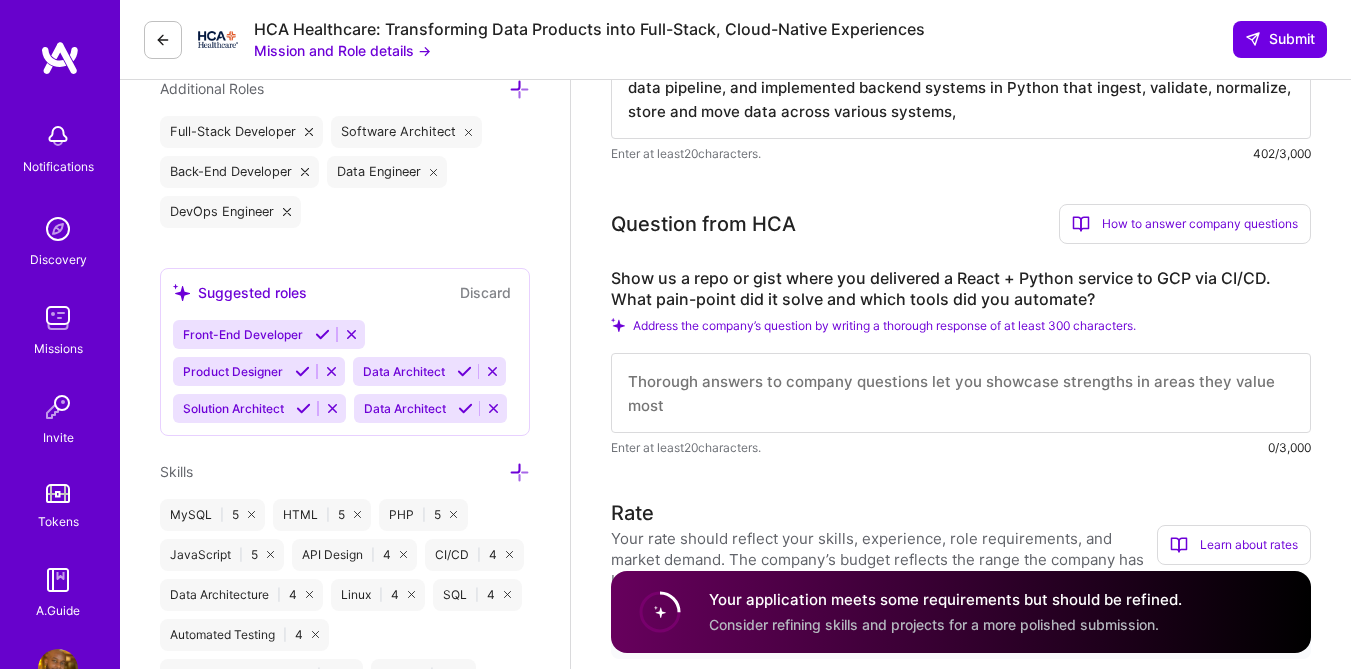 type on "During my [NUMBER] years at Meta, I was an individual contributor to the Data Operations team's web application that was developed using React.  I created advance features in the web application such as implementing UI for all teams at Meta to manage failures in their data pipeline, and implemented backend systems in Python that ingest, validate, normalize, store and move data across various systems," 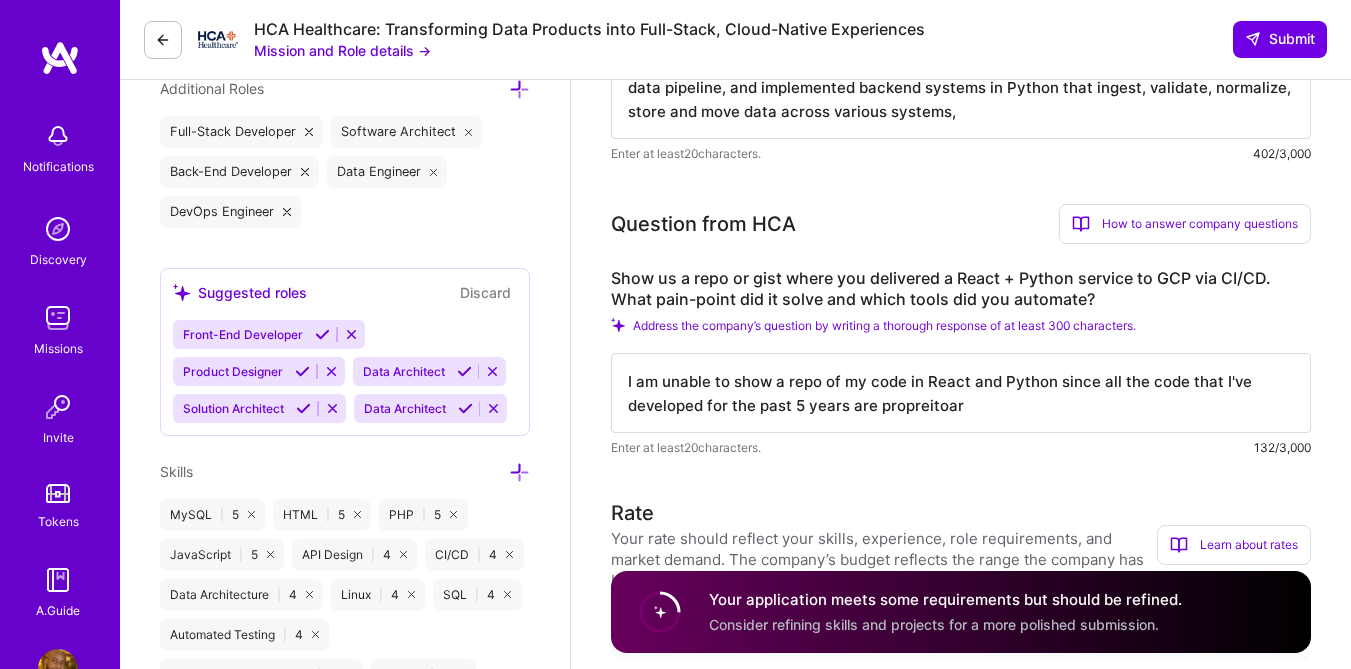 type on "I am unable to show a repo of my code in React and Python since all the code that I've developed for the past 5 years are propreitoary" 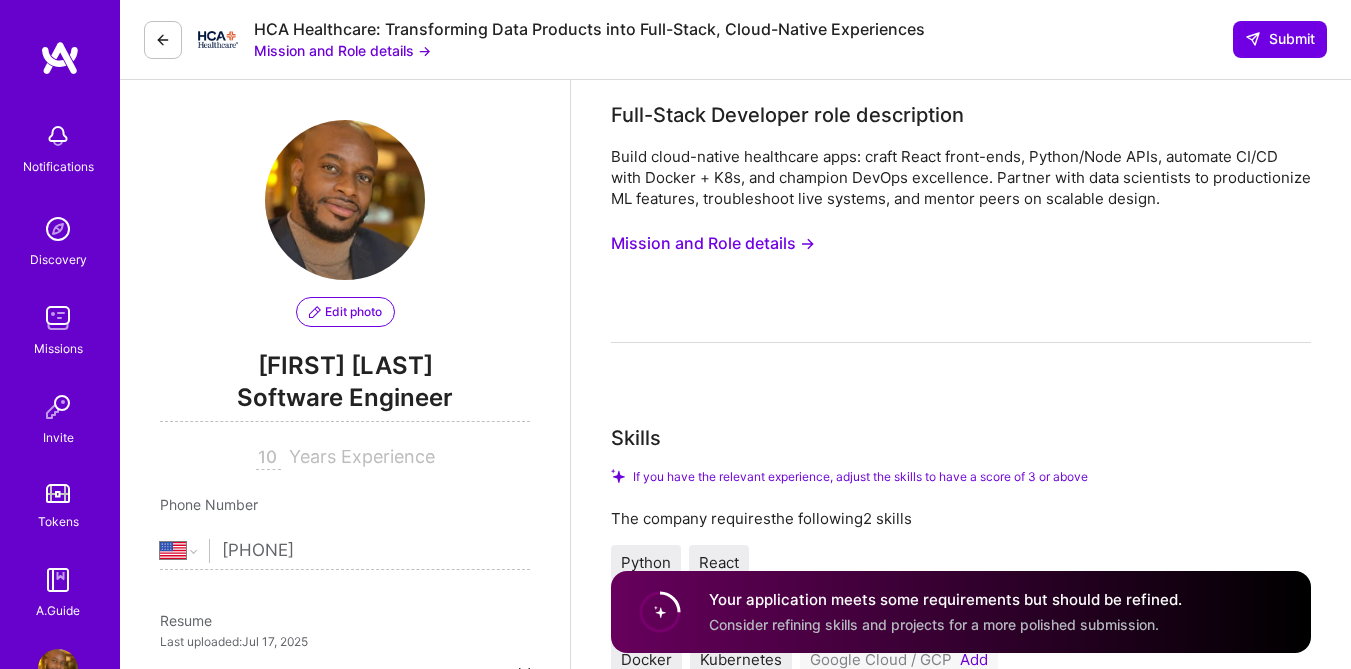 select on "US" 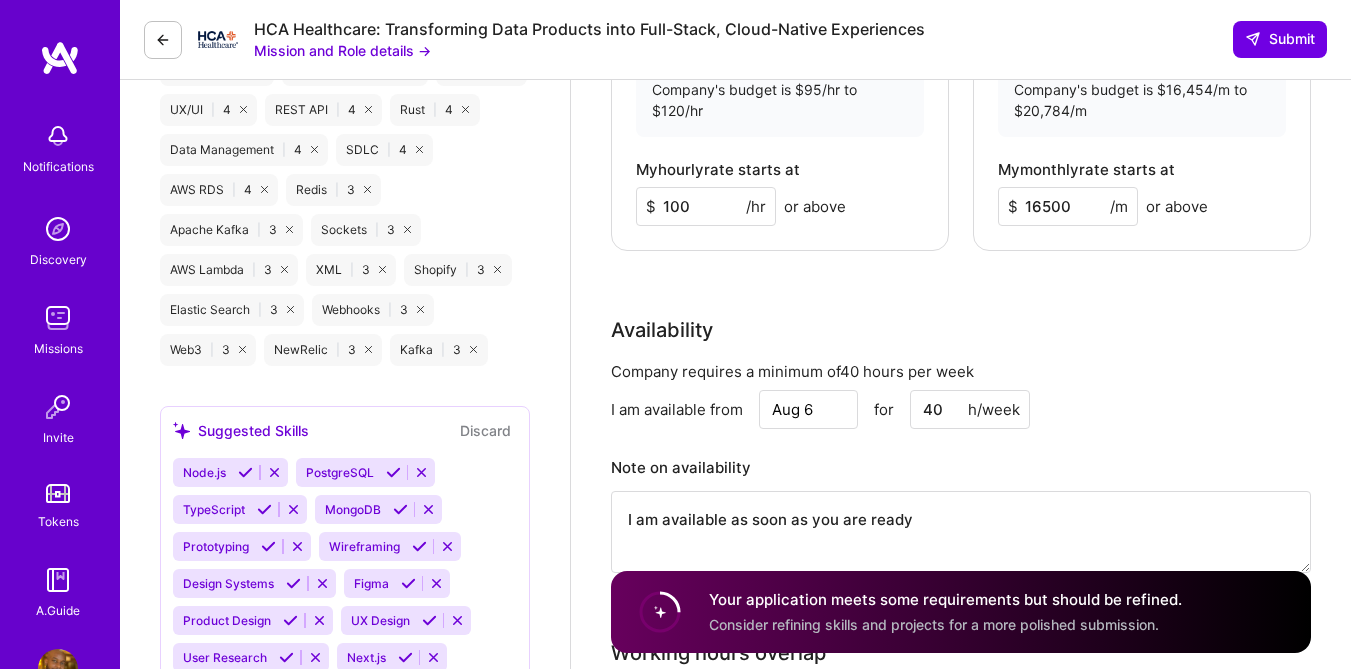 scroll, scrollTop: 1547, scrollLeft: 0, axis: vertical 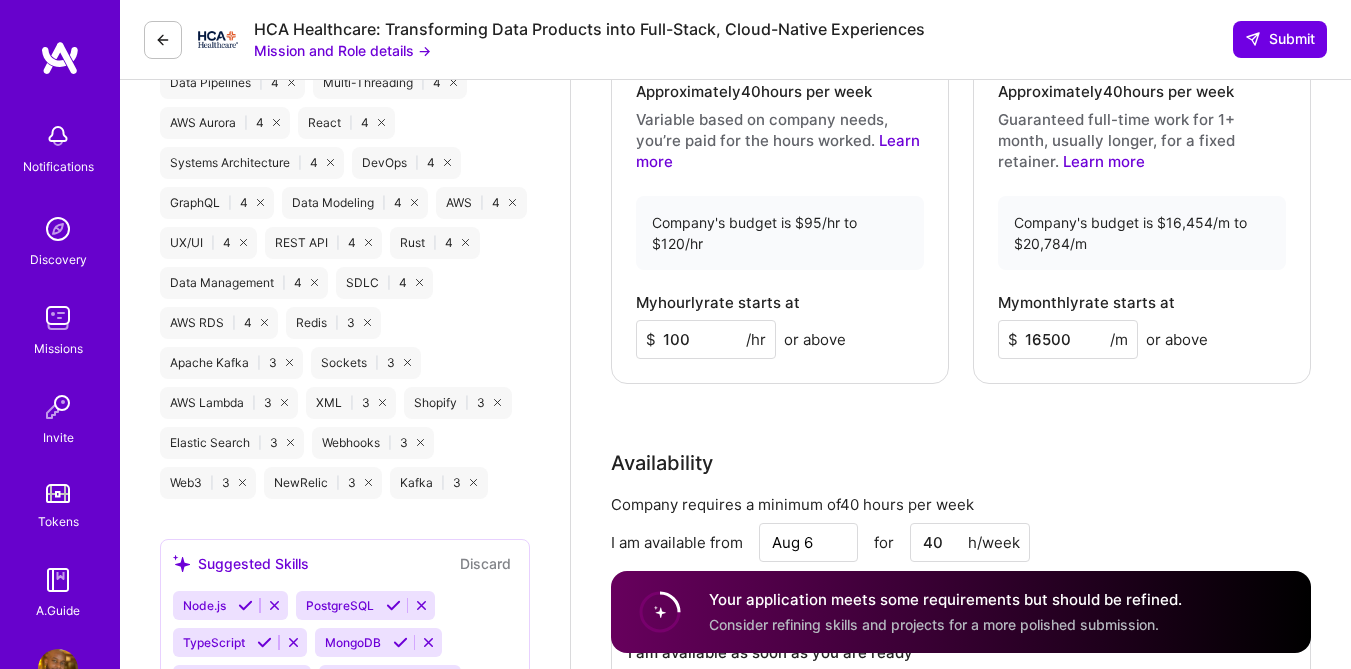 type on "I am unable to show a repo of my code in React and Python since all the code that I've developed for the past 5 years are proprietary to Meta." 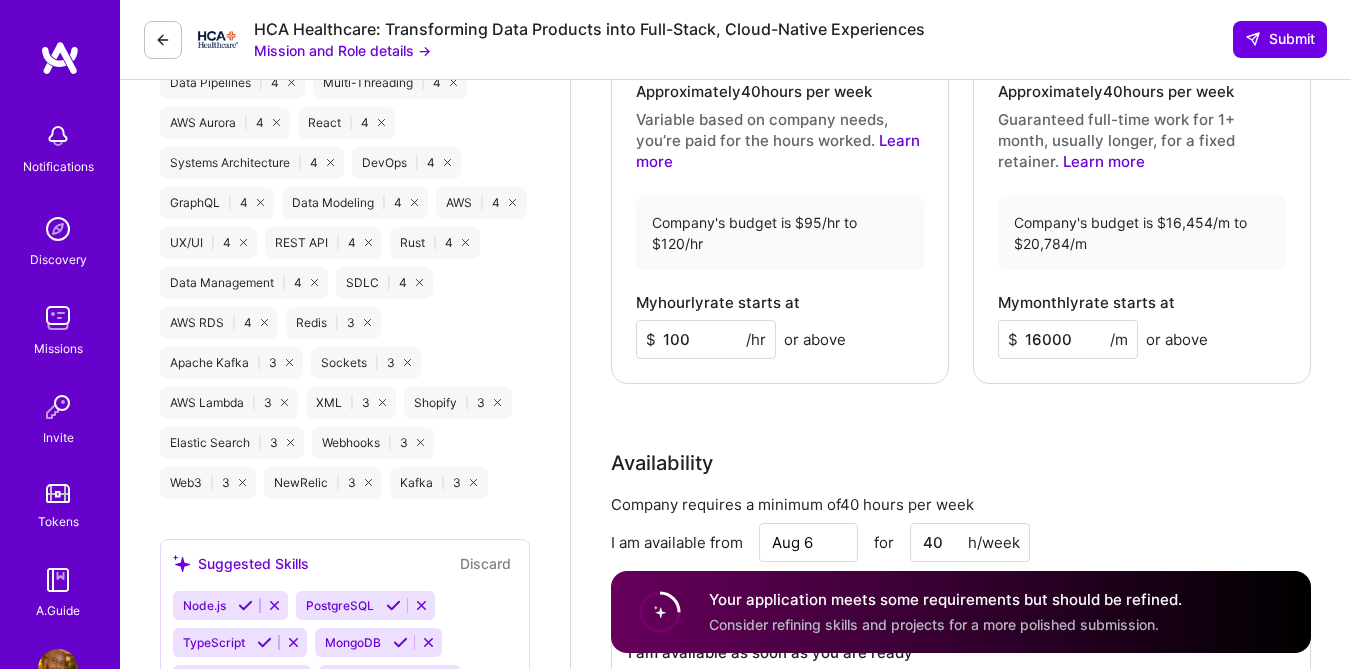 click on "16000" at bounding box center [1068, 339] 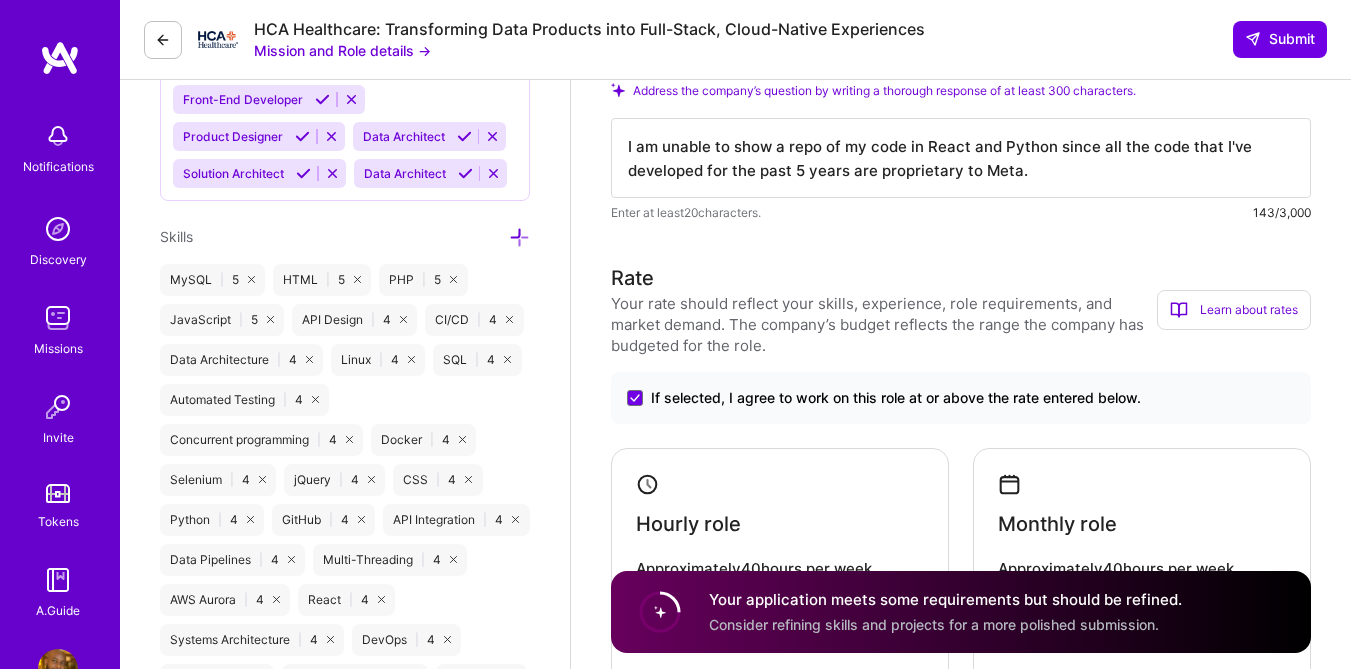 scroll, scrollTop: 1043, scrollLeft: 0, axis: vertical 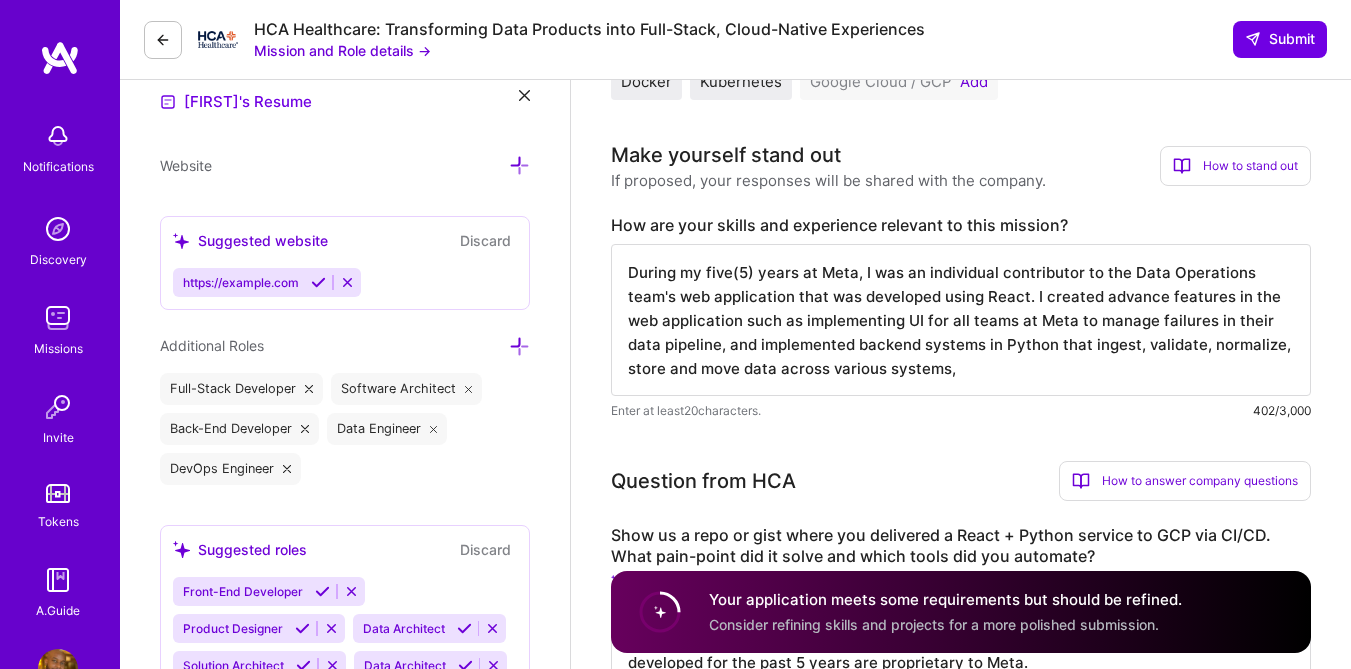 type on "17000" 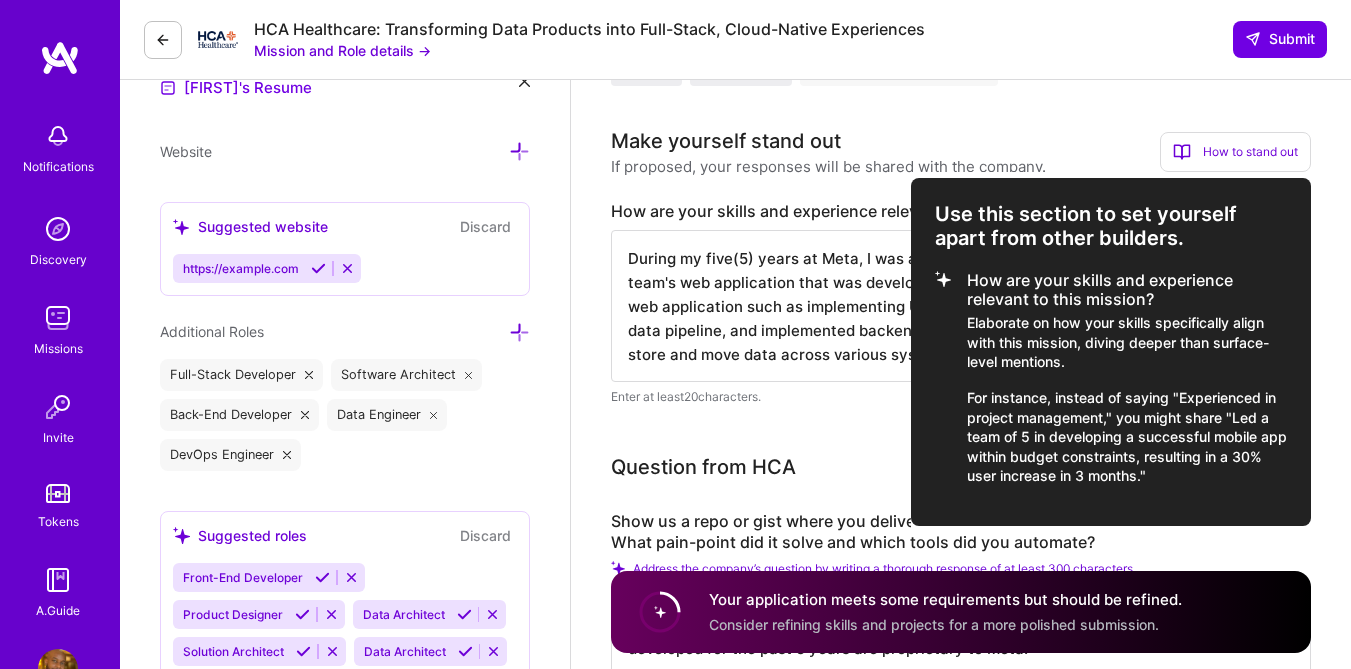 scroll, scrollTop: 594, scrollLeft: 0, axis: vertical 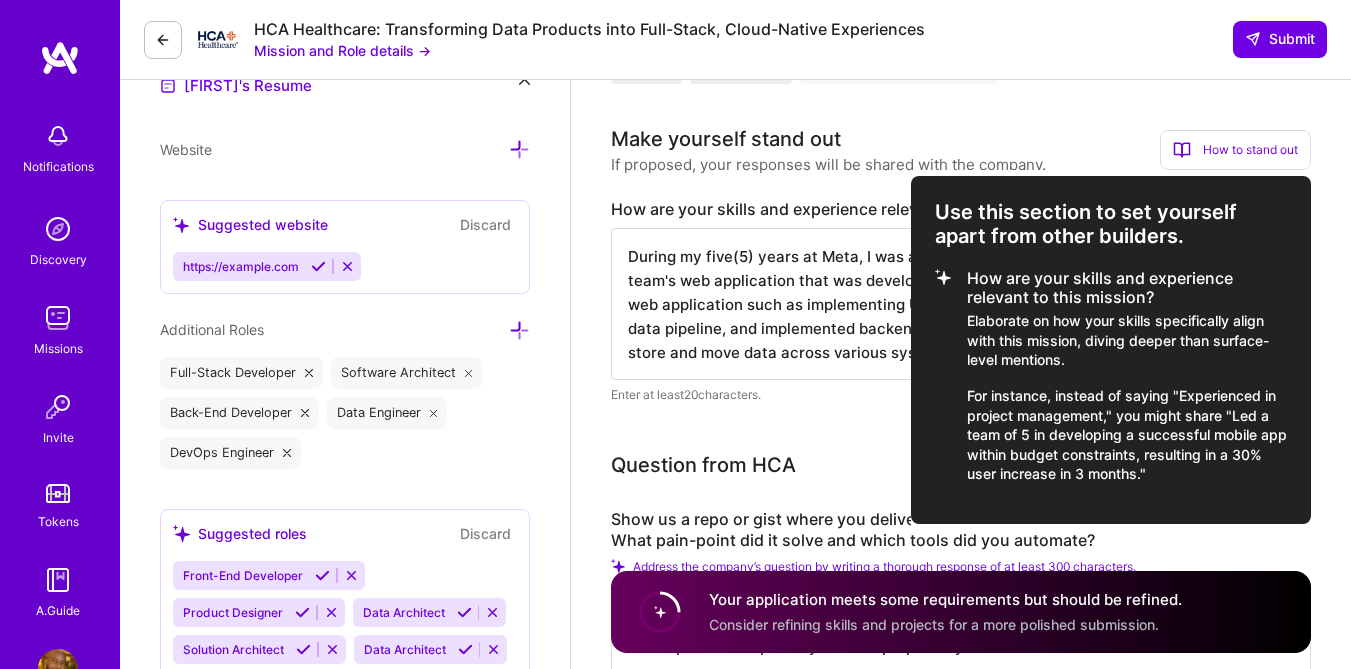 click at bounding box center (675, 334) 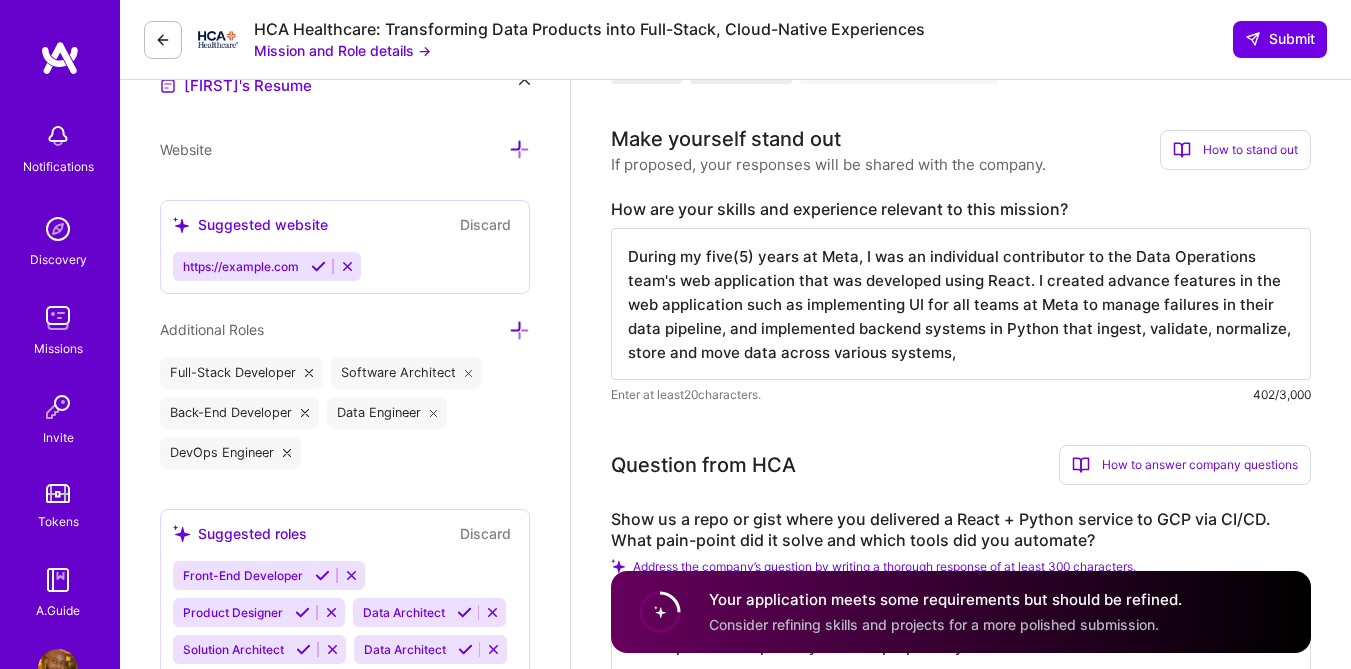 click on "During my [NUMBER] years at Meta, I was an individual contributor to the Data Operations team's web application that was developed using React.  I created advance features in the web application such as implementing UI for all teams at Meta to manage failures in their data pipeline, and implemented backend systems in Python that ingest, validate, normalize, store and move data across various systems," at bounding box center (961, 304) 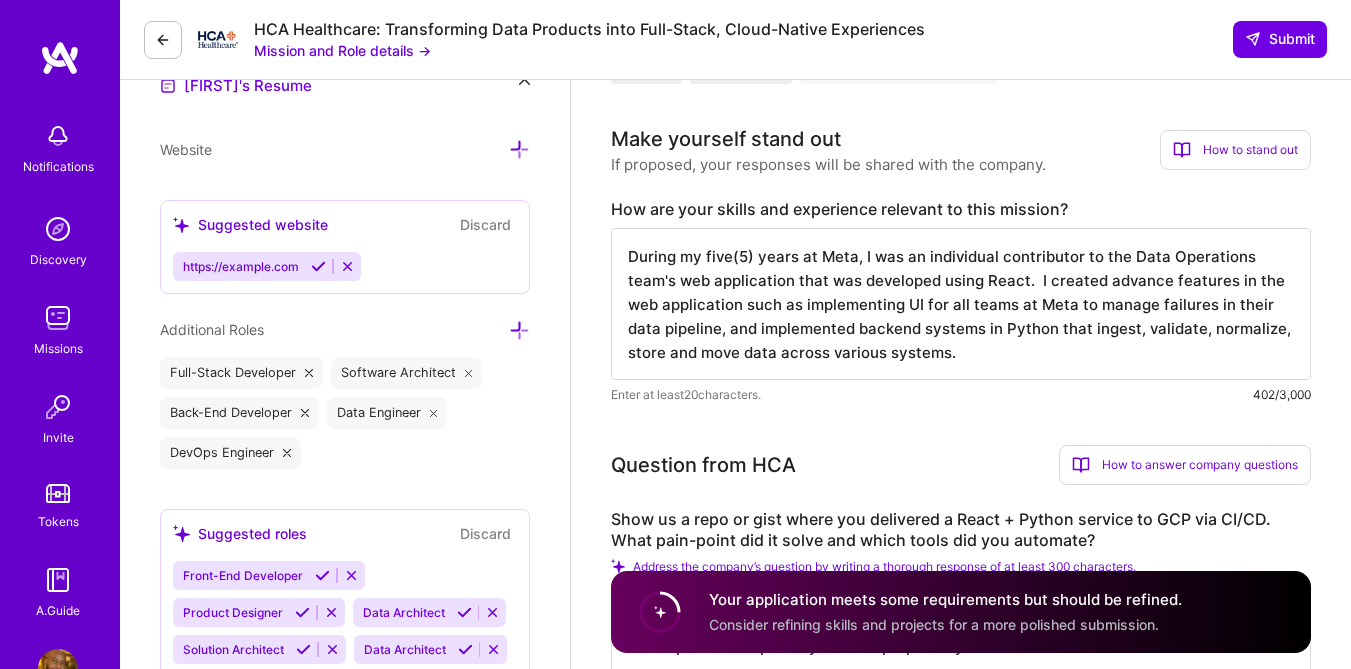 scroll, scrollTop: 2, scrollLeft: 0, axis: vertical 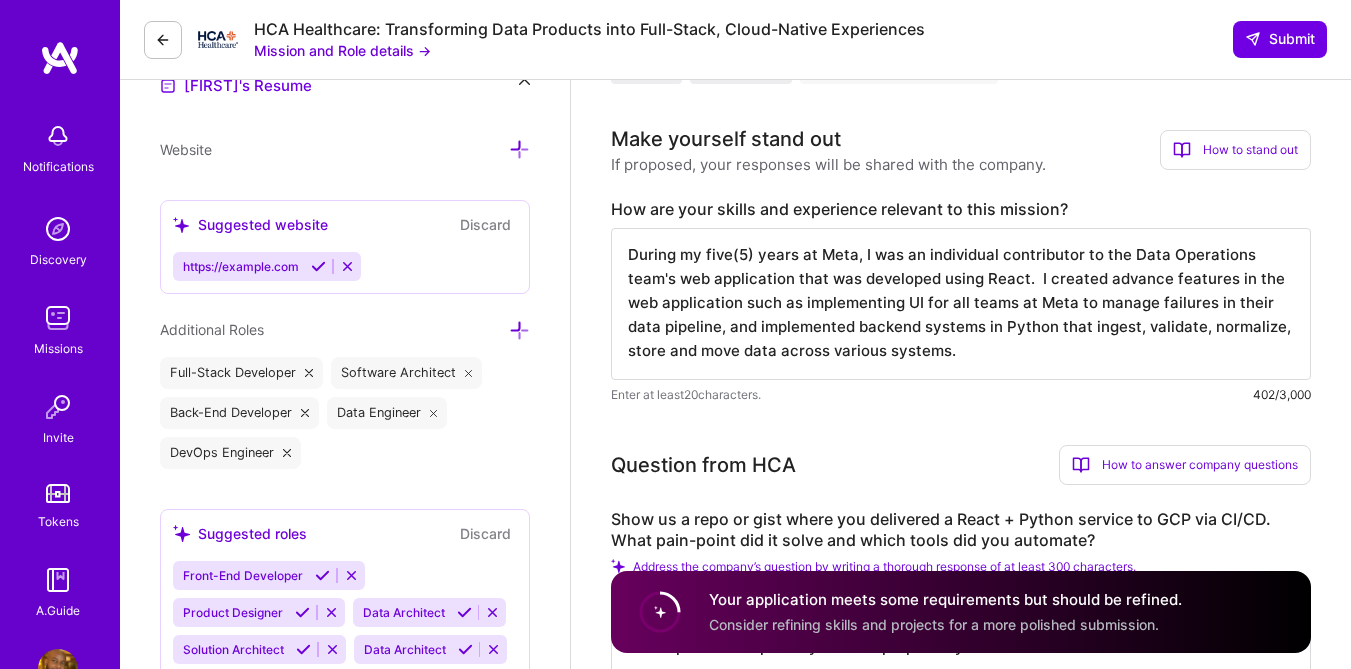 drag, startPoint x: 730, startPoint y: 328, endPoint x: 760, endPoint y: 327, distance: 30.016663 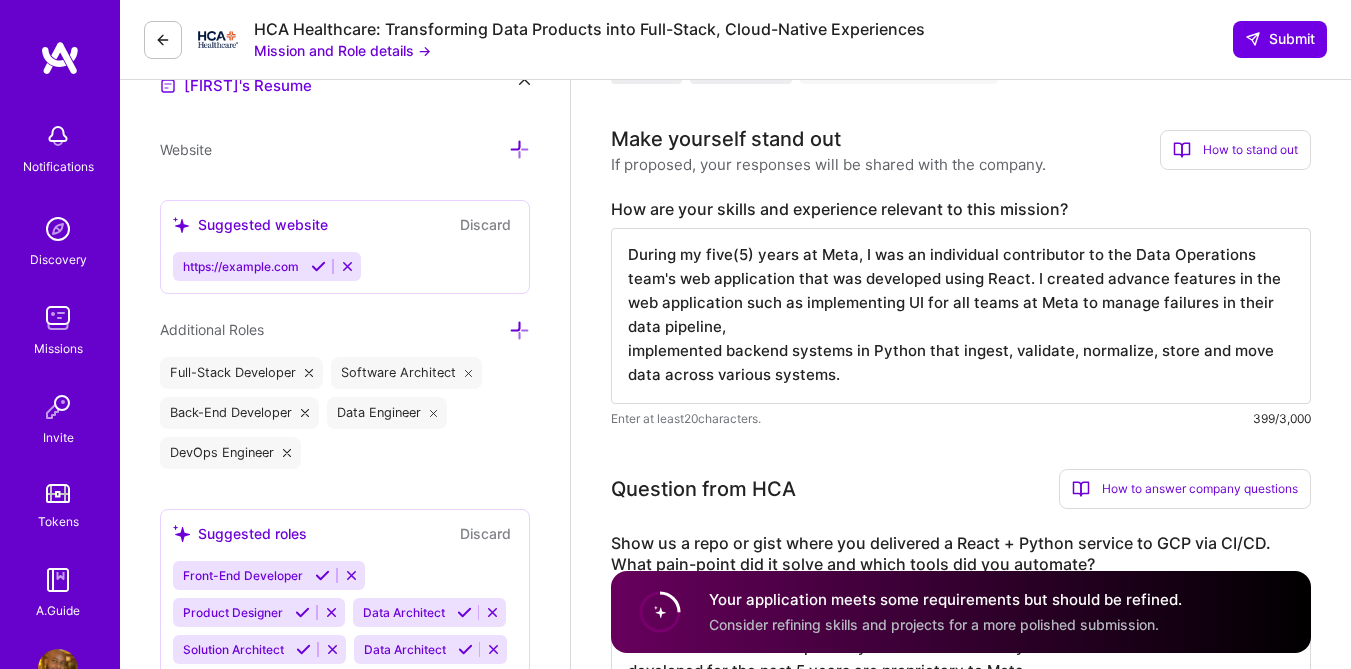 click on "During my five(5) years at Meta, I was an individual contributor to the Data Operations team's web application that was developed using React.  I created advance features in the web application such as implementing UI for all teams at Meta to manage failures in their data pipeline,
implemented backend systems in Python that ingest, validate, normalize, store and move data across various systems." at bounding box center [961, 316] 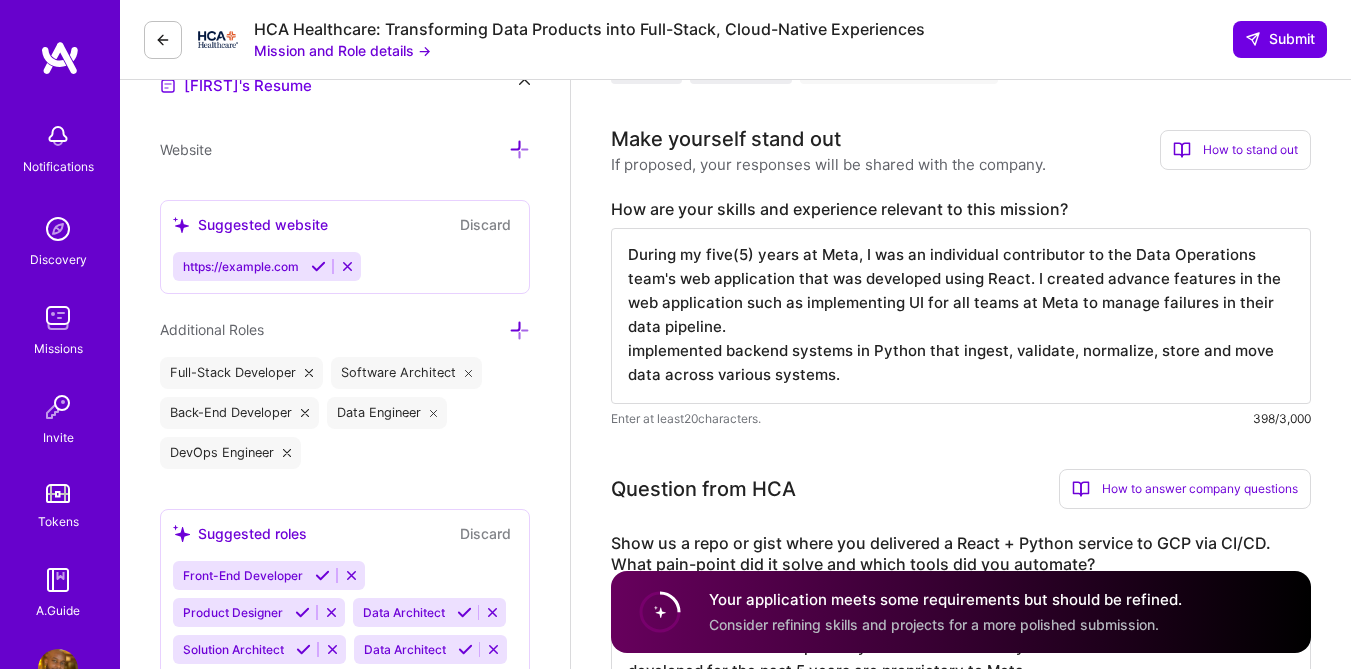 click on "During my five(5) years at Meta, I was an individual contributor to the Data Operations team's web application that was developed using React.  I created advance features in the web application such as implementing UI for all teams at Meta to manage failures in their data pipeline.
implemented backend systems in Python that ingest, validate, normalize, store and move data across various systems." at bounding box center (961, 316) 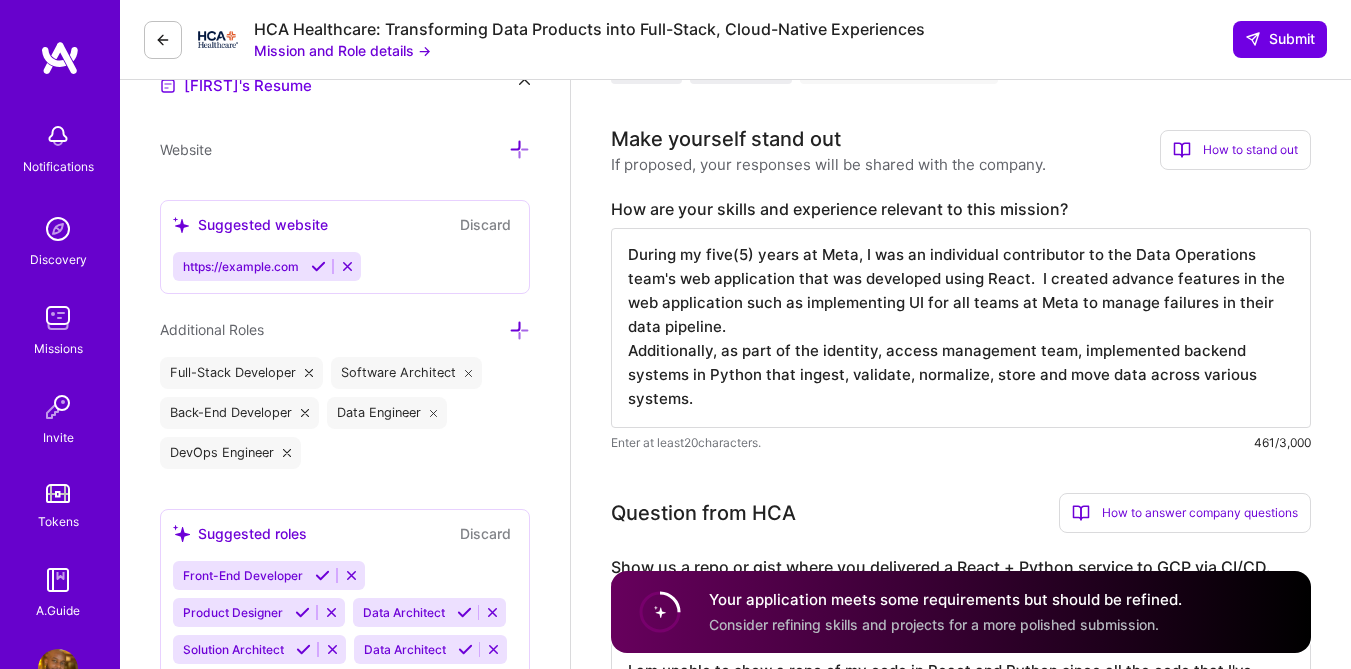 click on "During my five(5) years at Meta, I was an individual contributor to the Data Operations team's web application that was developed using React.  I created advance features in the web application such as implementing UI for all teams at Meta to manage failures in their data pipeline.
Additionally, as part of the identity, access management team, implemented backend systems in Python that ingest, validate, normalize, store and move data across various systems." at bounding box center [961, 328] 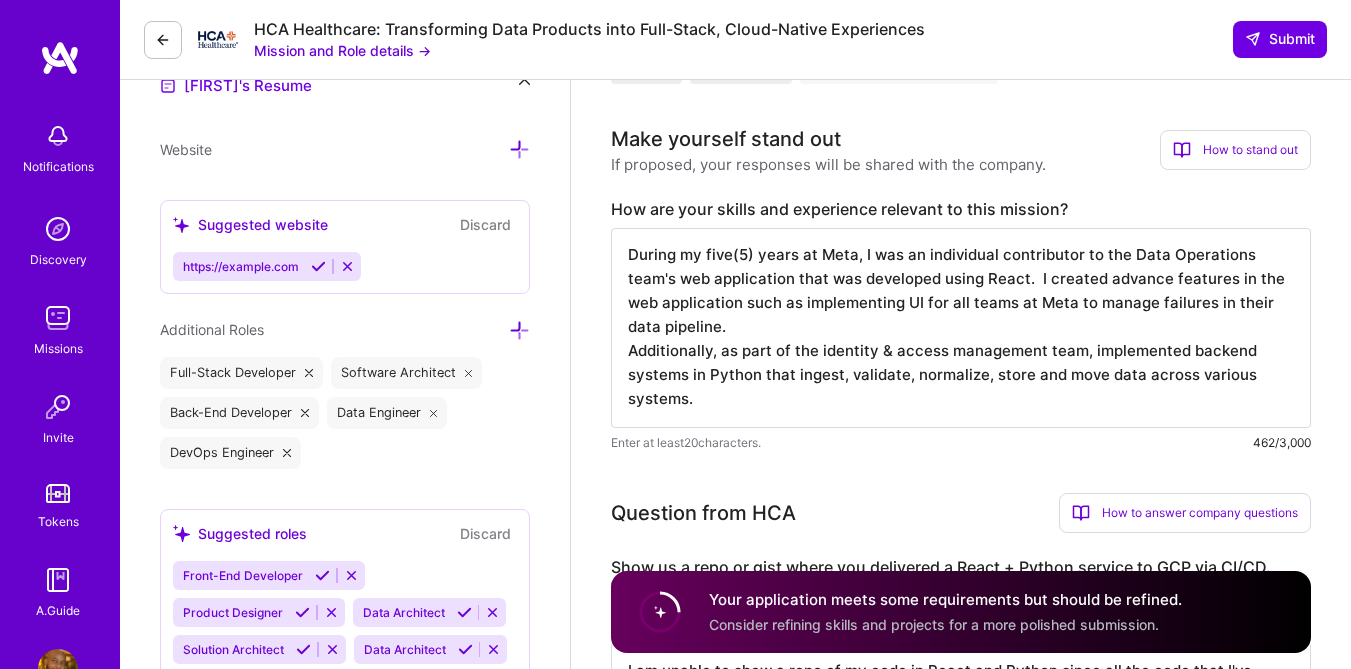 click on "During my five(5) years at Meta, I was an individual contributor to the Data Operations team's web application that was developed using React.  I created advance features in the web application such as implementing UI for all teams at Meta to manage failures in their data pipeline.
Additionally, as part of the identity & access management team, implemented backend systems in Python that ingest, validate, normalize, store and move data across various systems." at bounding box center [961, 328] 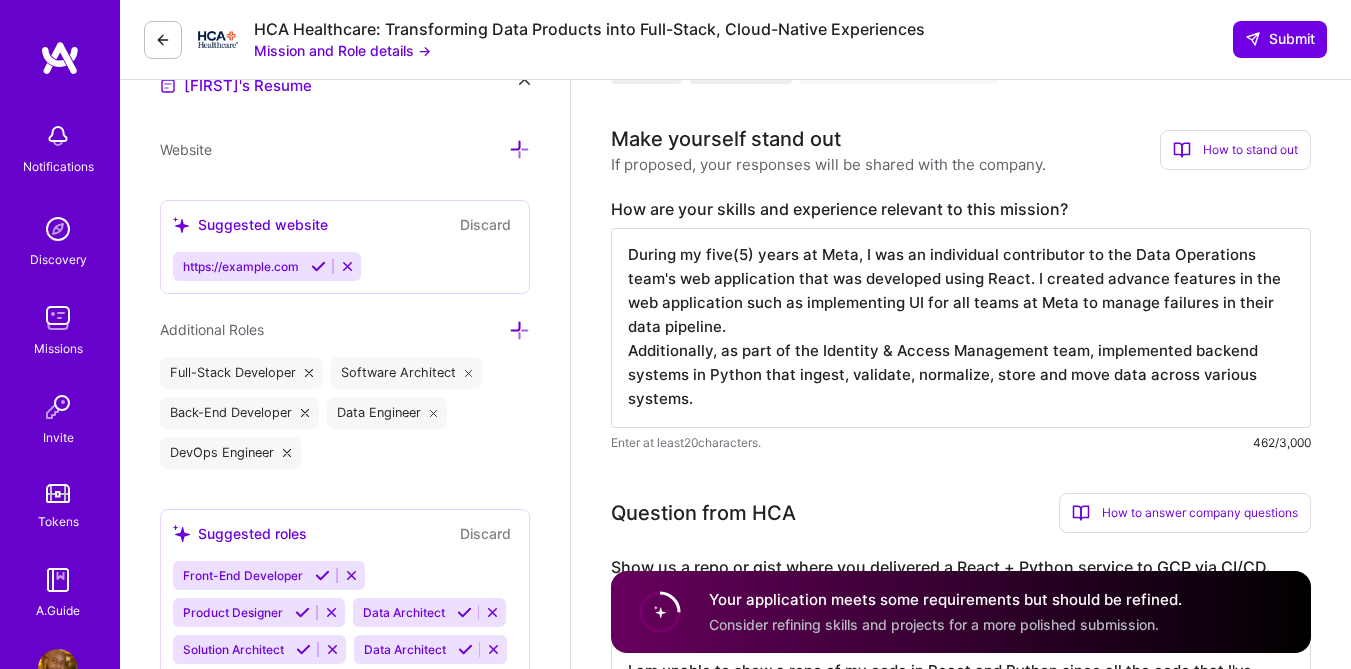 click on "During my five(5) years at Meta, I was an individual contributor to the Data Operations team's web application that was developed using React.  I created advance features in the web application such as implementing UI for all teams at Meta to manage failures in their data pipeline.
Additionally, as part of the Identity & access management team, implemented backend systems in Python that ingest, validate, normalize, store and move data across various systems." at bounding box center (961, 328) 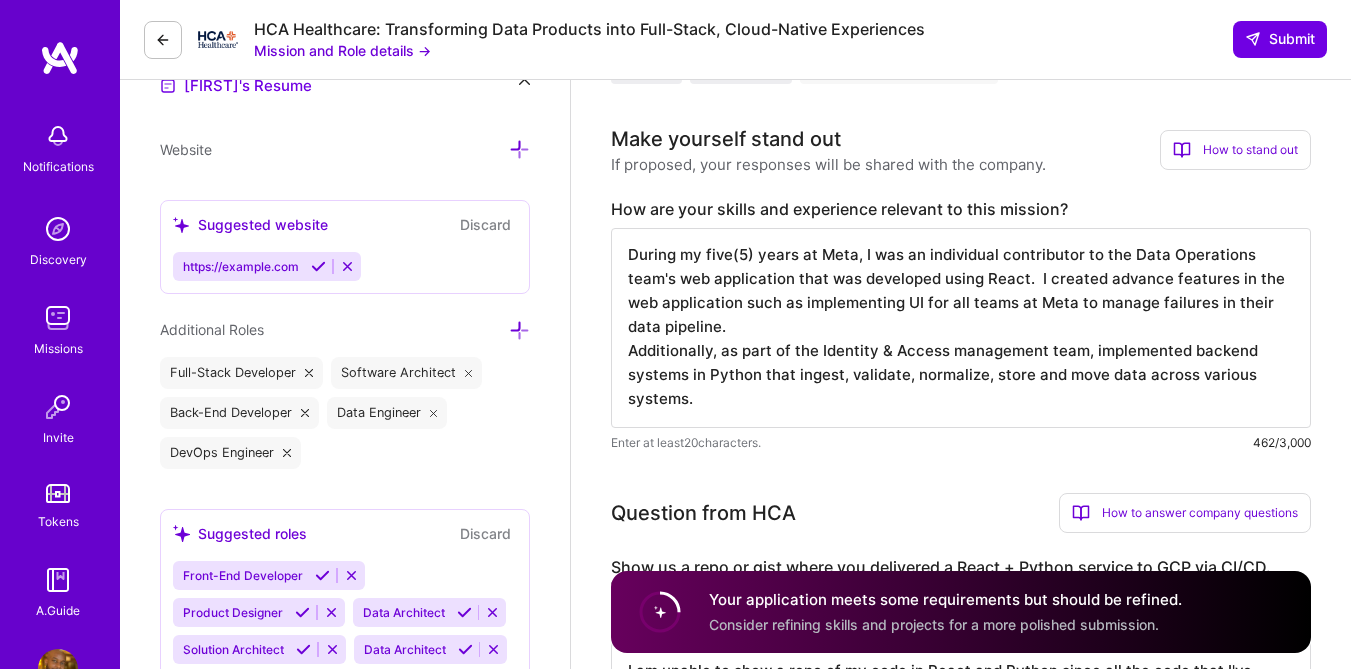 click on "During my five(5) years at Meta, I was an individual contributor to the Data Operations team's web application that was developed using React.  I created advance features in the web application such as implementing UI for all teams at Meta to manage failures in their data pipeline.
Additionally, as part of the Identity & Access management team, implemented backend systems in Python that ingest, validate, normalize, store and move data across various systems." at bounding box center [961, 328] 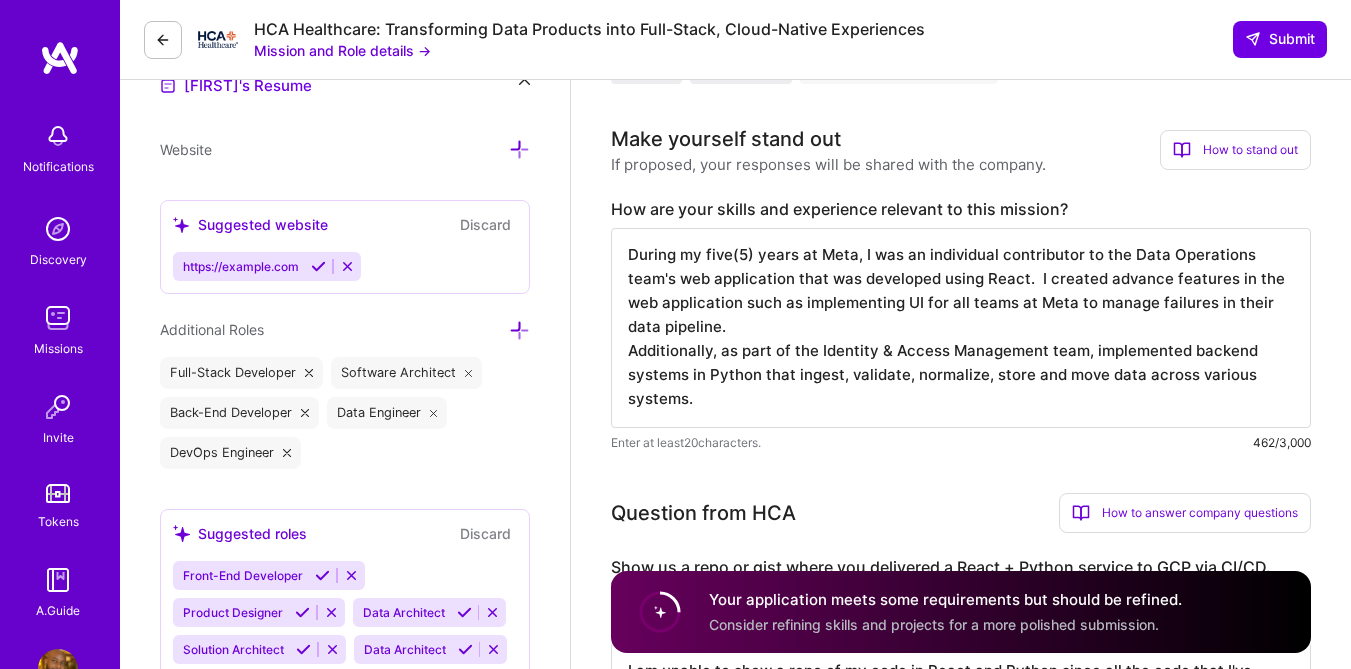 click on "During my five(5) years at Meta, I was an individual contributor to the Data Operations team's web application that was developed using React.  I created advance features in the web application such as implementing UI for all teams at Meta to manage failures in their data pipeline.
Additionally, as part of the Identity & Access Management team, implemented backend systems in Python that ingest, validate, normalize, store and move data across various systems." at bounding box center [961, 328] 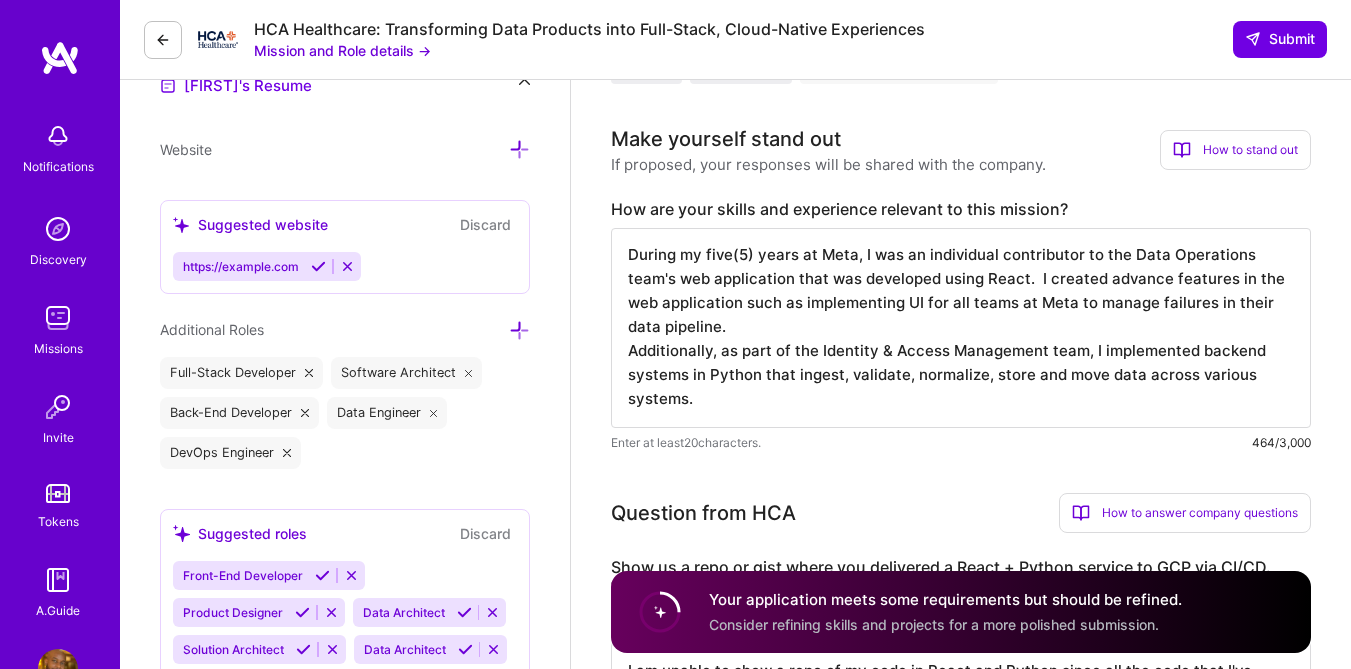 click on "During my five(5) years at Meta, I was an individual contributor to the Data Operations team's web application that was developed using React.  I created advance features in the web application such as implementing UI for all teams at Meta to manage failures in their data pipeline.
Additionally, as part of the Identity & Access Management team, I implemented backend systems in Python that ingest, validate, normalize, store and move data across various systems." at bounding box center (961, 328) 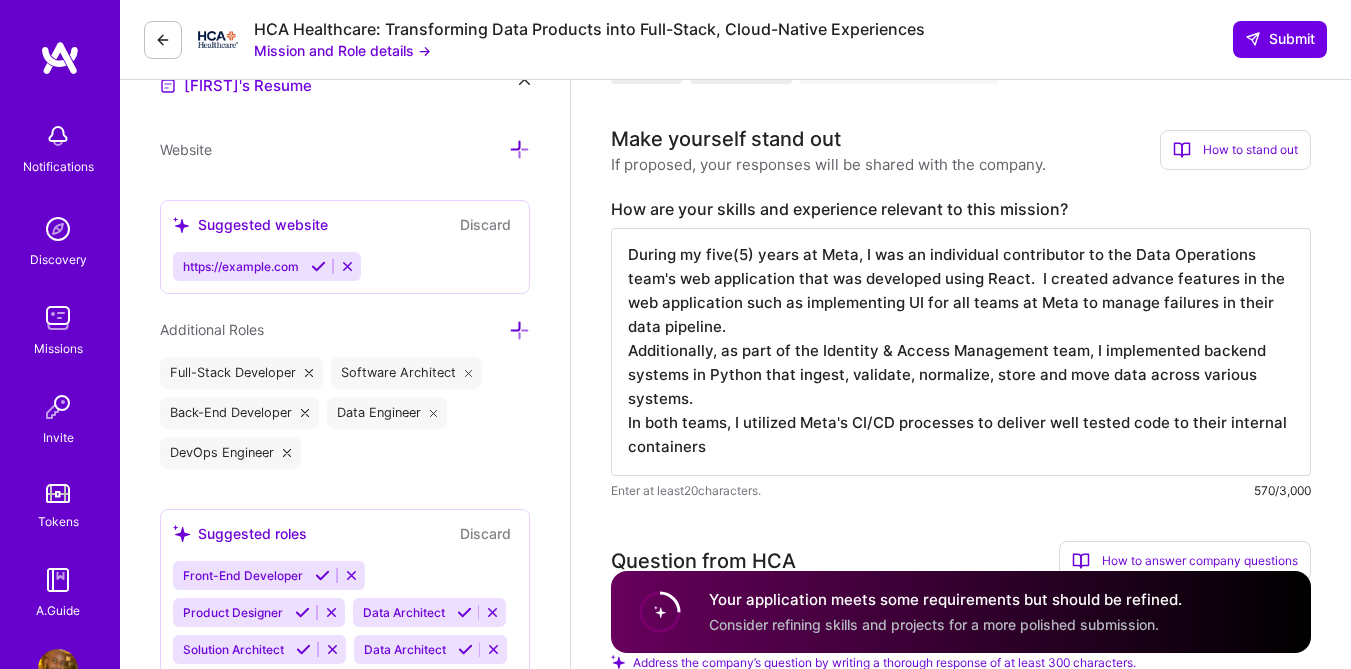 click on "During my five(5) years at Meta, I was an individual contributor to the Data Operations team's web application that was developed using React.  I created advance features in the web application such as implementing UI for all teams at Meta to manage failures in their data pipeline.
Additionally, as part of the Identity & Access Management team, I implemented backend systems in Python that ingest, validate, normalize, store and move data across various systems.
In both teams, I utilized Meta's CI/CD processes to deliver well tested code to their internal containers" at bounding box center [961, 352] 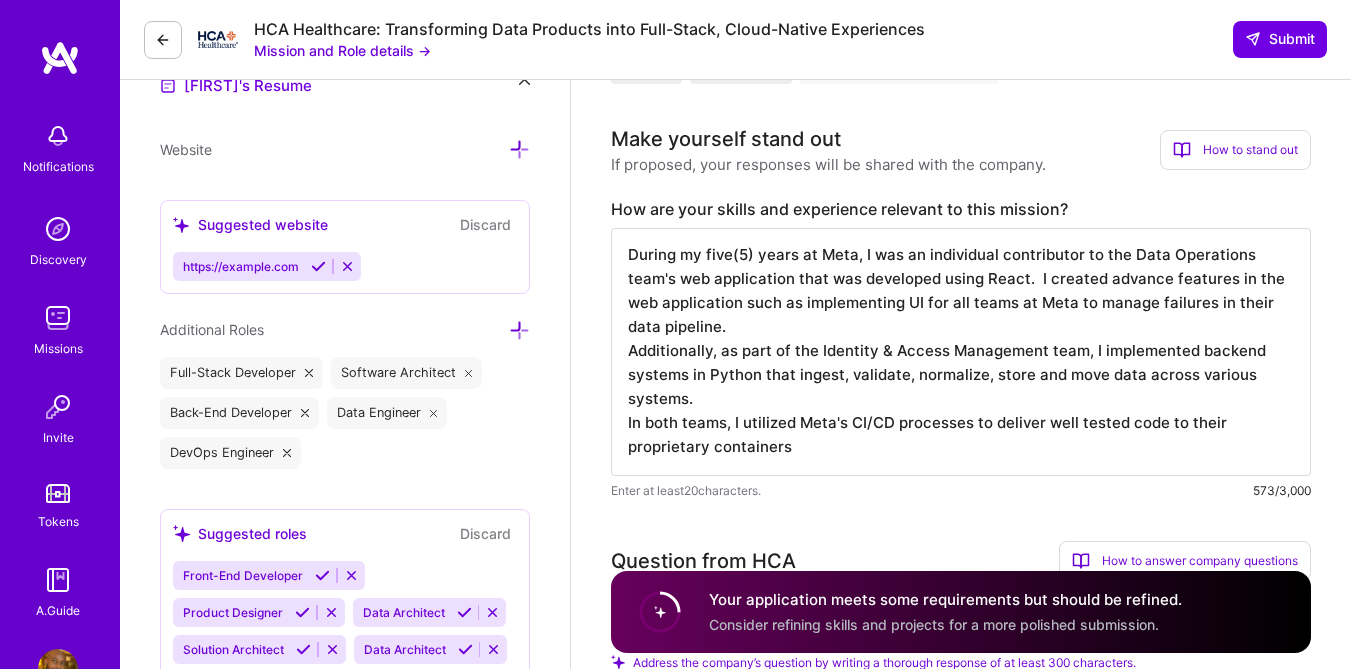 click on "During my five(5) years at Meta, I was an individual contributor to the Data Operations team's web application that was developed using React.  I created advance features in the web application such as implementing UI for all teams at Meta to manage failures in their data pipeline.
Additionally, as part of the Identity & Access Management team, I implemented backend systems in Python that ingest, validate, normalize, store and move data across various systems.
In both teams, I utilized Meta's CI/CD processes to deliver well tested code to their proprietary containers" at bounding box center (961, 352) 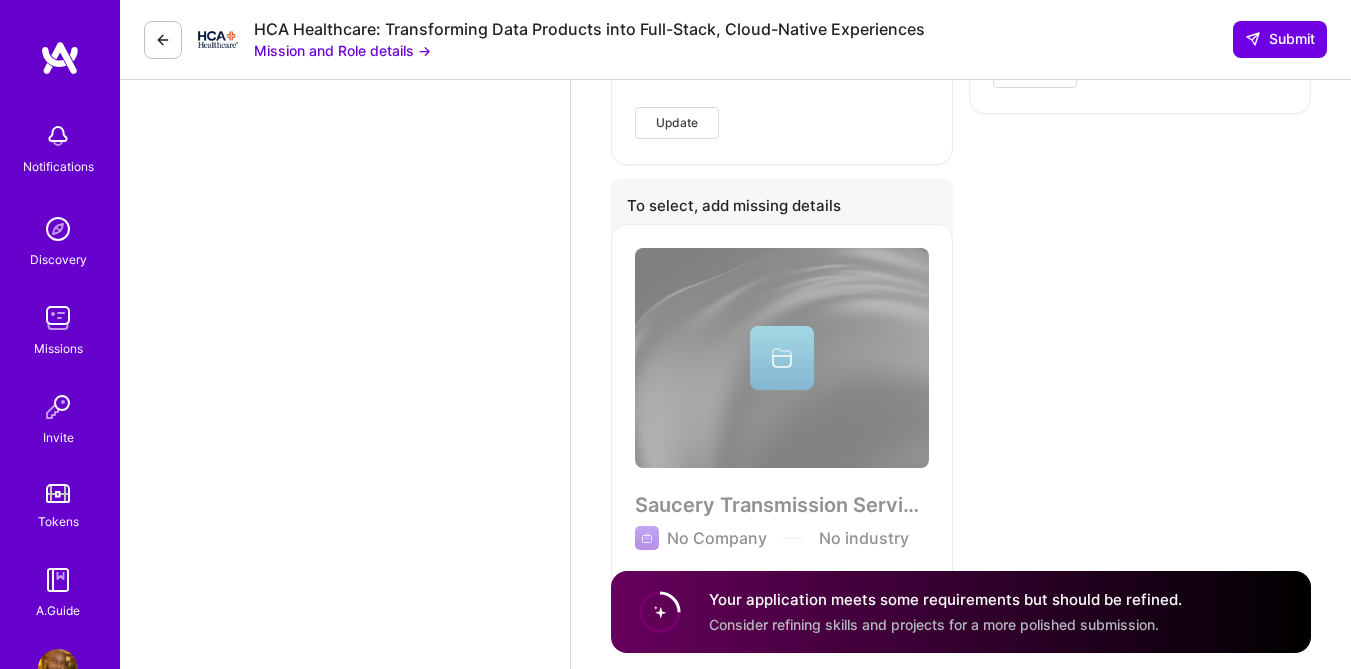 scroll, scrollTop: 5608, scrollLeft: 0, axis: vertical 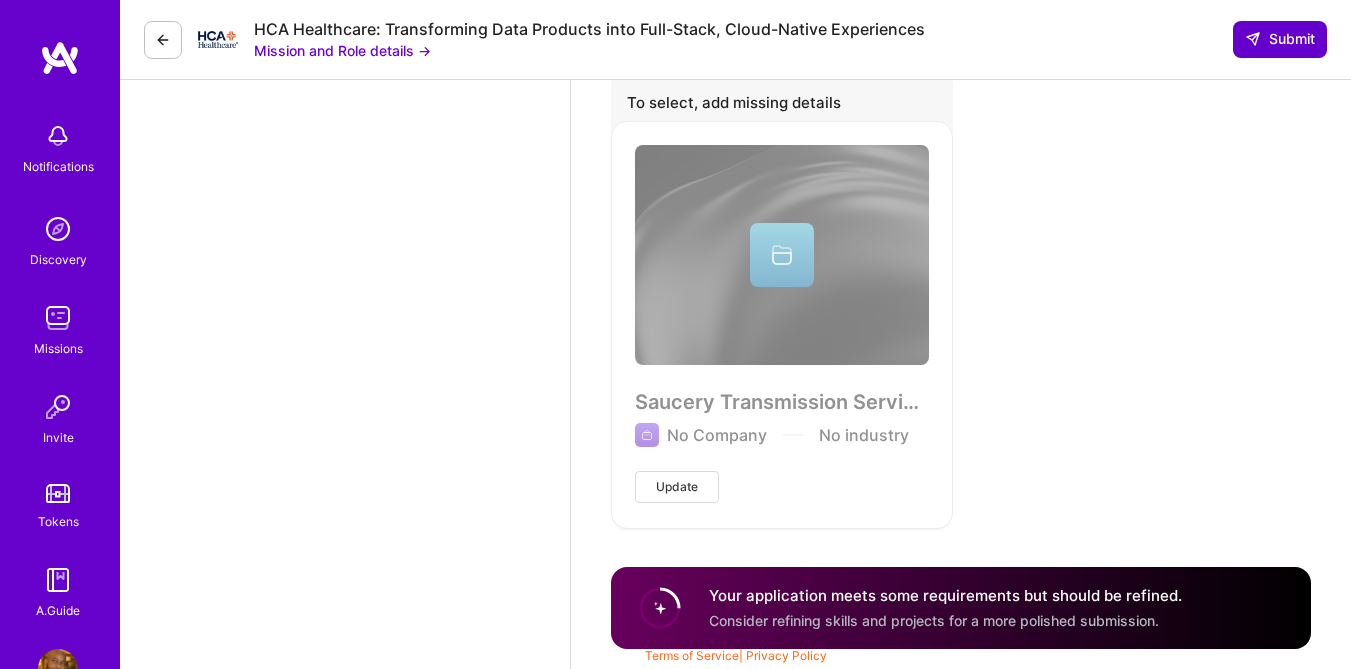 type on "During my five(5) years at Meta, I was an individual contributor to the Data Operations team's web application that was developed using React.  I created advance features in the web application such as implementing UI for all teams at Meta to manage failures in their data pipeline.
Additionally, as part of the Identity & Access Management team, I implemented backend systems in Python that ingest, validate, normalize, store and move data across various systems.
In both teams, I utilized Meta's CI/CD processes to deliver well tested code to their proprietary servers and containers." 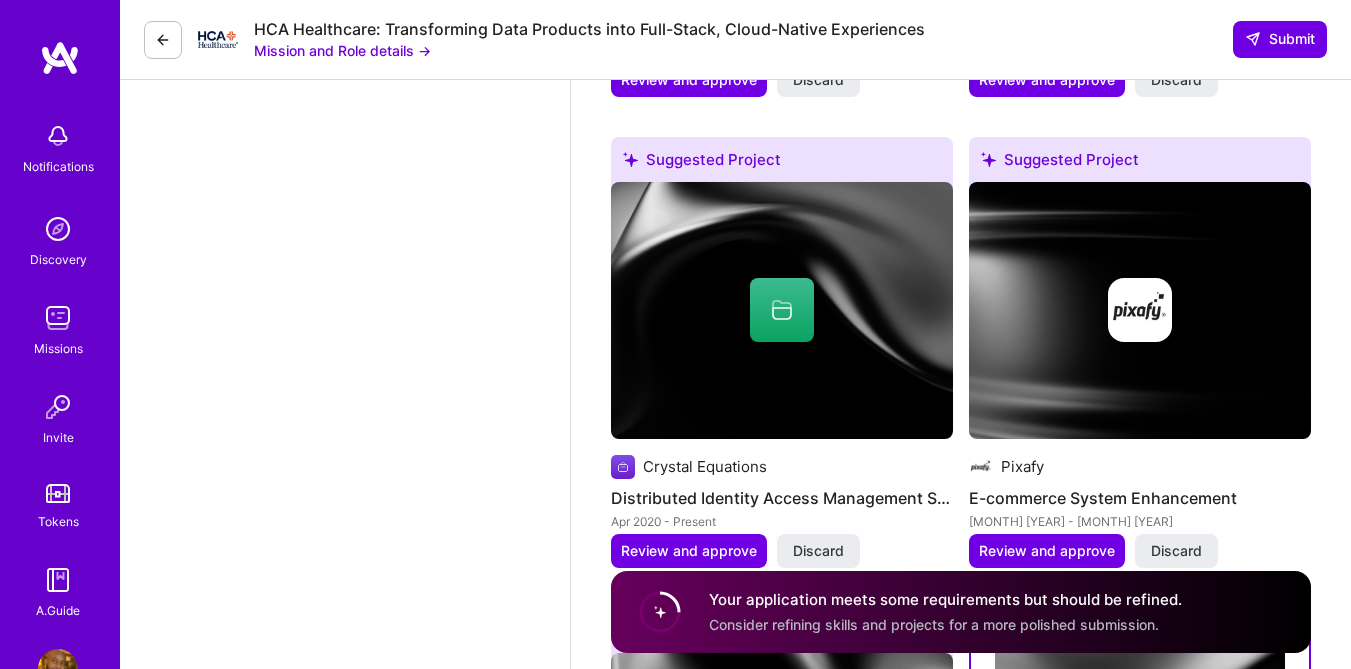 scroll, scrollTop: 3173, scrollLeft: 0, axis: vertical 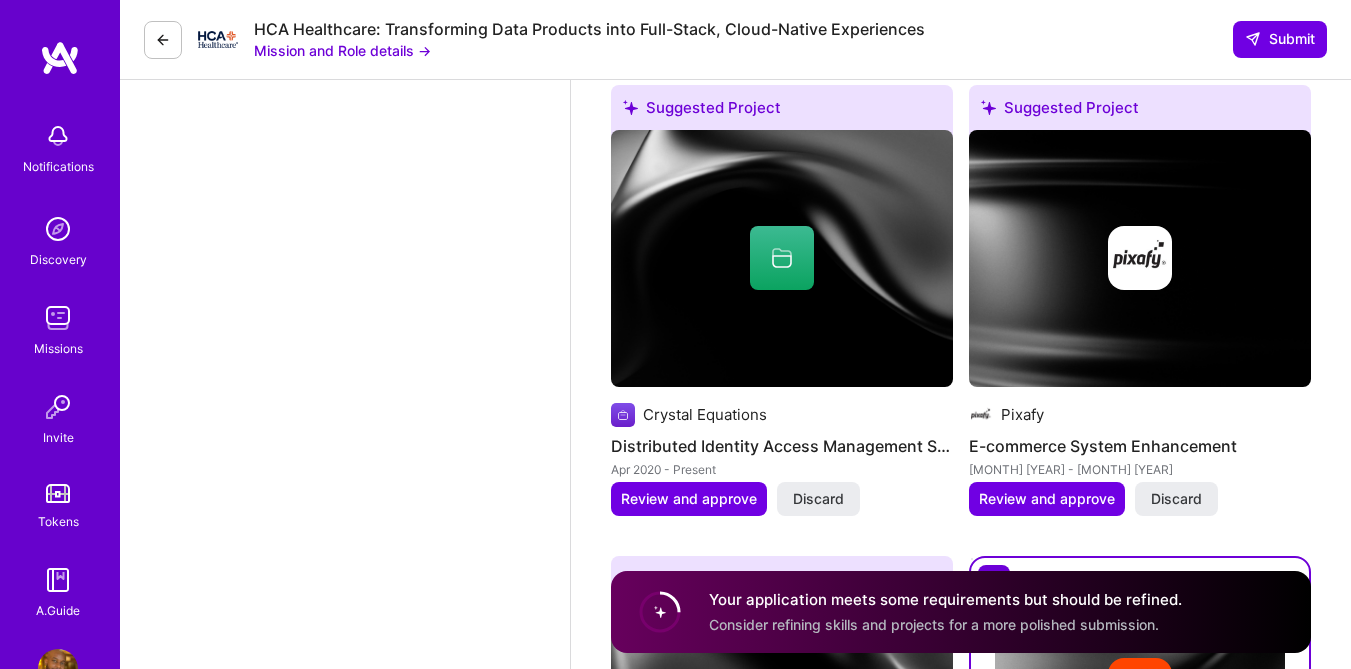 click on "Consider refining skills and projects for a more polished submission." at bounding box center [934, 624] 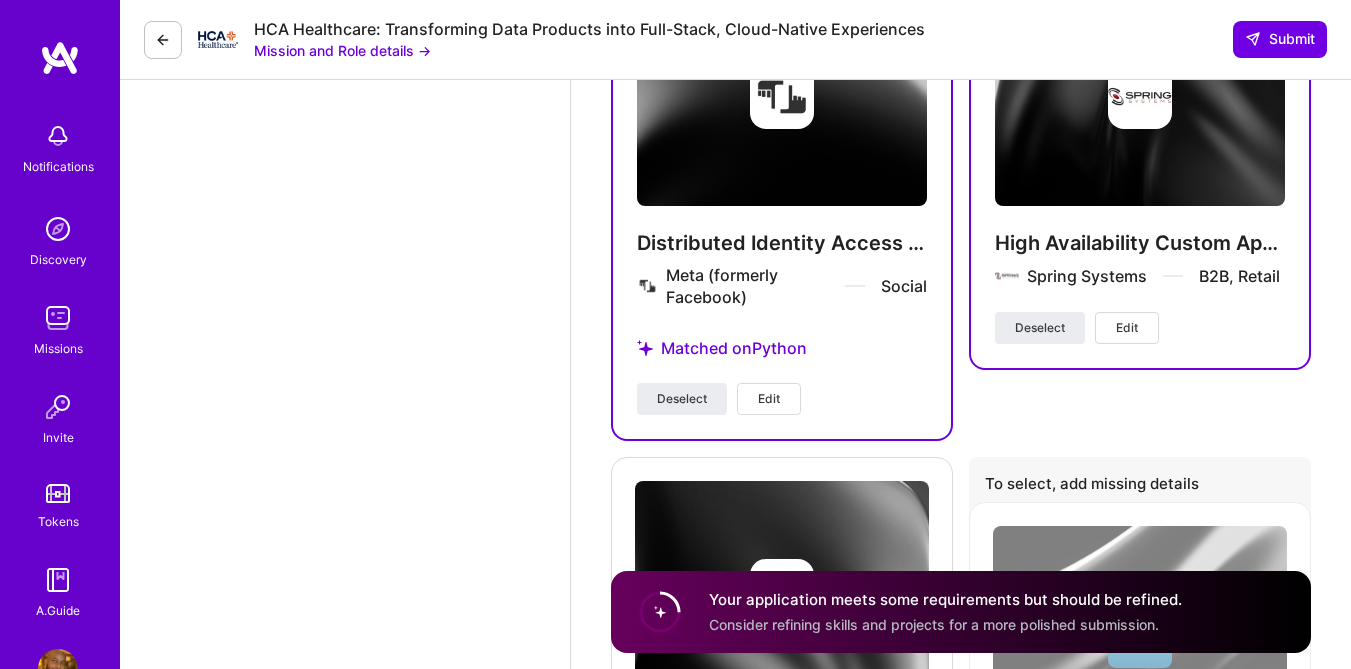 scroll, scrollTop: 4265, scrollLeft: 0, axis: vertical 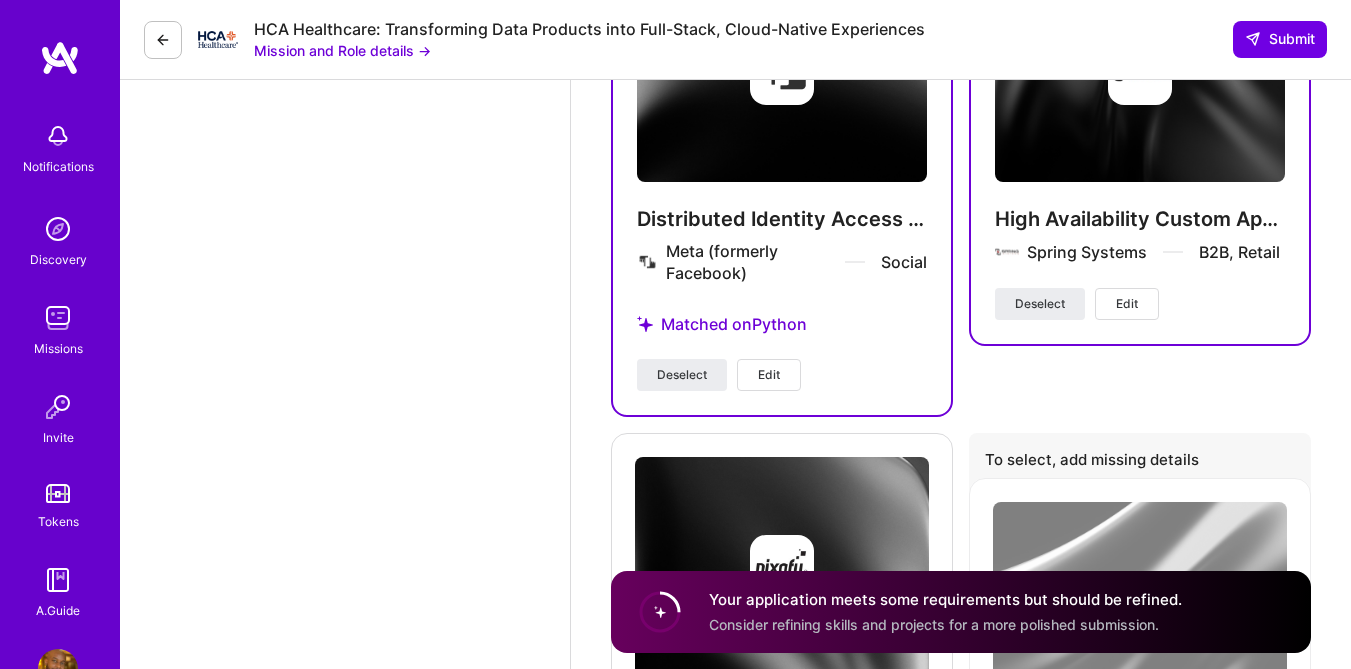 click on "Edit" at bounding box center (769, 375) 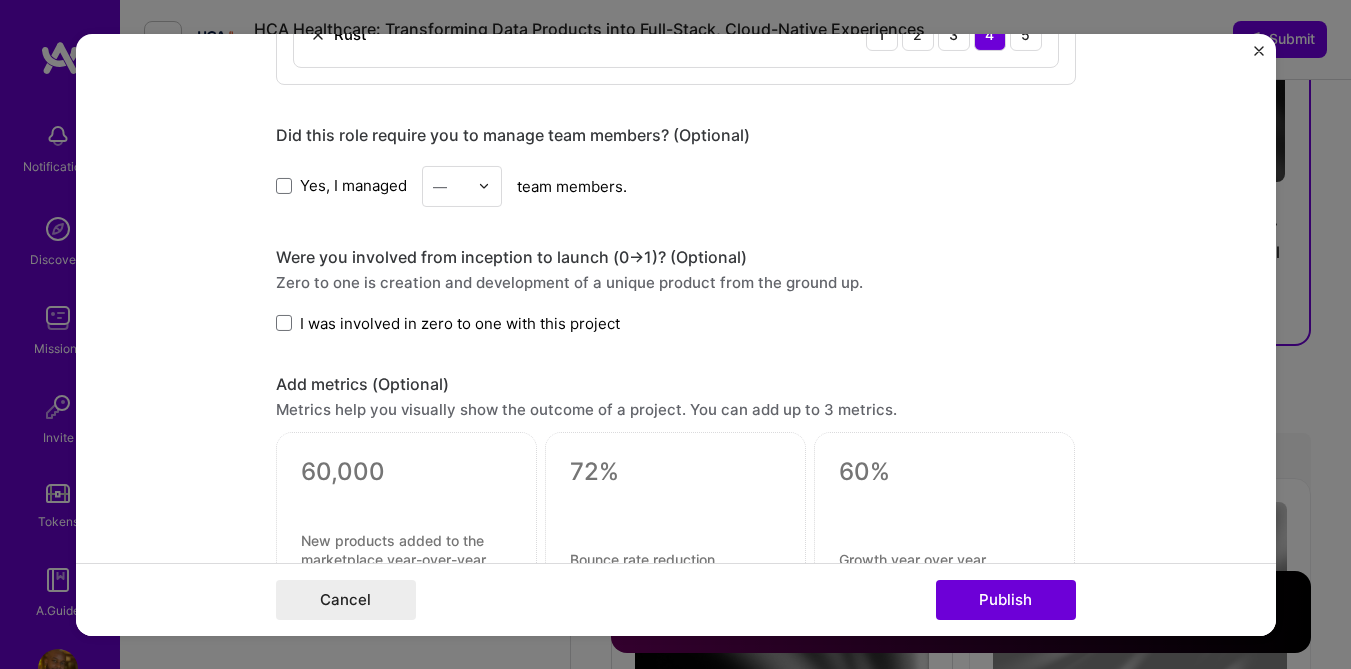 scroll, scrollTop: 1539, scrollLeft: 0, axis: vertical 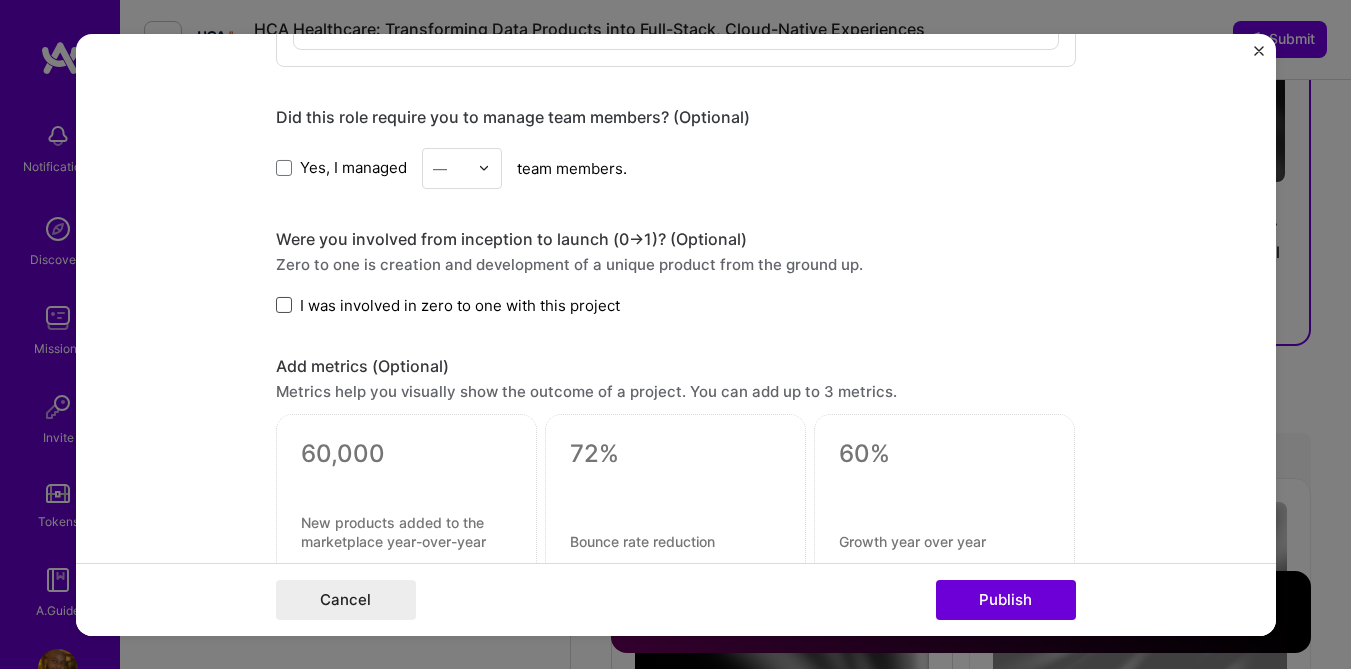 click at bounding box center (284, 305) 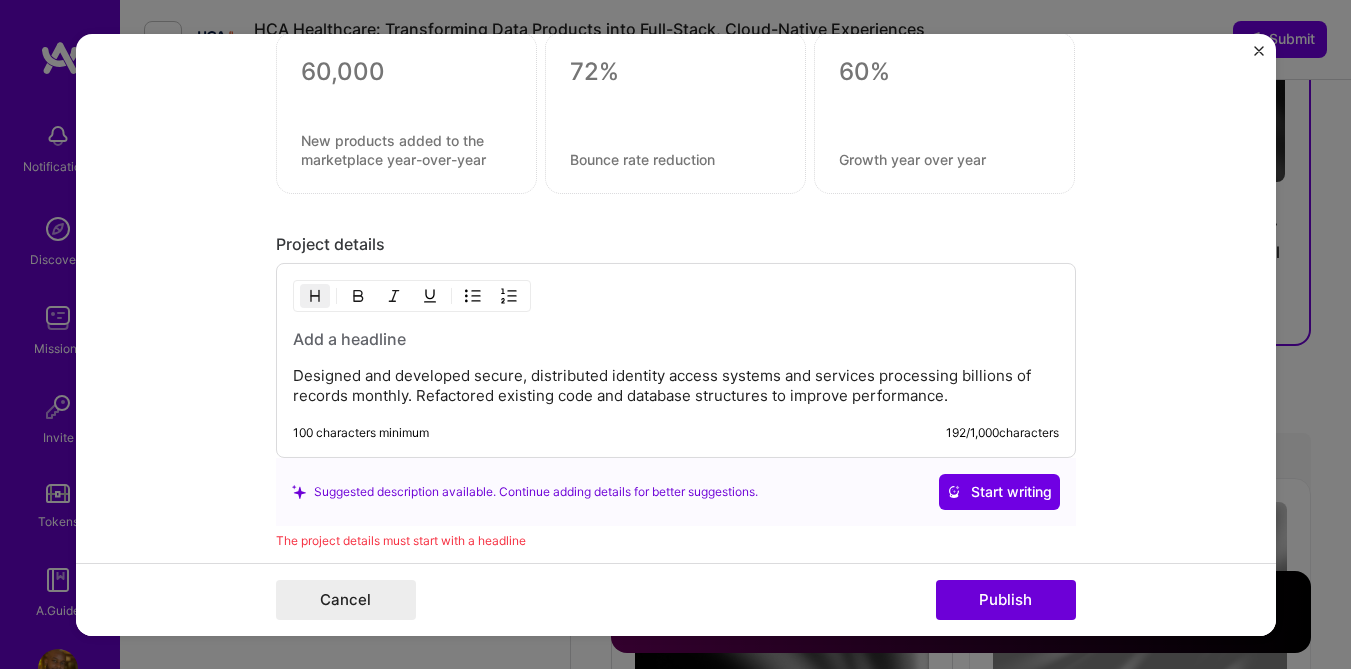 scroll, scrollTop: 1952, scrollLeft: 0, axis: vertical 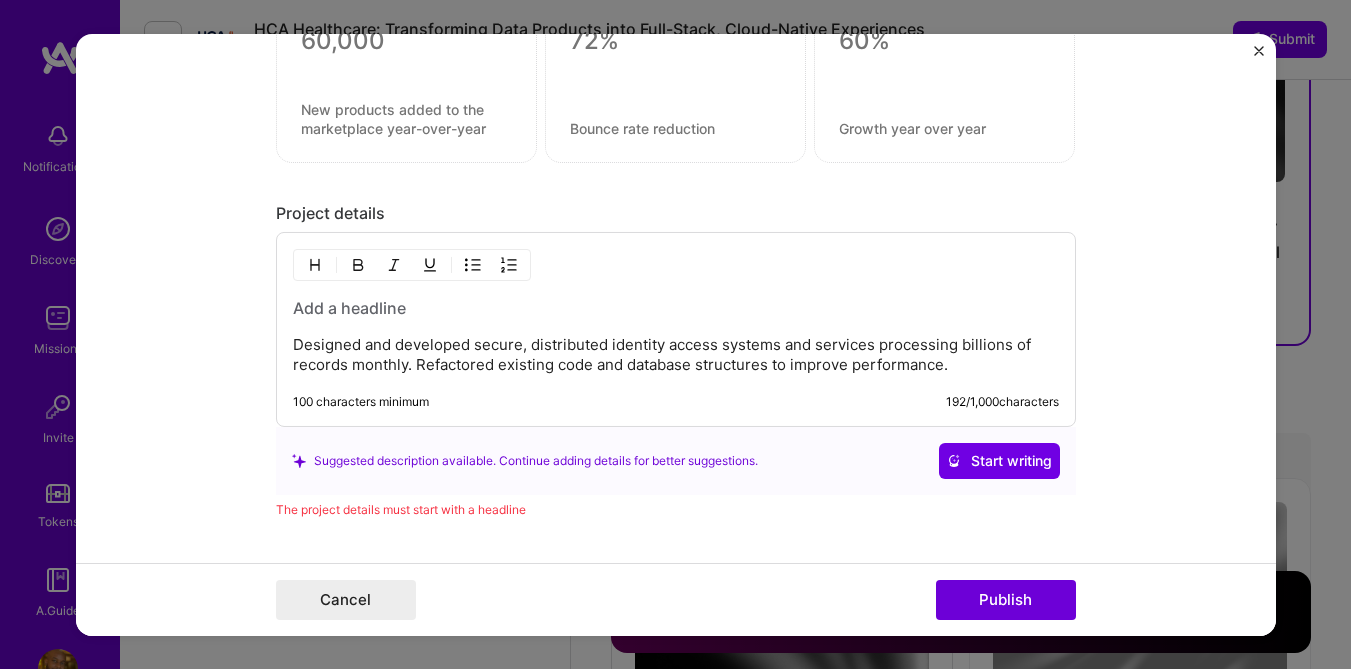 click on "Designed and developed secure, distributed identity access systems and services processing billions of records monthly. Refactored existing code and database structures to improve performance." at bounding box center (676, 355) 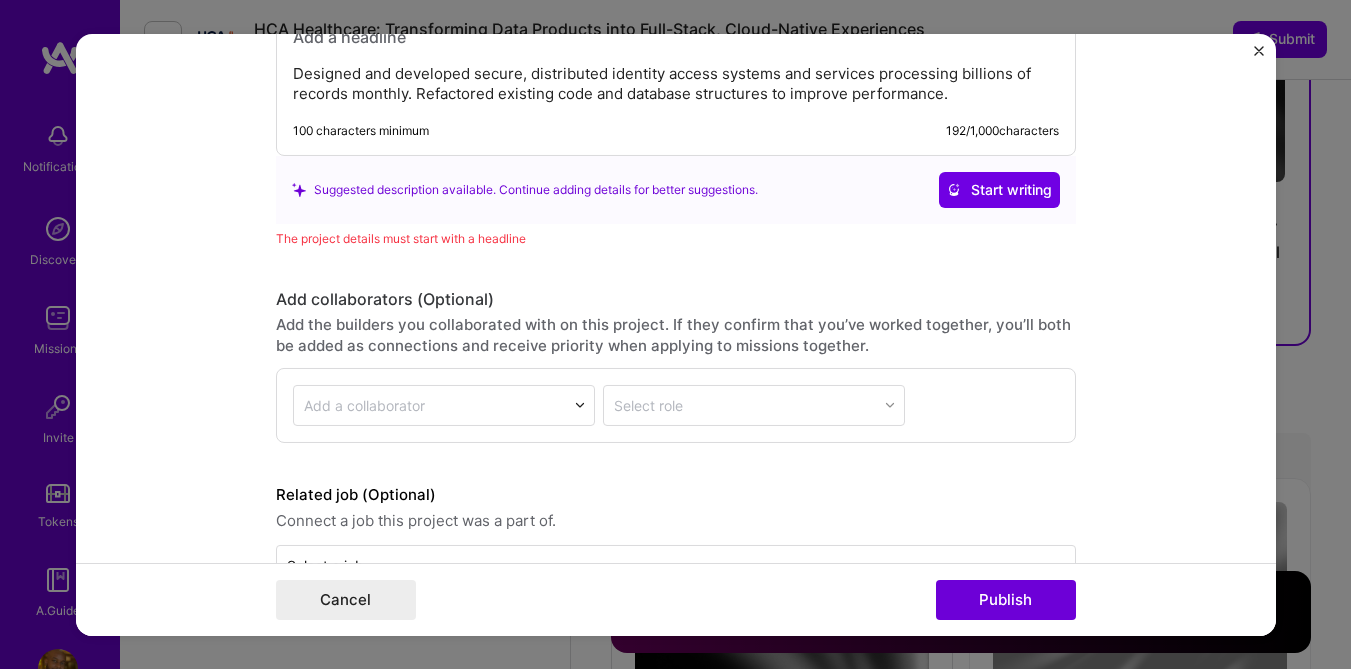 scroll, scrollTop: 2283, scrollLeft: 0, axis: vertical 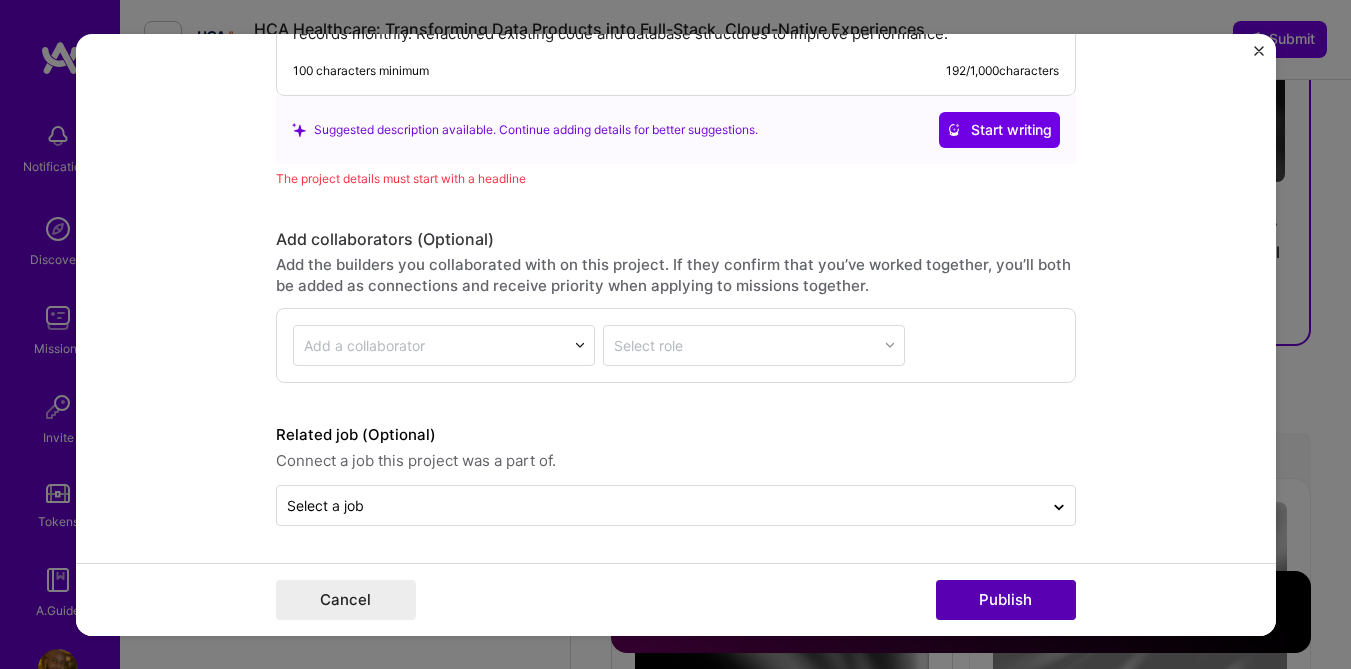 click on "Publish" at bounding box center (1006, 600) 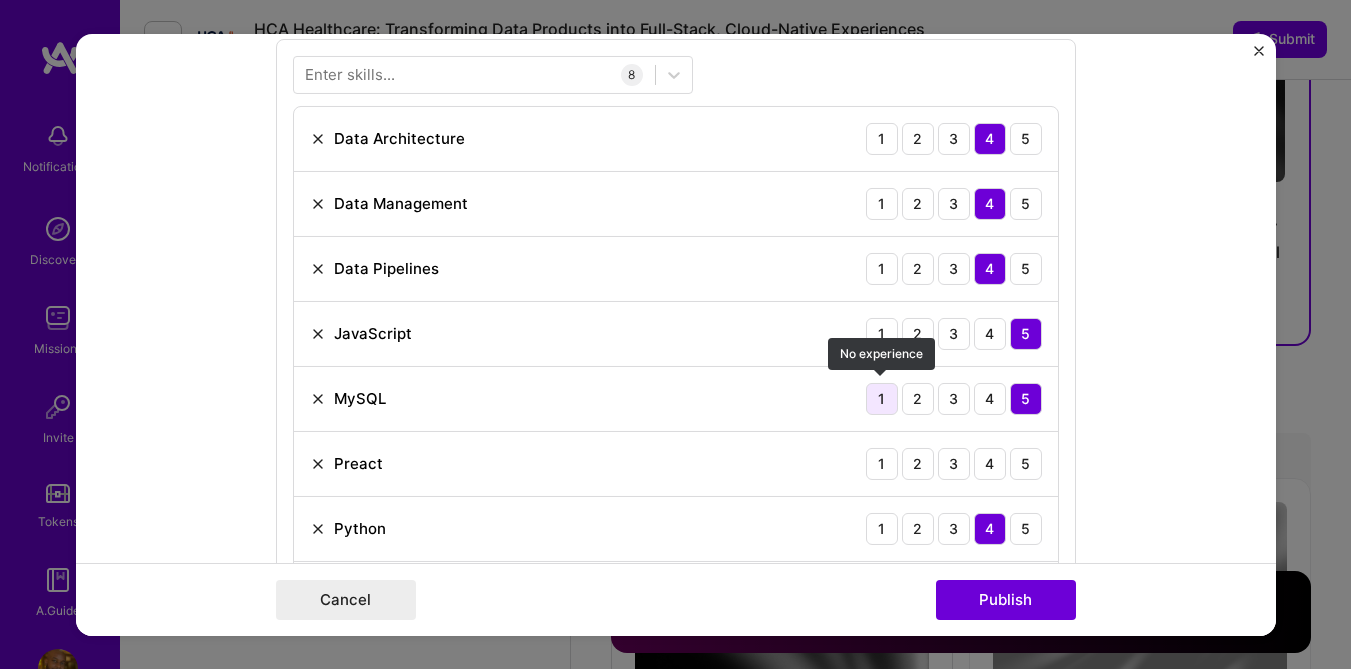 scroll, scrollTop: 964, scrollLeft: 0, axis: vertical 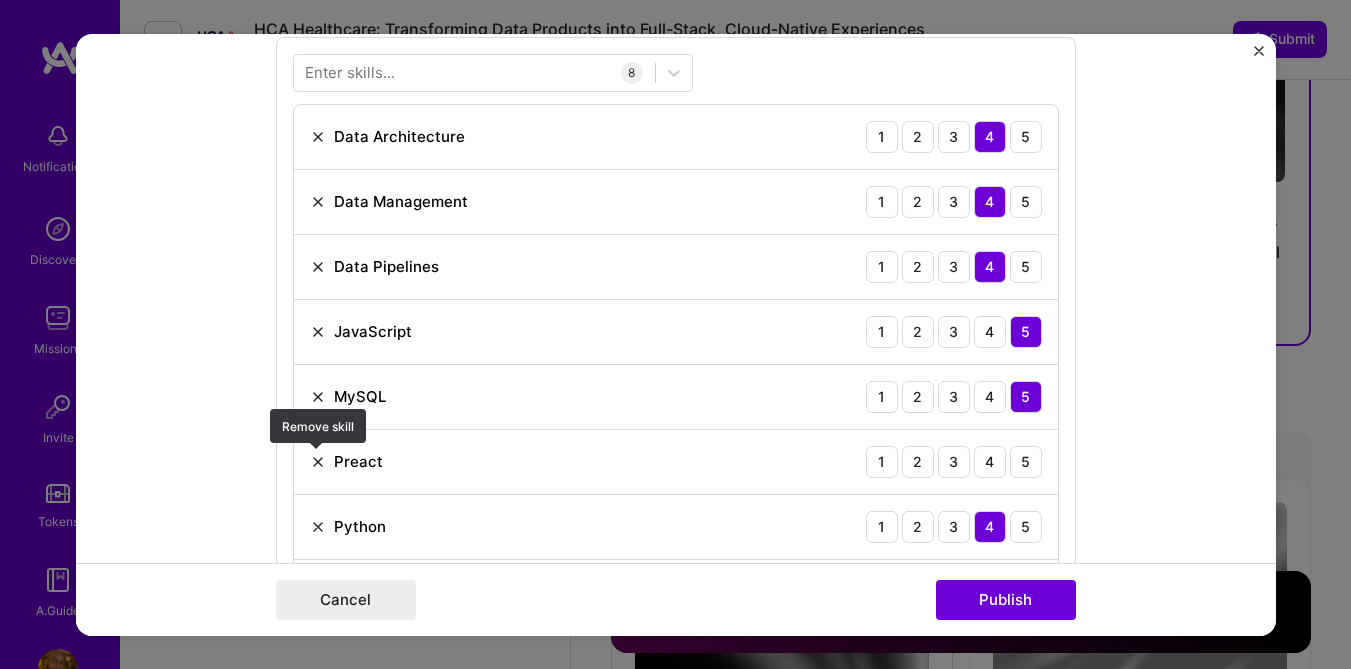 click at bounding box center [318, 461] 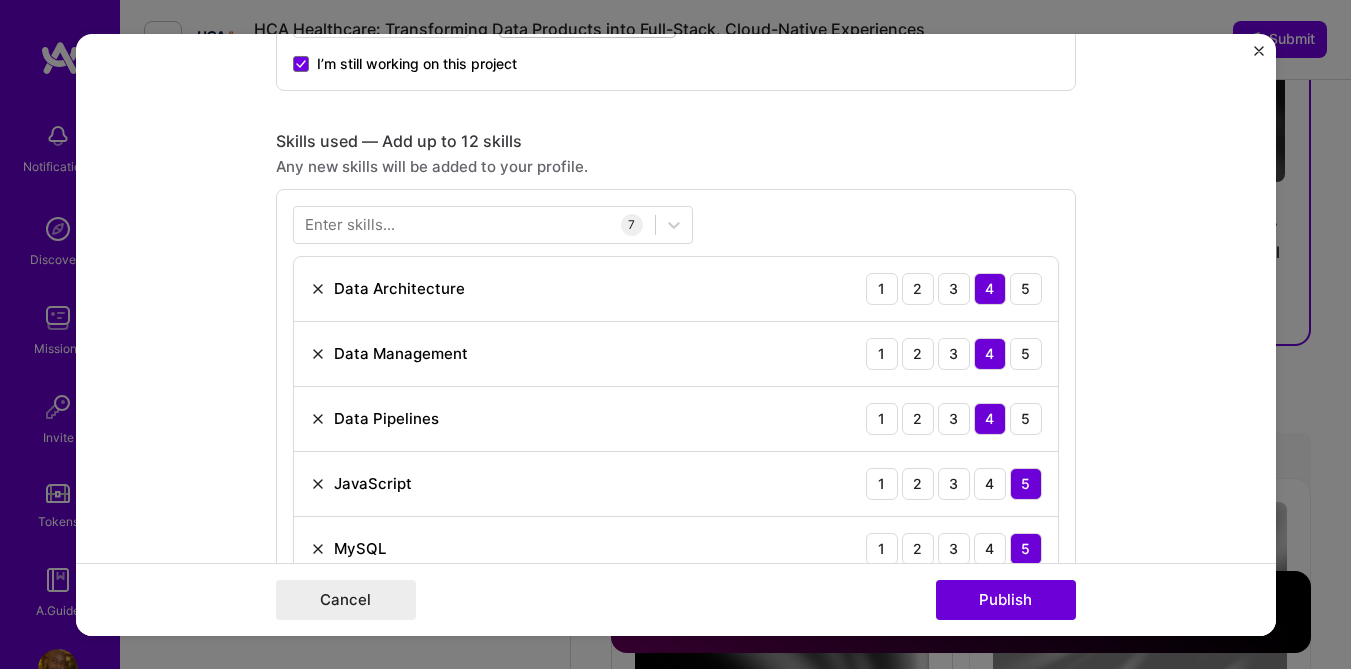 scroll, scrollTop: 769, scrollLeft: 0, axis: vertical 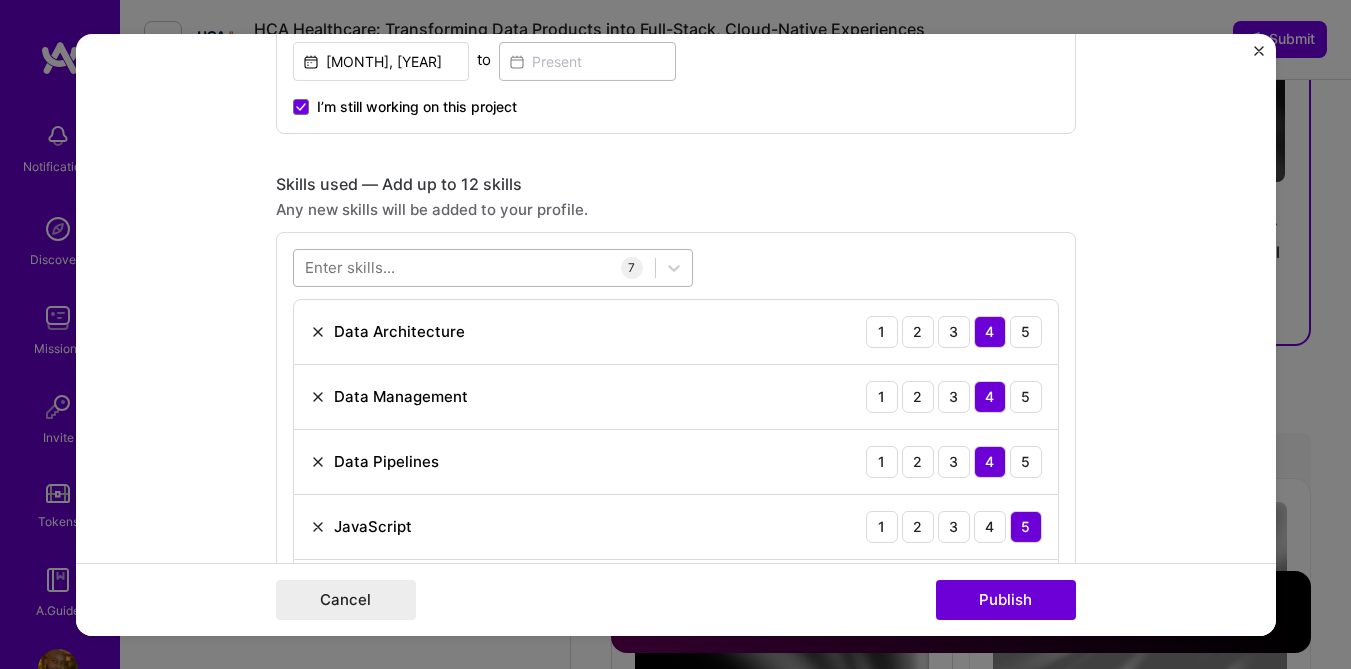 click at bounding box center [474, 267] 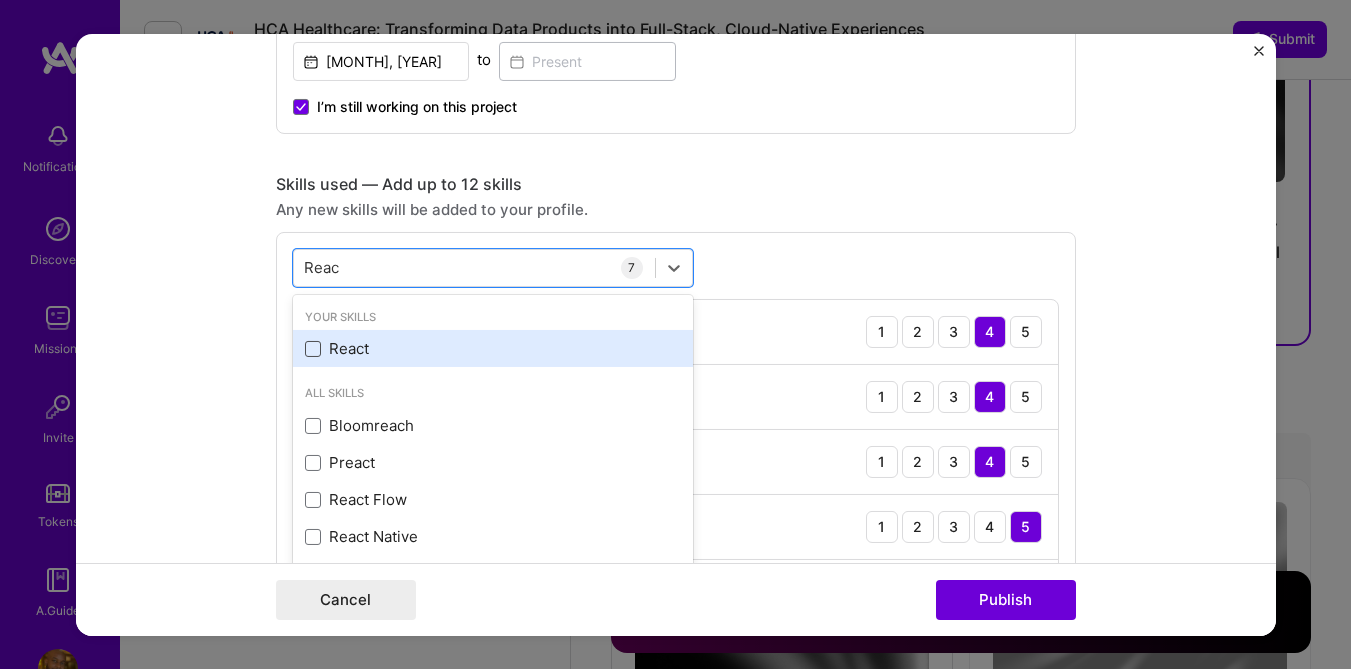 click at bounding box center [313, 349] 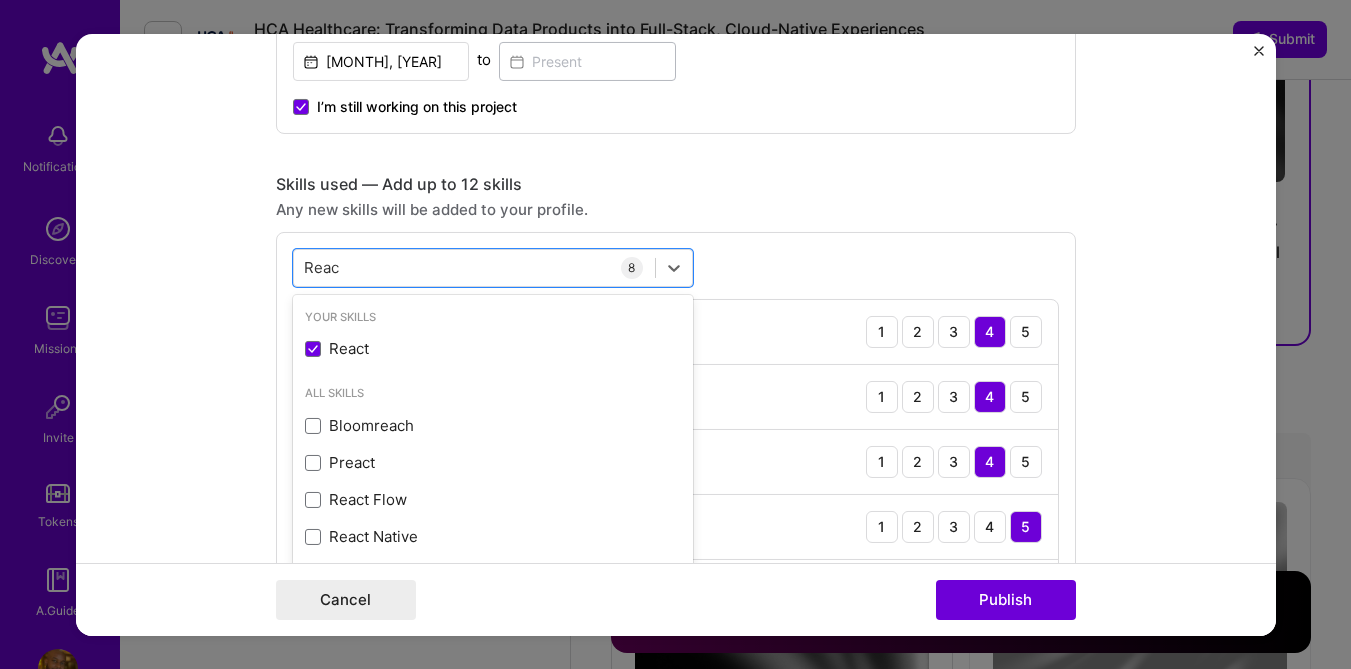 type on "Reac" 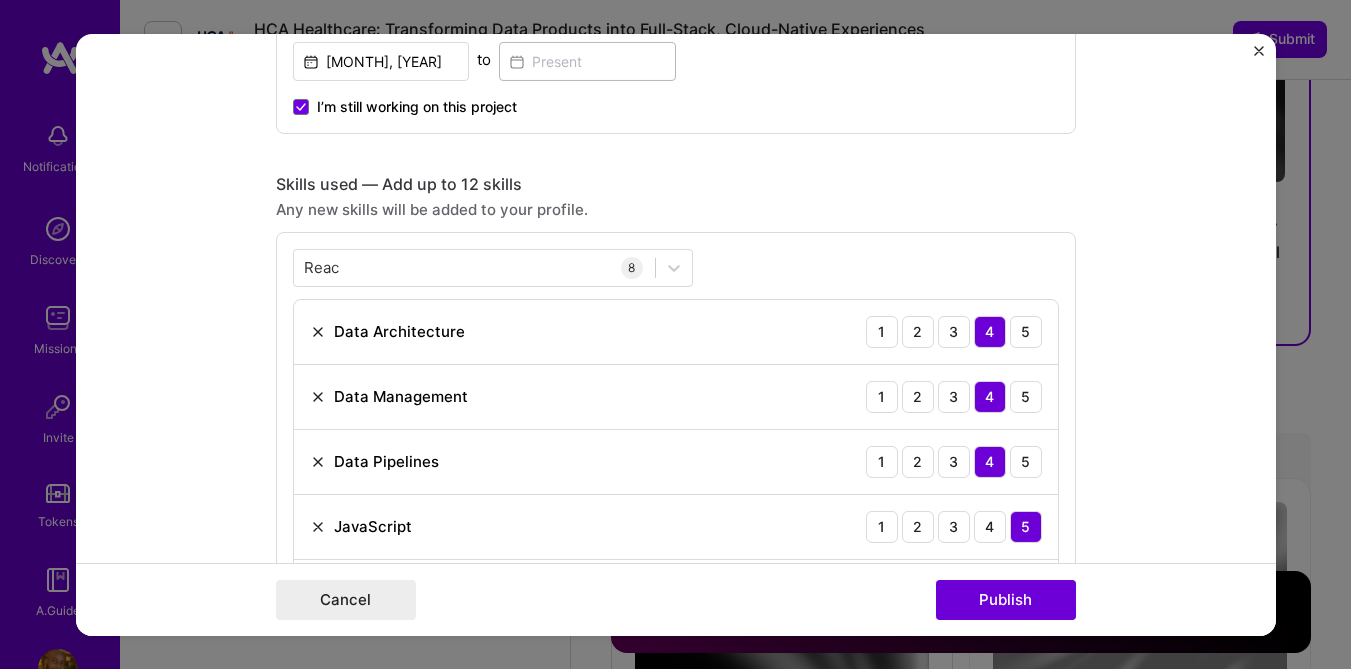click on "Reac Reac 8 Data Architecture 1 2 3 4 5 Data Management 1 2 3 4 5 Data Pipelines 1 2 3 4 5 JavaScript 1 2 3 4 5 MySQL 1 2 3 4 5 Python 1 2 3 4 5 Rust 1 2 3 4 5 React 1 2 3 4 5" at bounding box center (676, 533) 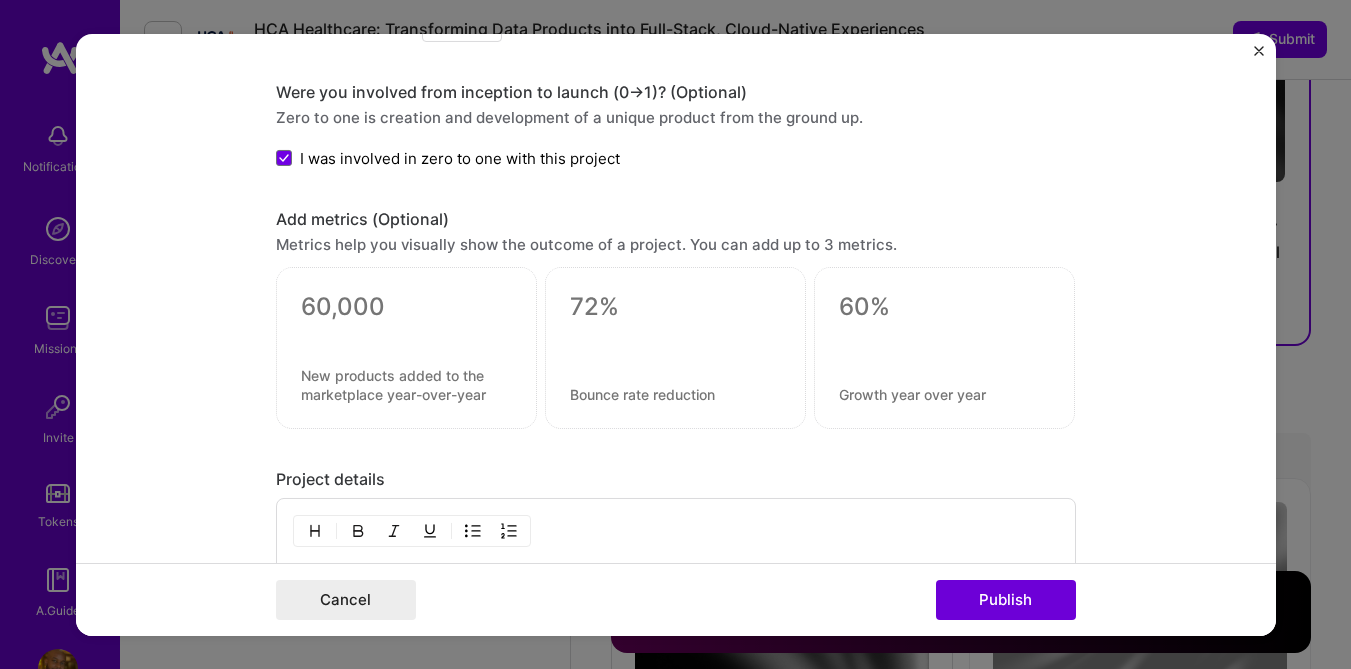 scroll, scrollTop: 1725, scrollLeft: 0, axis: vertical 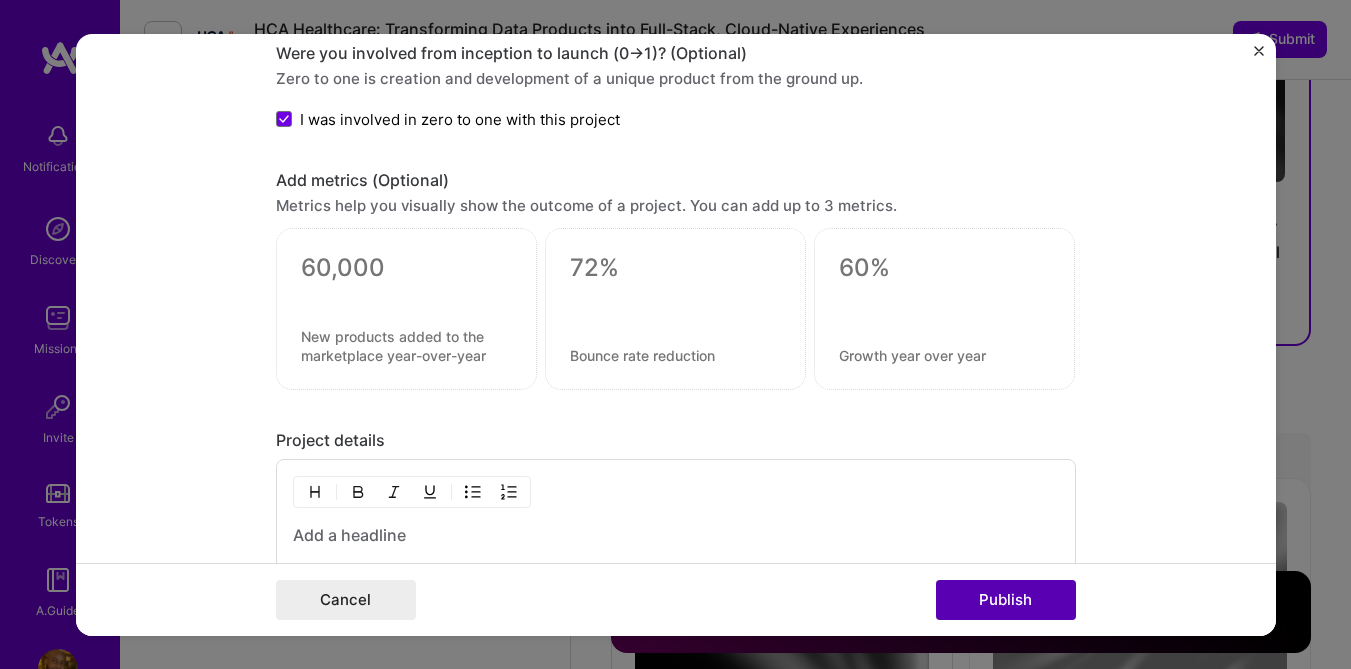 click on "Publish" at bounding box center [1006, 600] 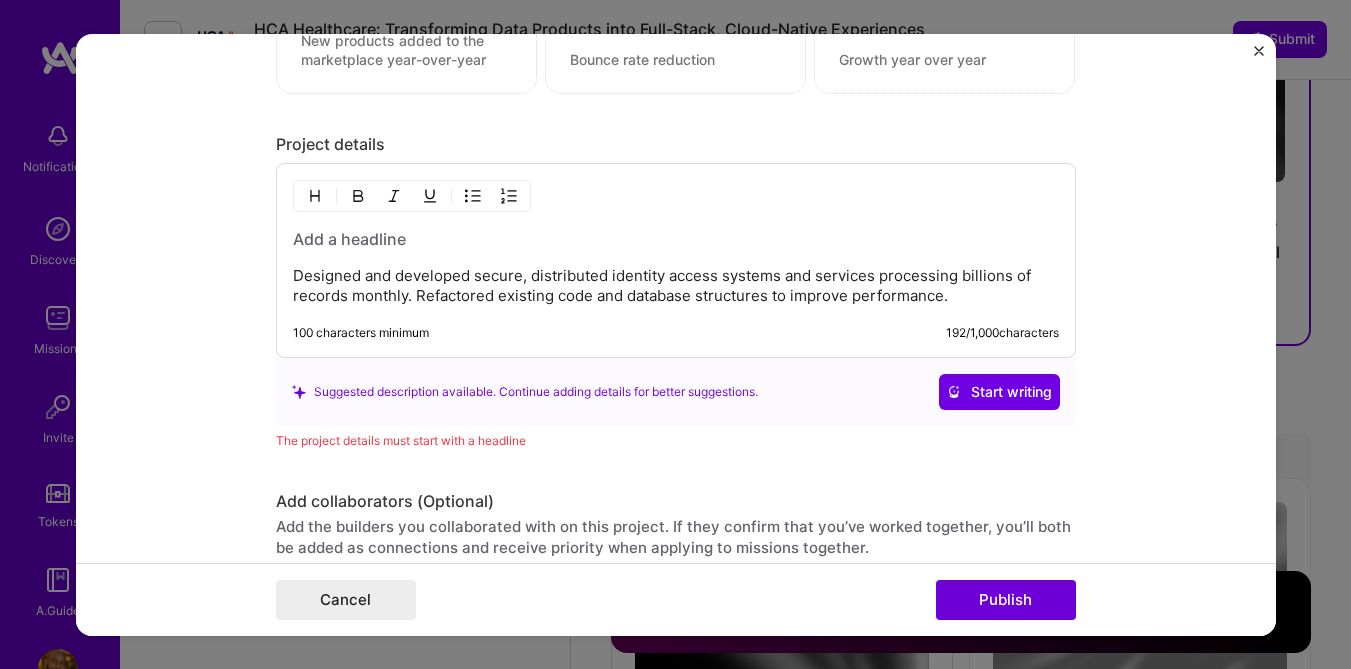 scroll, scrollTop: 2121, scrollLeft: 0, axis: vertical 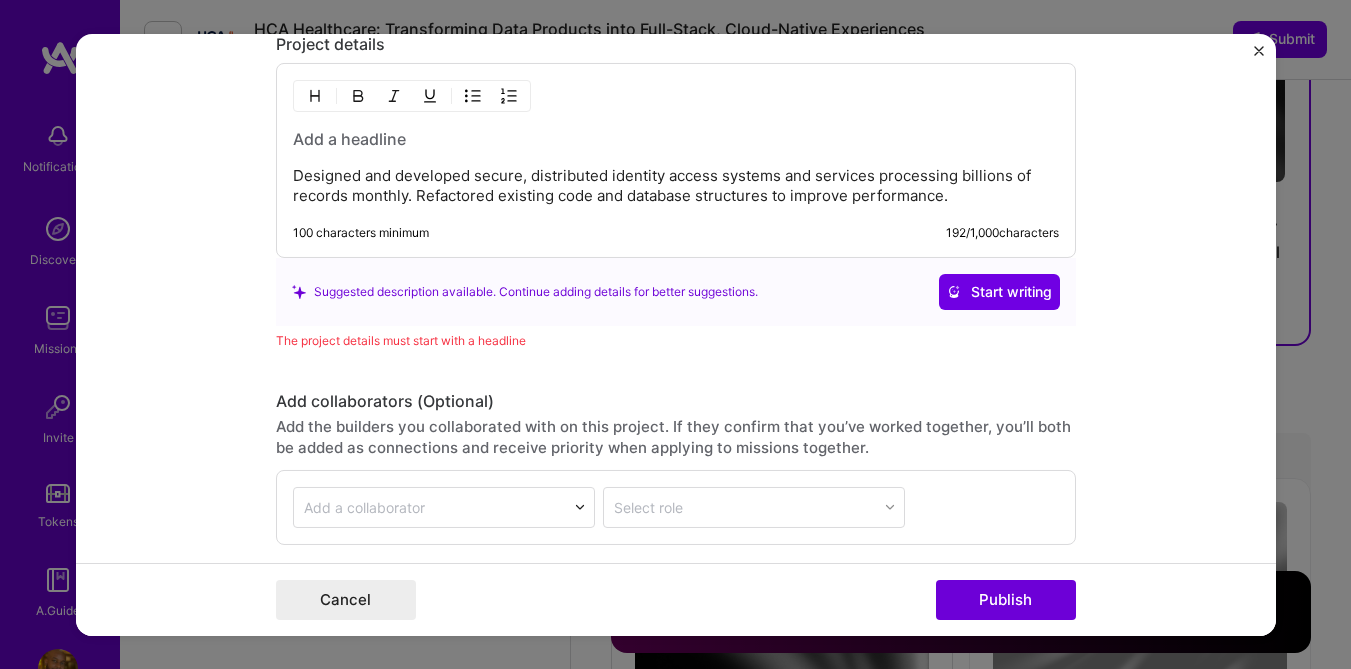 click on "Designed and developed secure, distributed identity access systems and services processing billions of records monthly. Refactored existing code and database structures to improve performance." at bounding box center [676, 186] 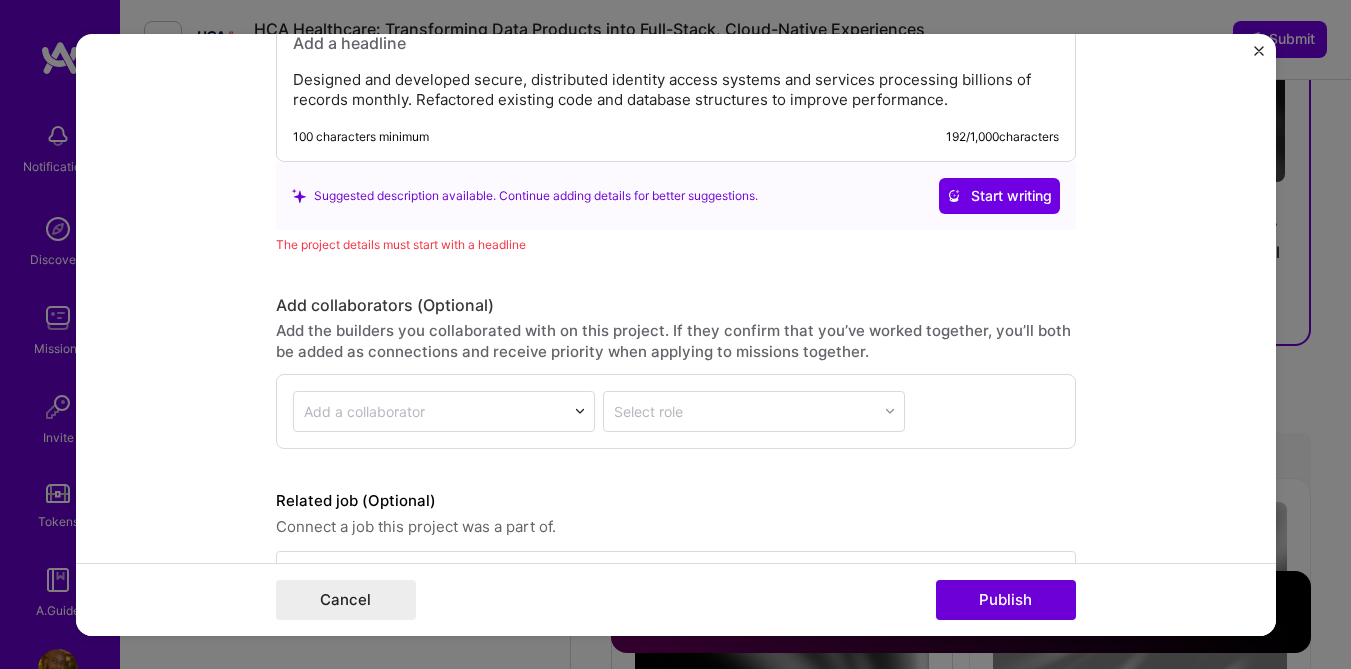 scroll, scrollTop: 2283, scrollLeft: 0, axis: vertical 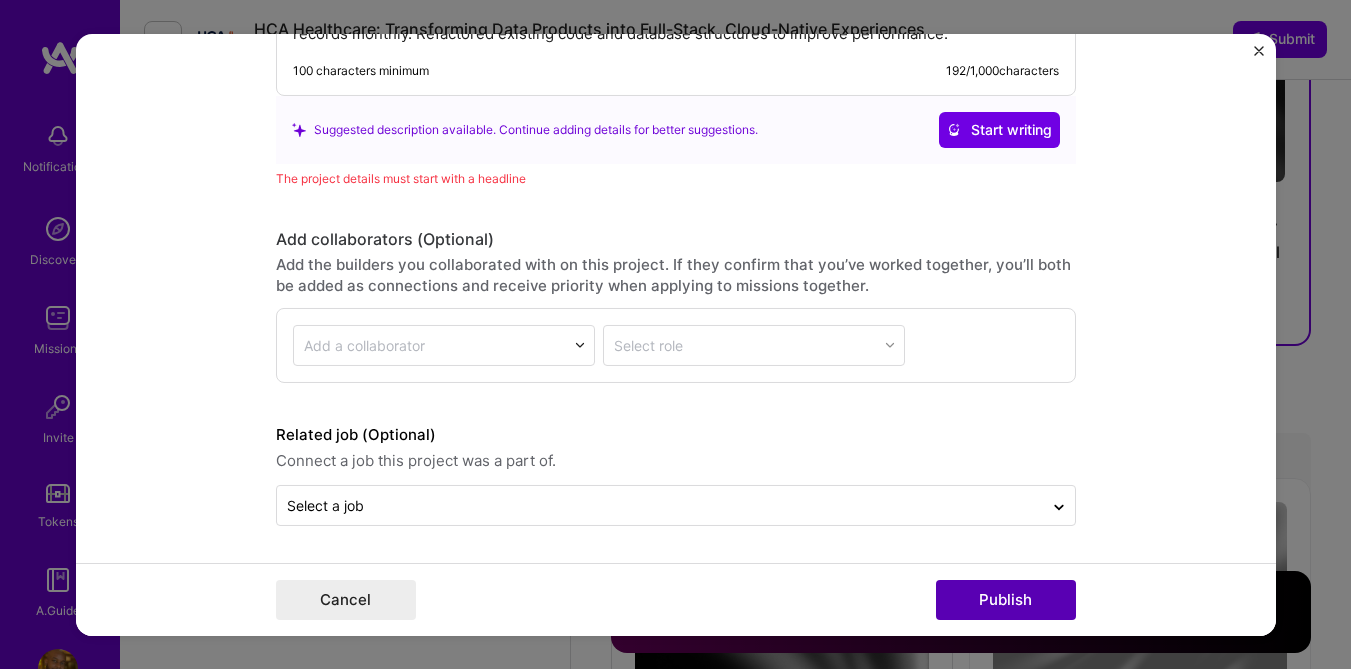 click on "Publish" at bounding box center [1006, 600] 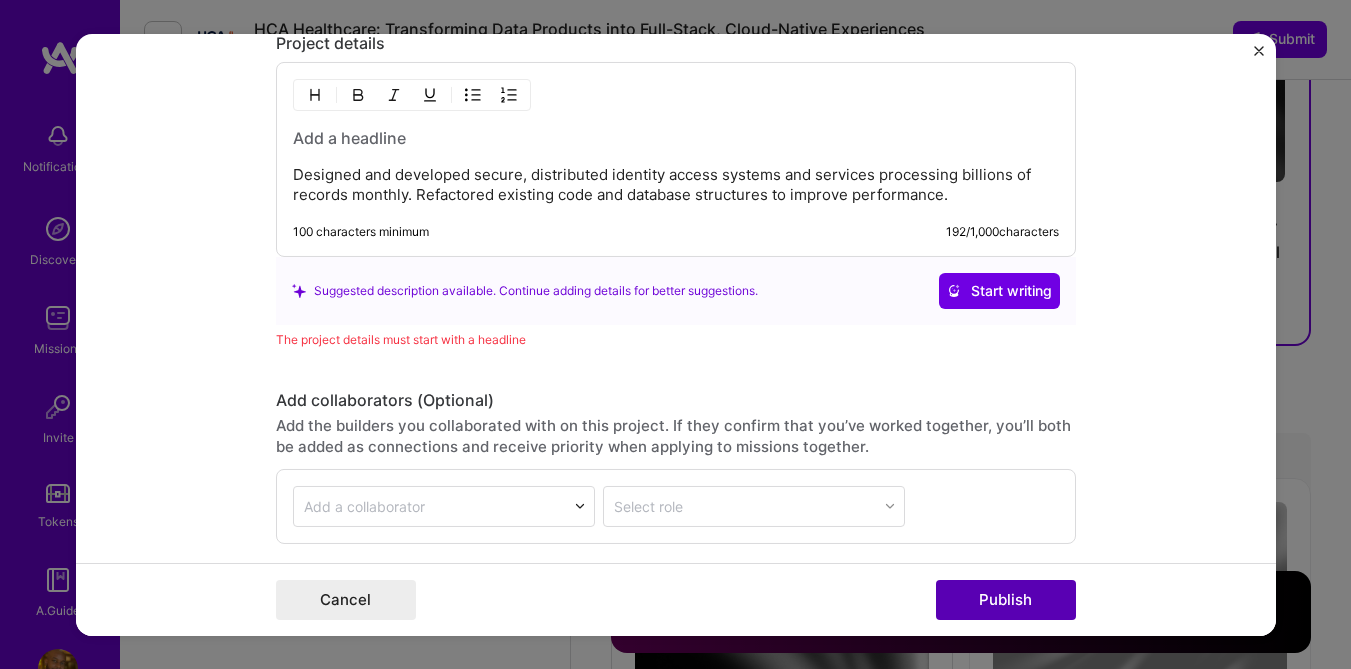scroll, scrollTop: 2121, scrollLeft: 0, axis: vertical 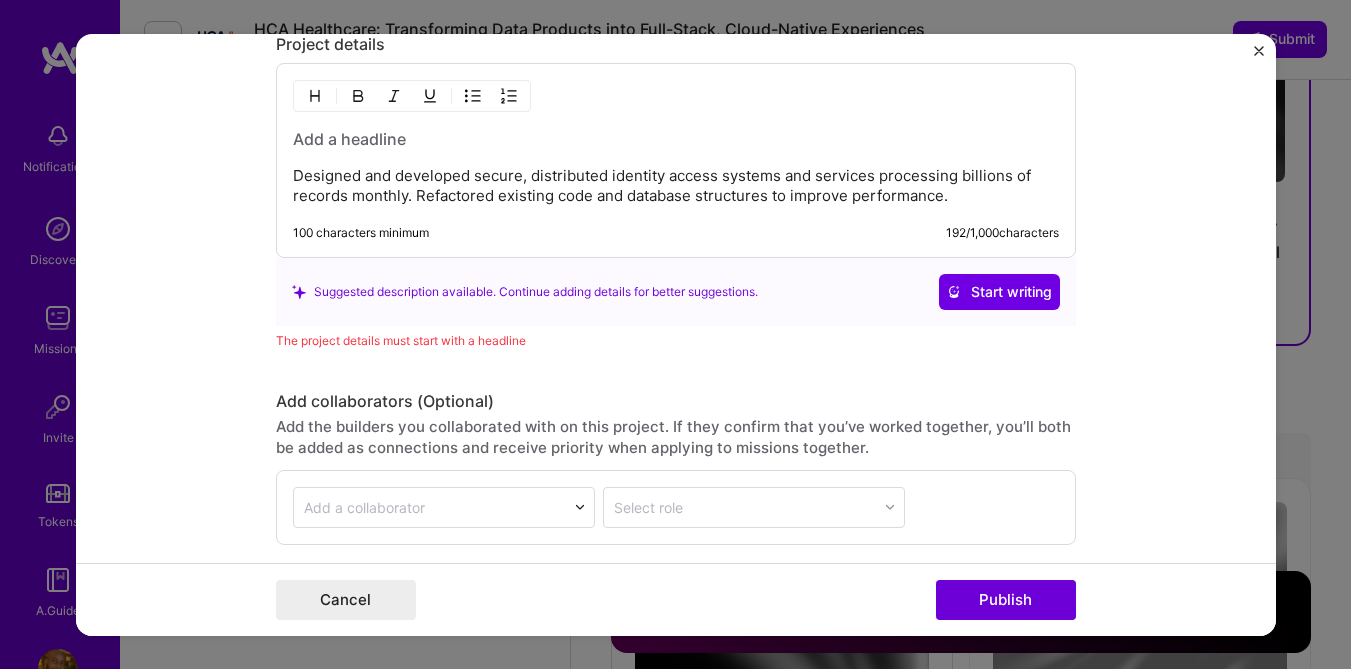 click on "The project details must start with a headline" at bounding box center (676, 340) 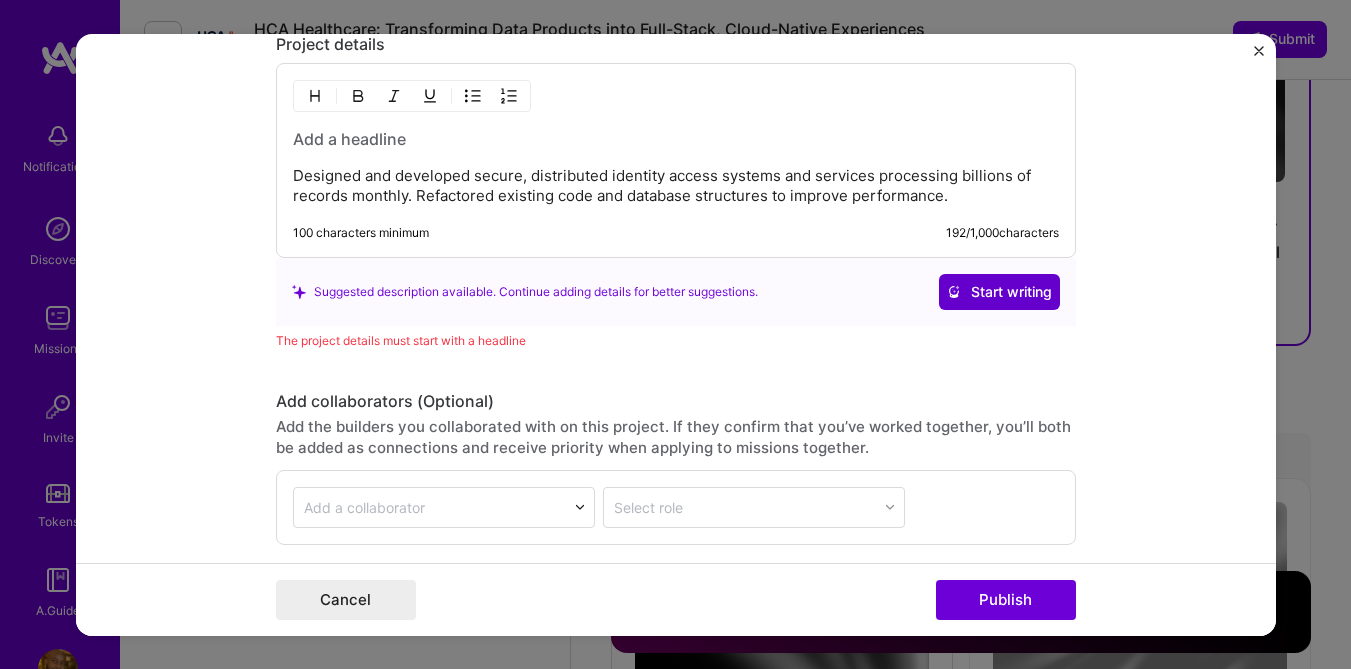 click on "Start writing" at bounding box center [999, 292] 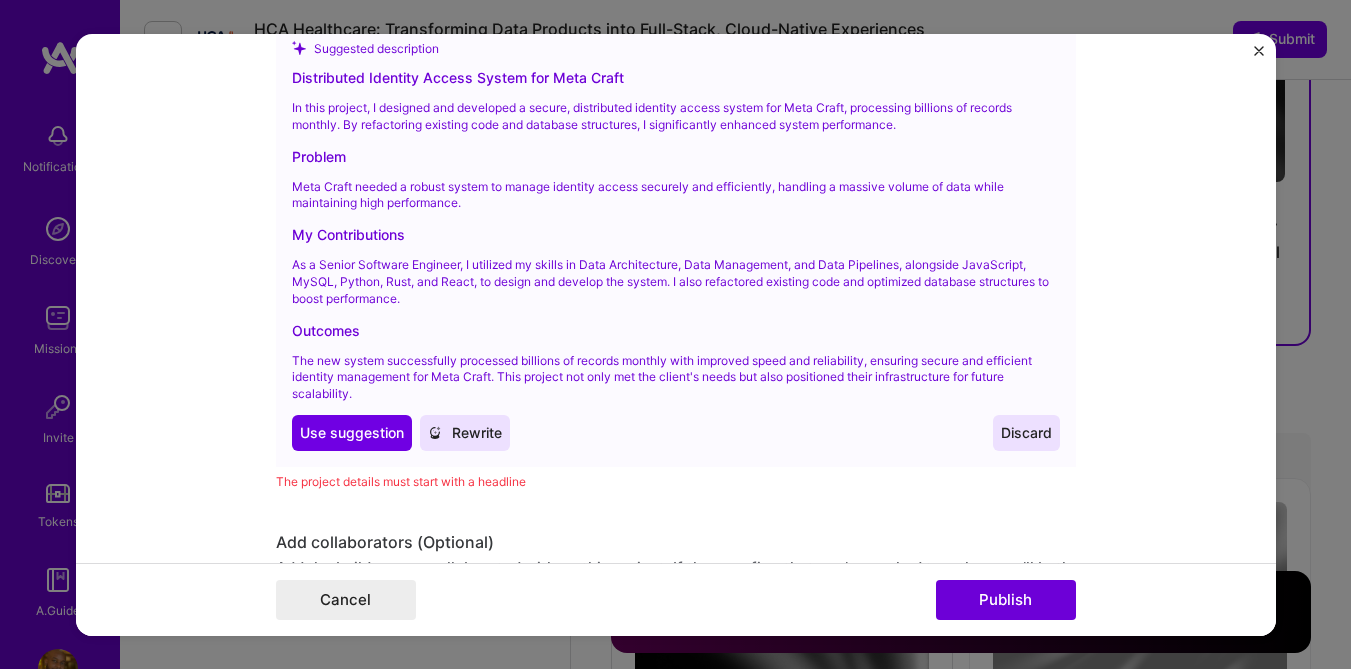 scroll, scrollTop: 2375, scrollLeft: 0, axis: vertical 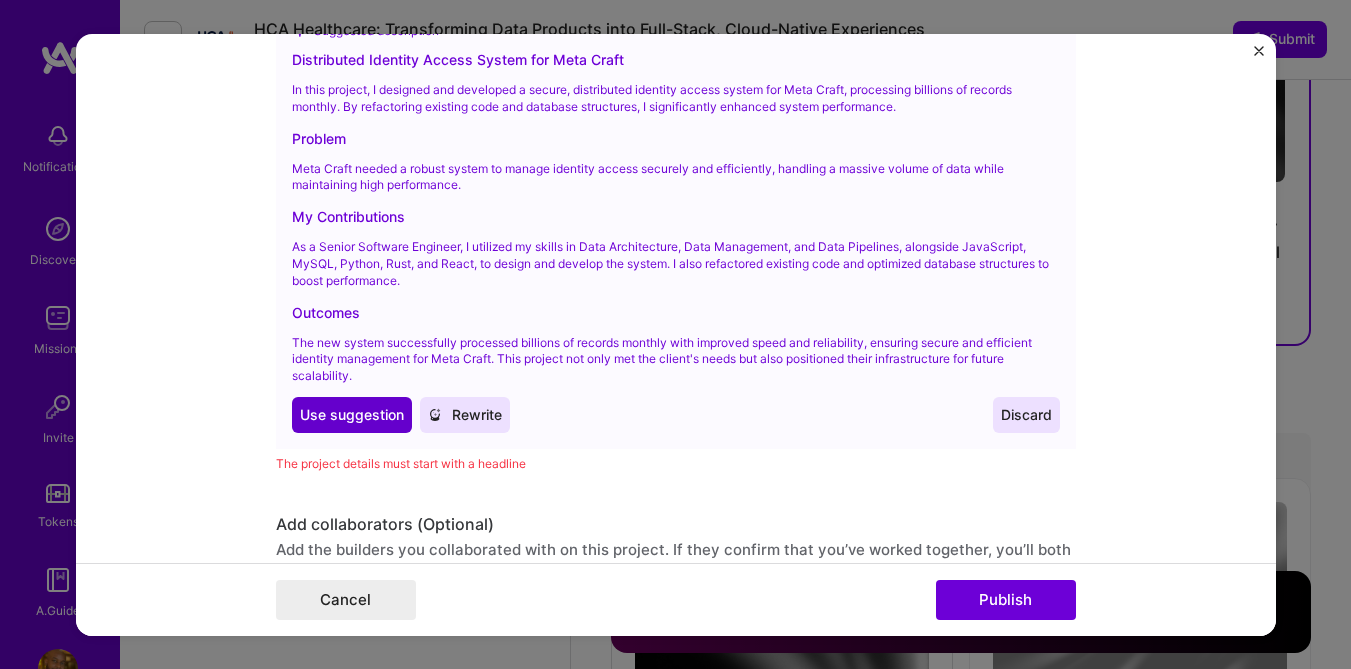 click on "Use suggestion" at bounding box center [352, 415] 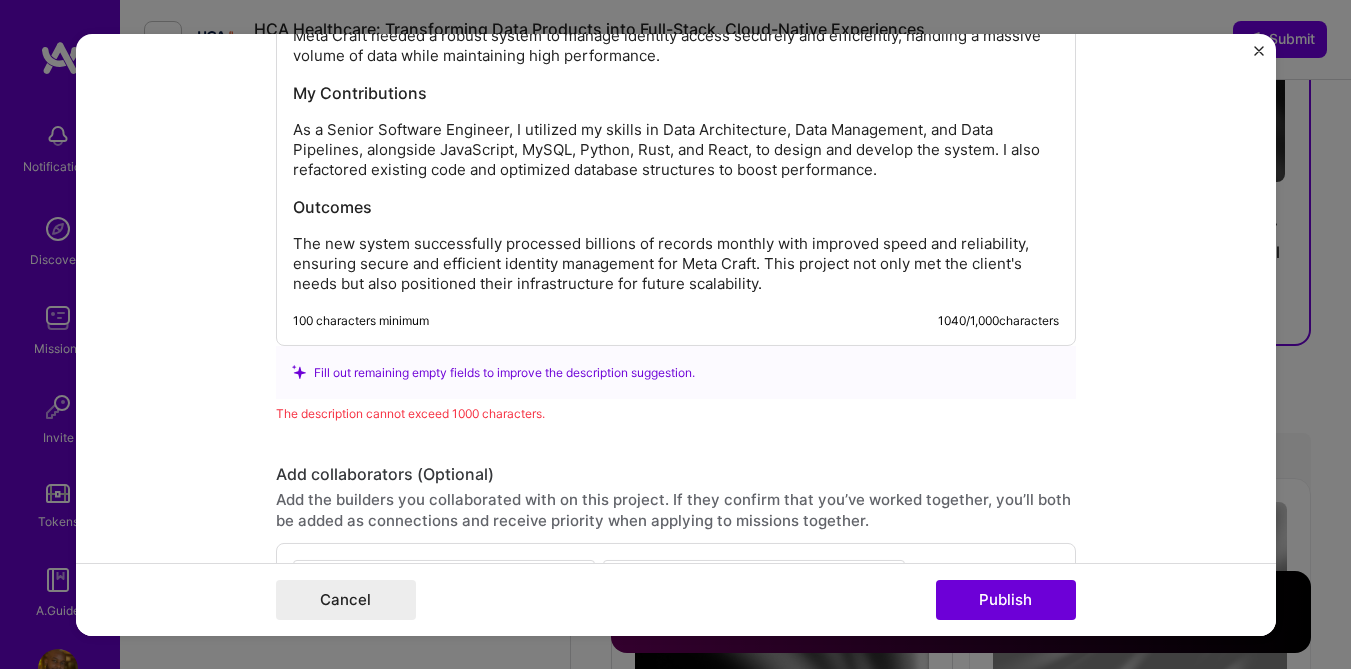 scroll, scrollTop: 2610, scrollLeft: 0, axis: vertical 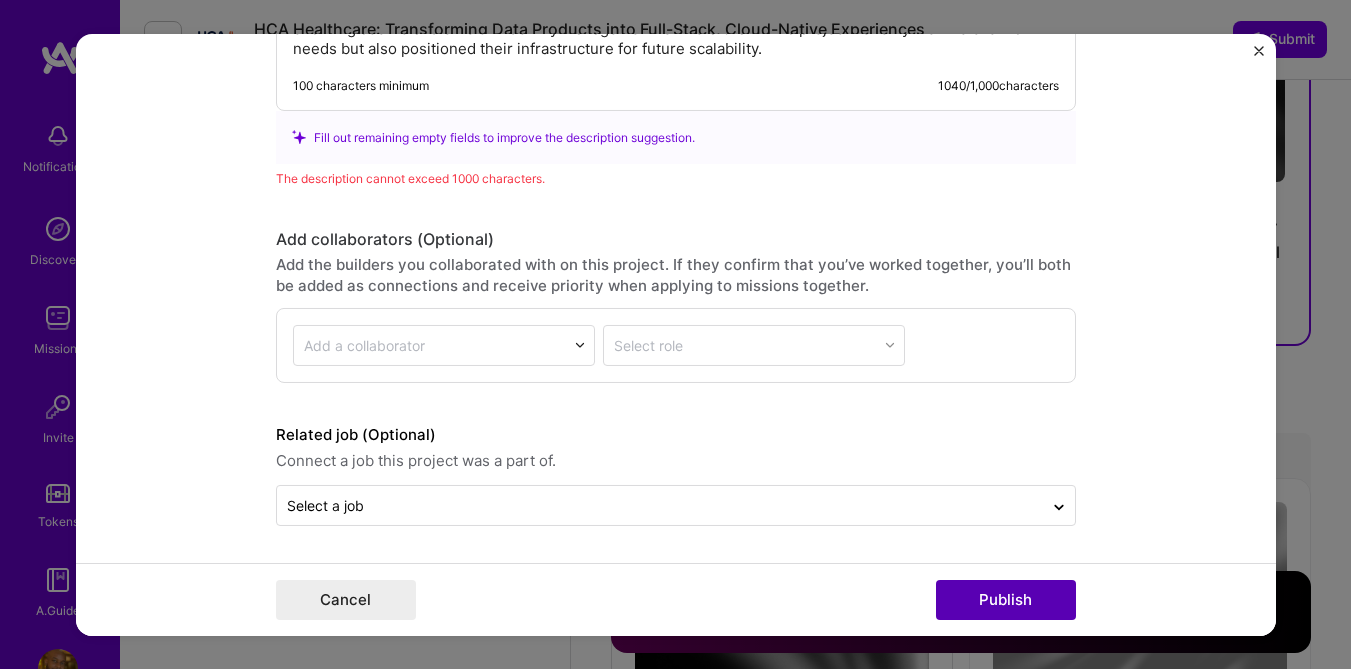 click on "Publish" at bounding box center (1006, 600) 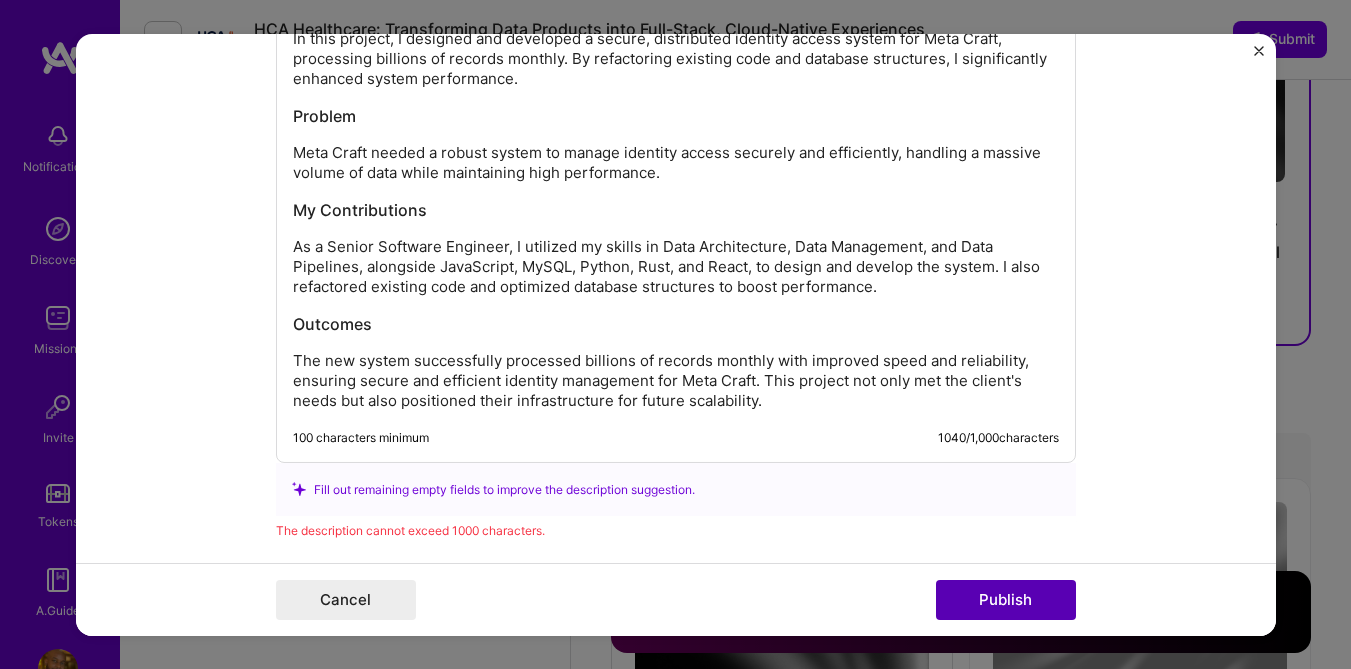 scroll, scrollTop: 2121, scrollLeft: 0, axis: vertical 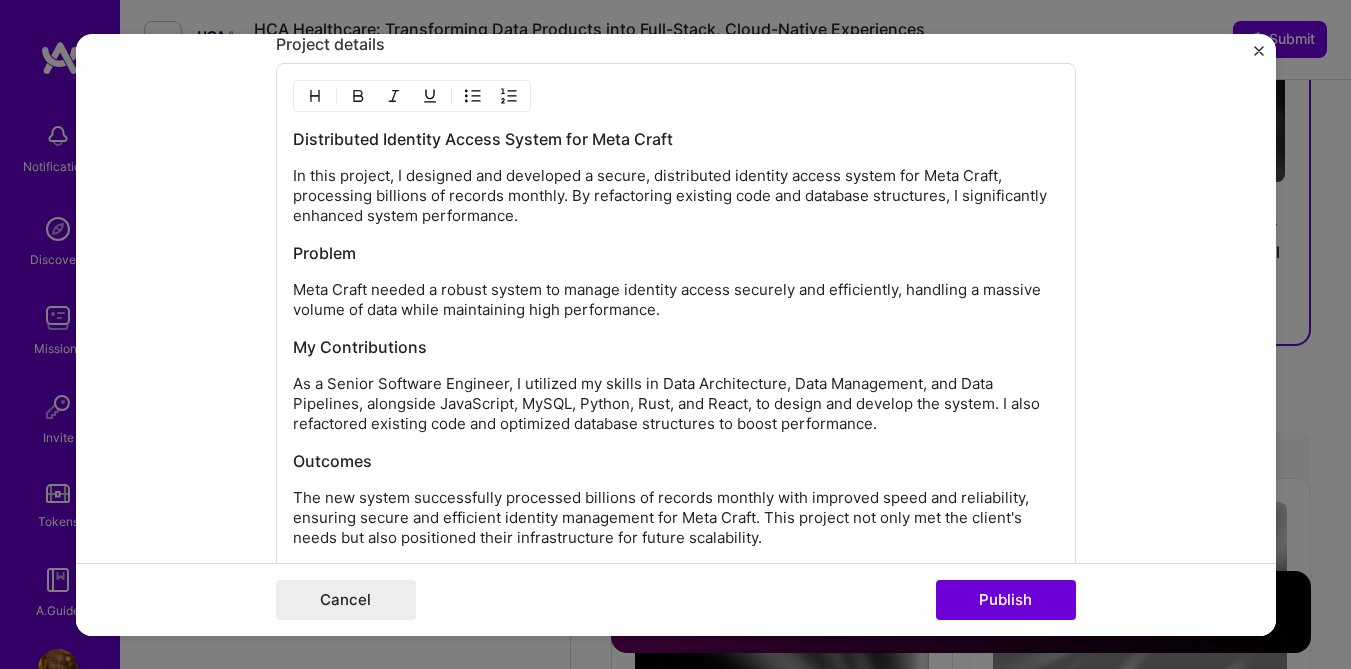 click on "Meta Craft needed a robust system to manage identity access securely and efficiently, handling a massive volume of data while maintaining high performance." at bounding box center [676, 300] 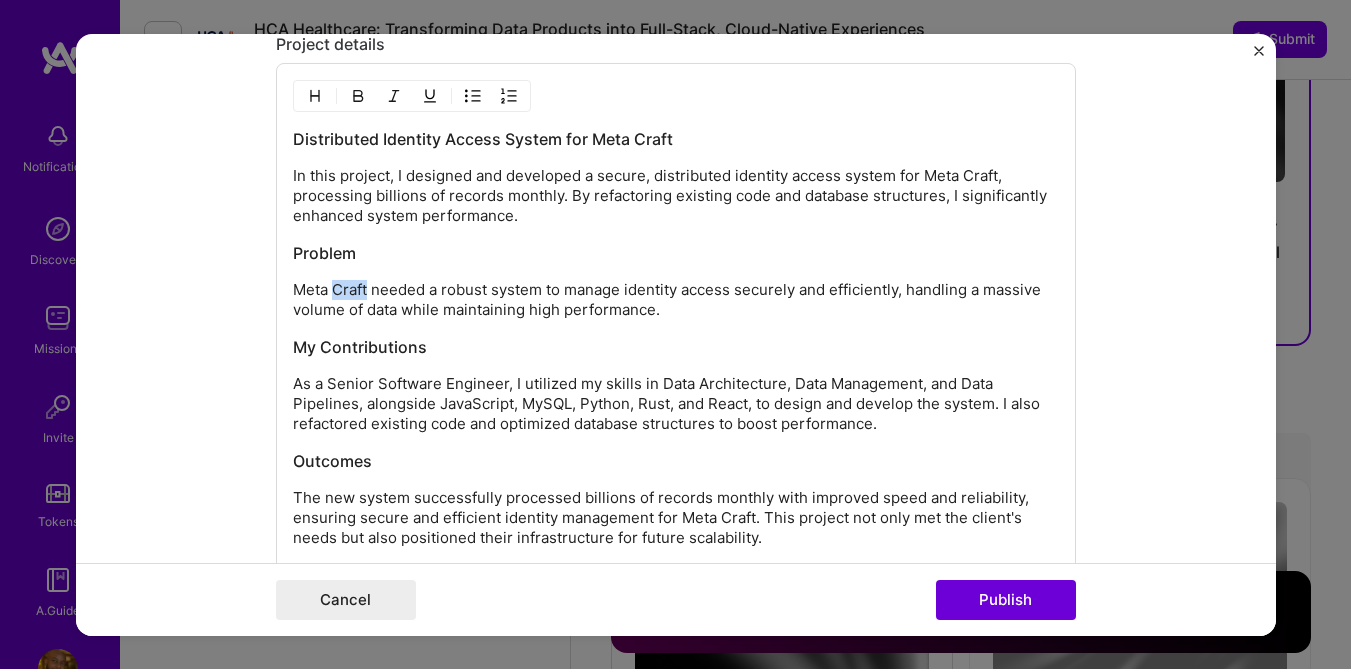 click on "Meta Craft needed a robust system to manage identity access securely and efficiently, handling a massive volume of data while maintaining high performance." at bounding box center (676, 300) 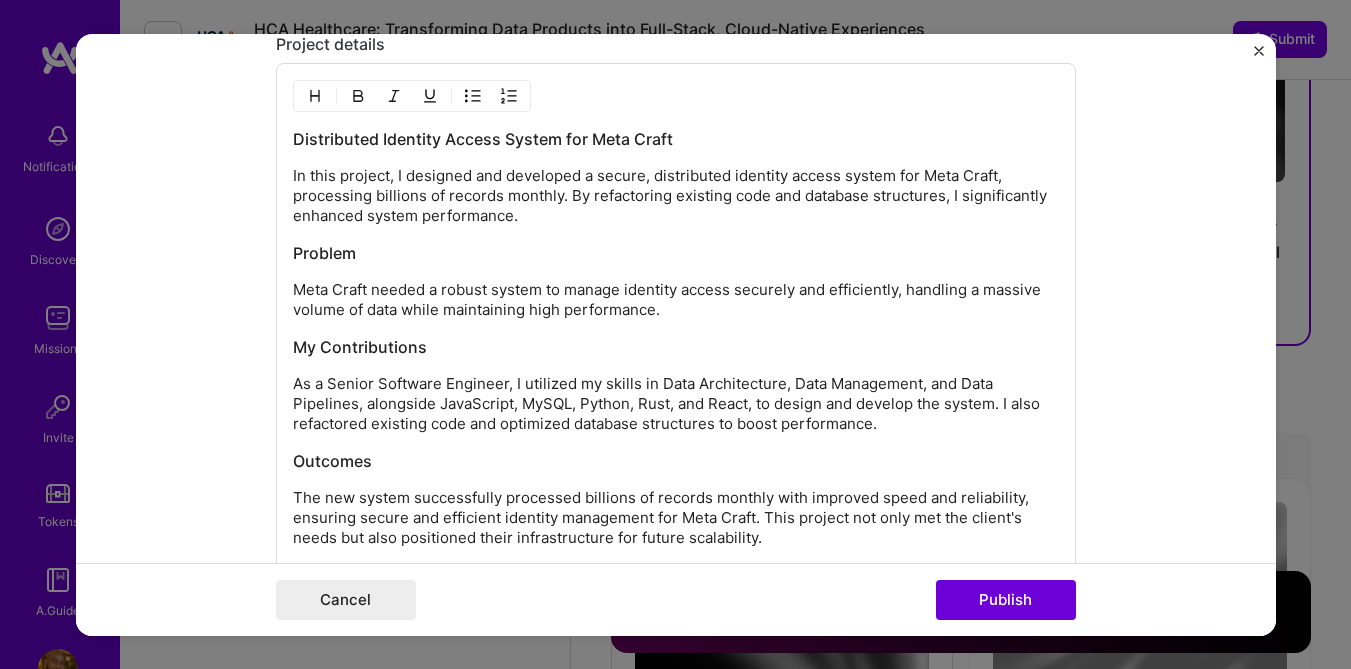 click on "In this project, I designed and developed a secure, distributed identity access system for Meta Craft, processing billions of records monthly. By refactoring existing code and database structures, I significantly enhanced system performance." at bounding box center [676, 196] 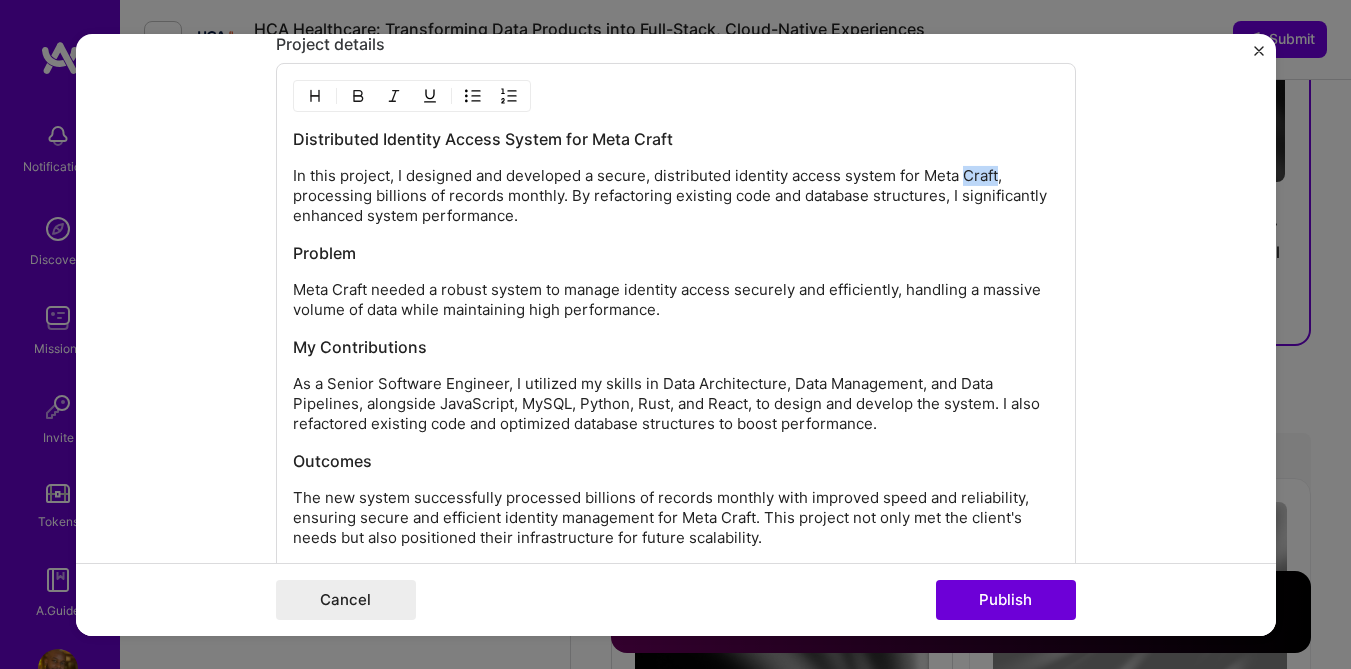 click on "In this project, I designed and developed a secure, distributed identity access system for Meta Craft, processing billions of records monthly. By refactoring existing code and database structures, I significantly enhanced system performance." at bounding box center (676, 196) 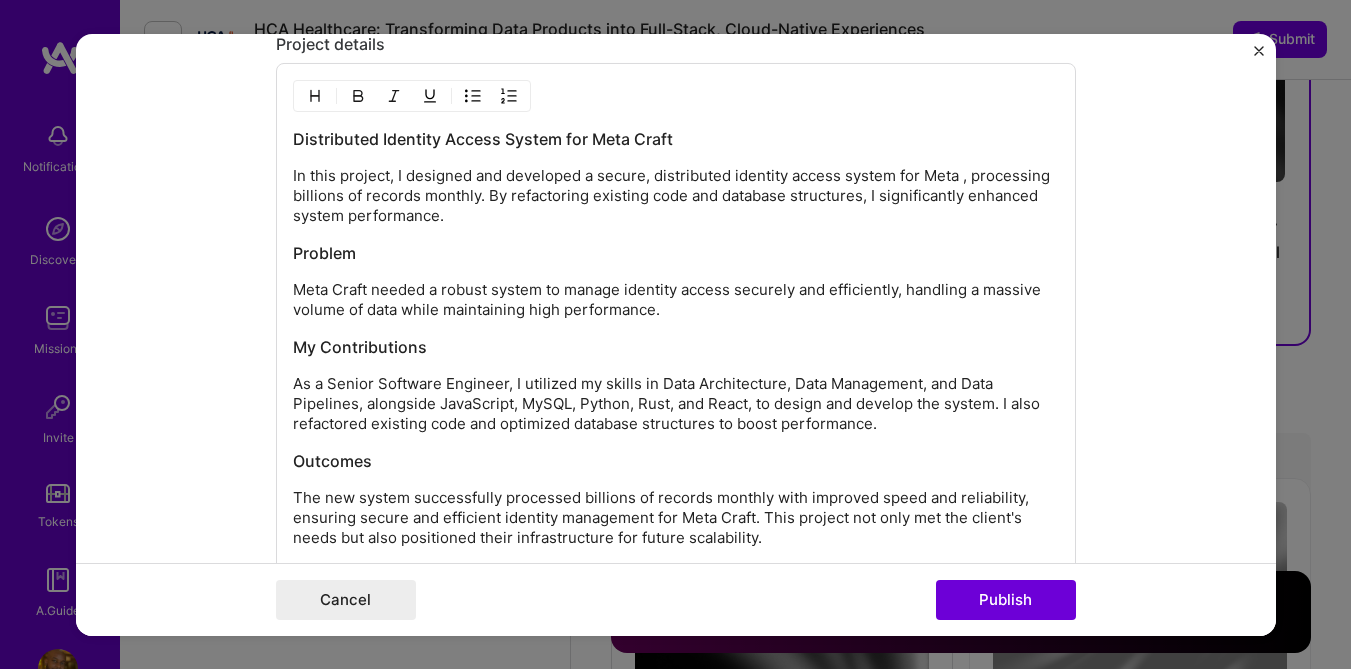 type 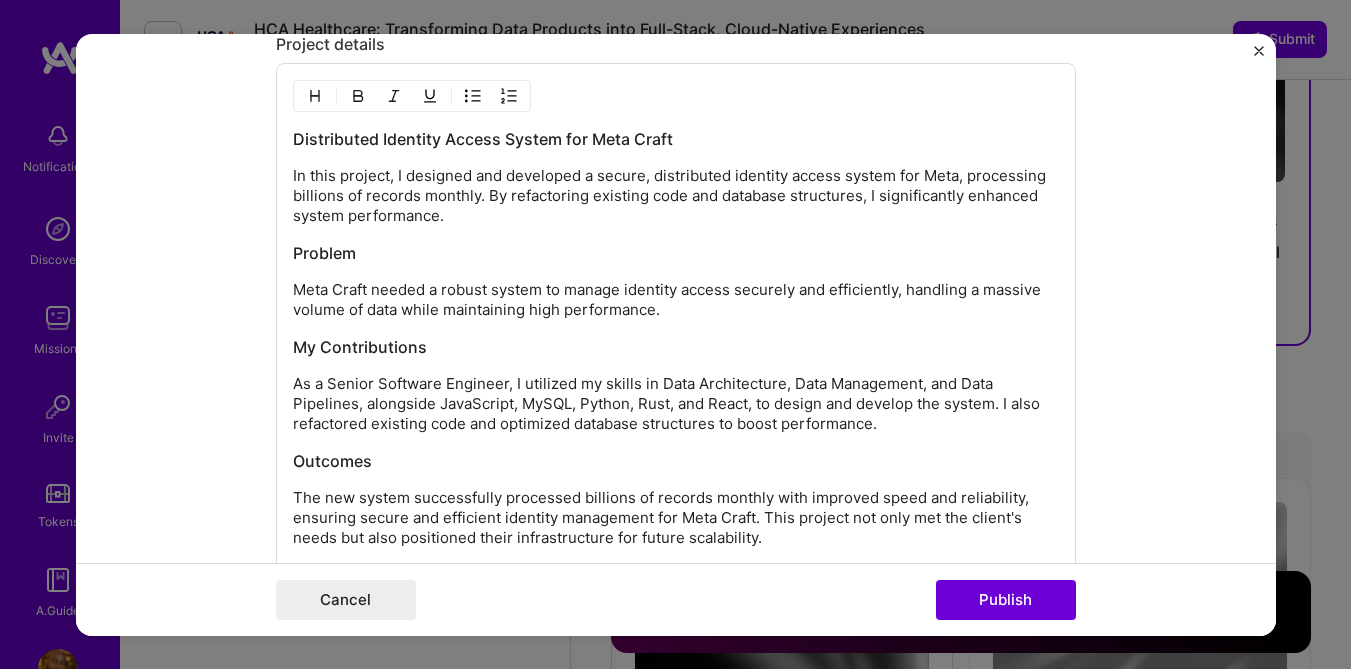 click on "Meta Craft needed a robust system to manage identity access securely and efficiently, handling a massive volume of data while maintaining high performance." at bounding box center [676, 300] 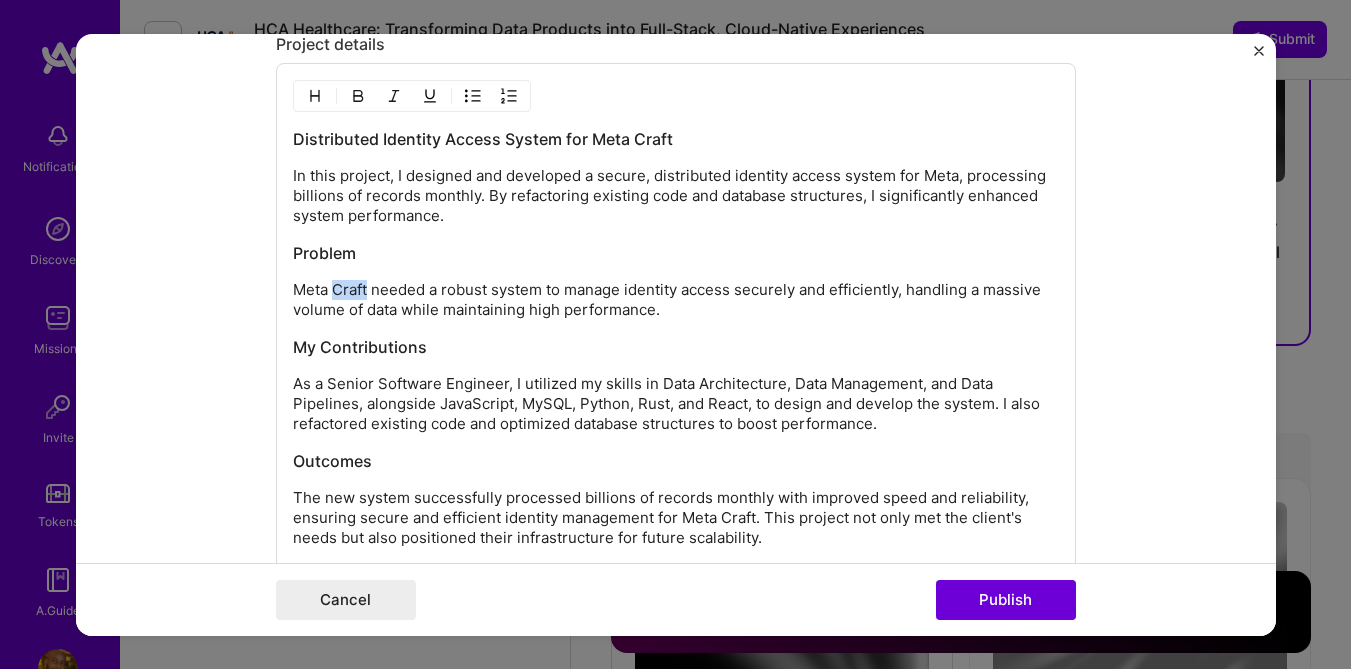 click on "Meta Craft needed a robust system to manage identity access securely and efficiently, handling a massive volume of data while maintaining high performance." at bounding box center (676, 300) 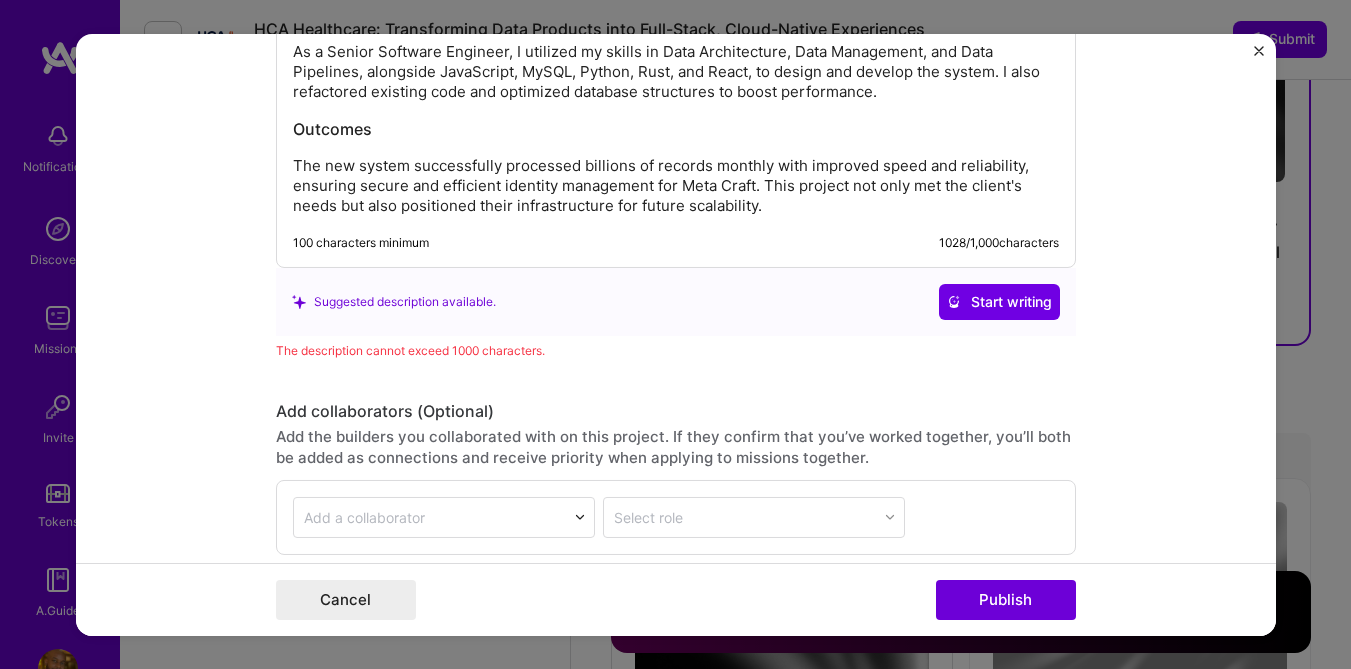 scroll, scrollTop: 2625, scrollLeft: 0, axis: vertical 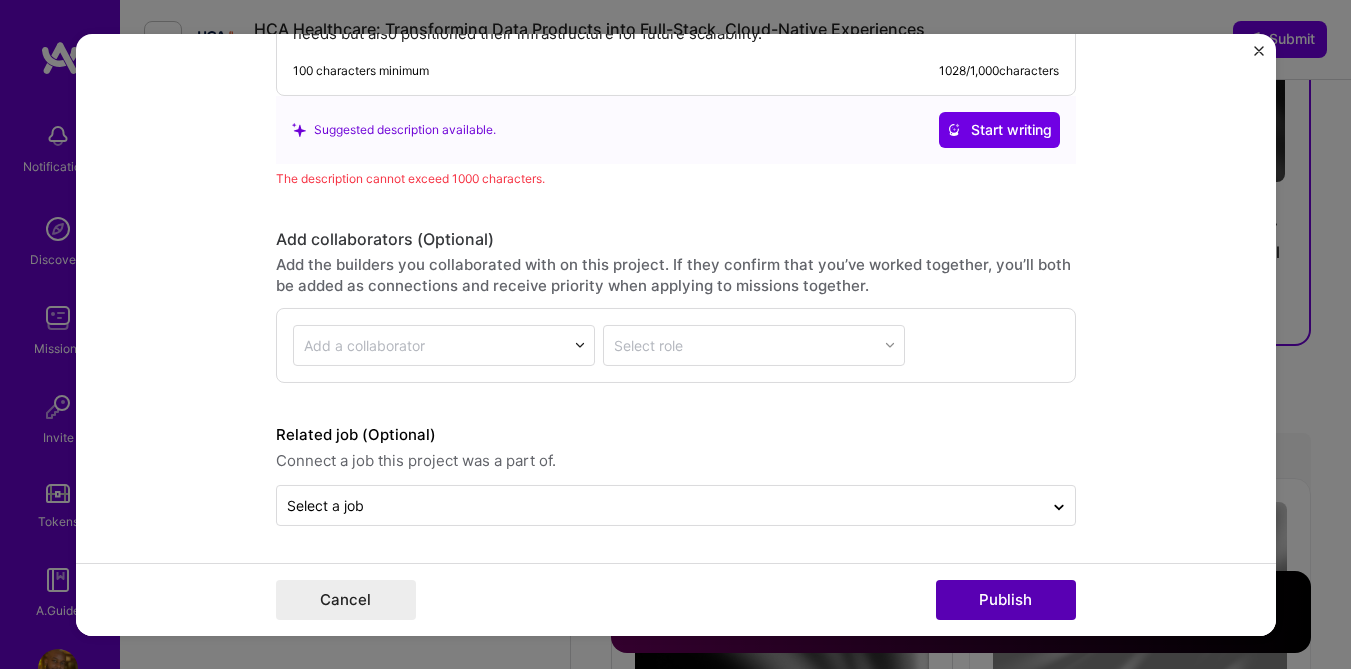 click on "Publish" at bounding box center (1006, 600) 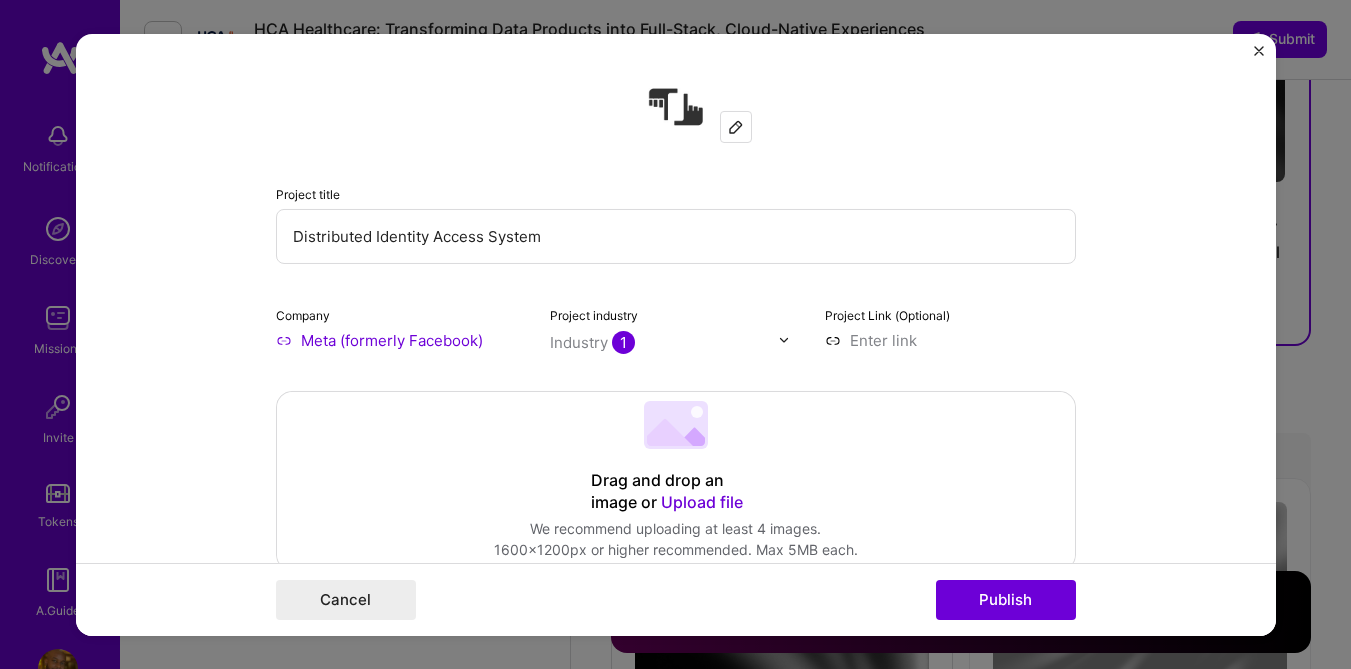 scroll, scrollTop: 4, scrollLeft: 0, axis: vertical 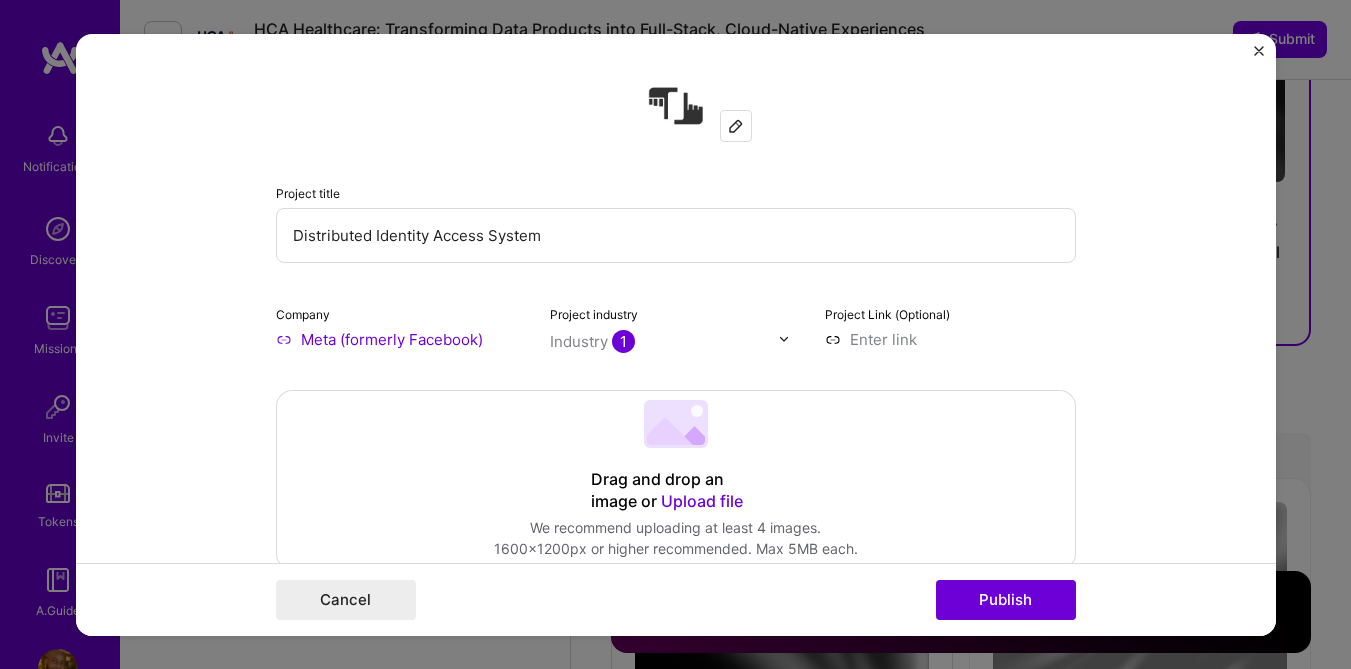 click at bounding box center [784, 339] 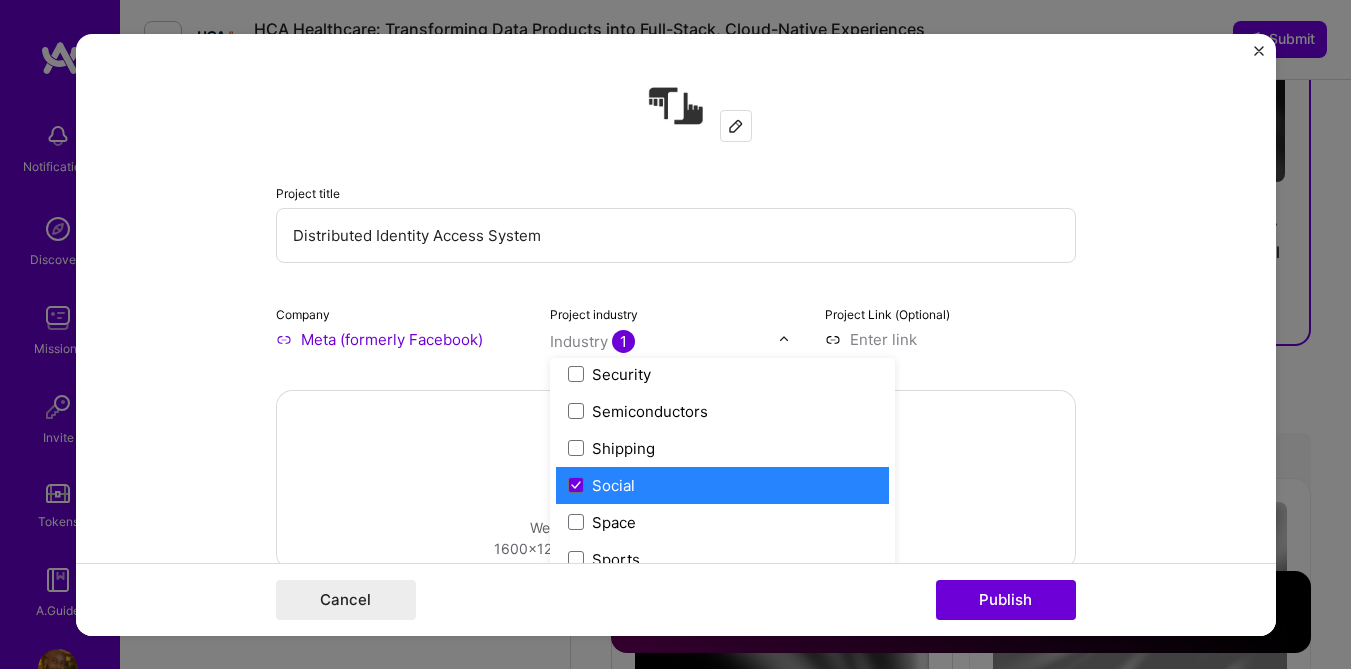 scroll, scrollTop: 4152, scrollLeft: 0, axis: vertical 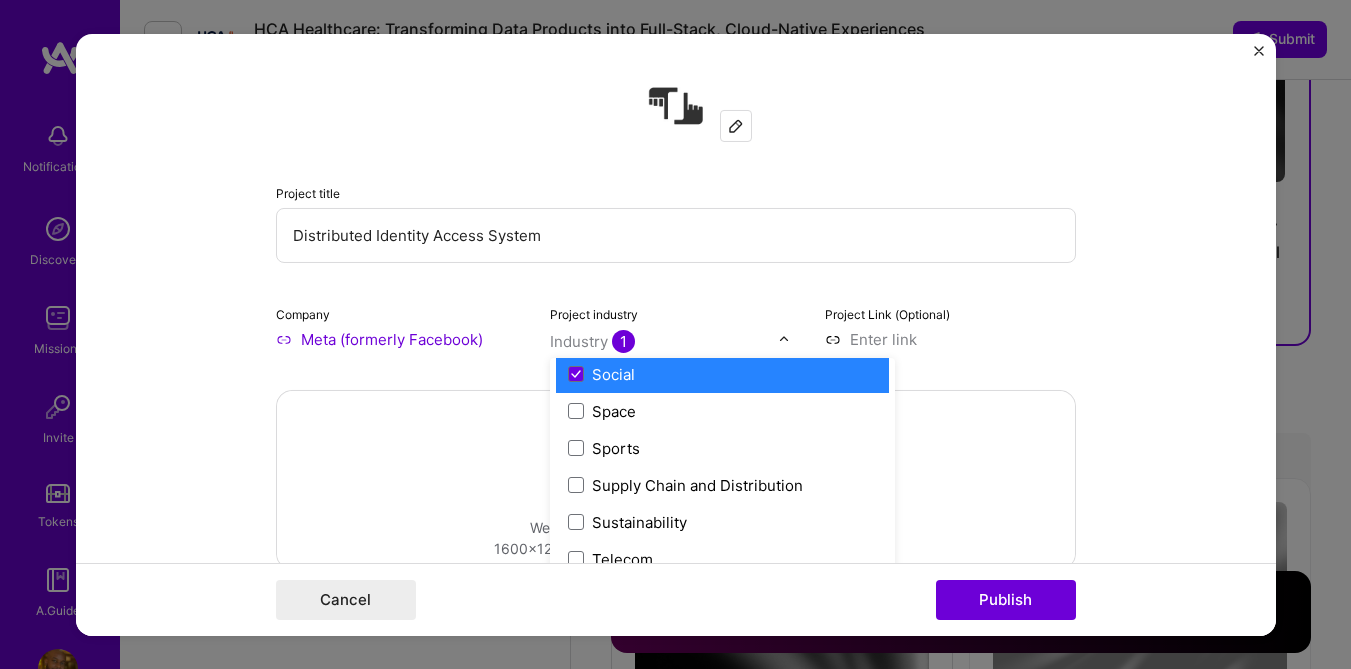 click at bounding box center [950, 338] 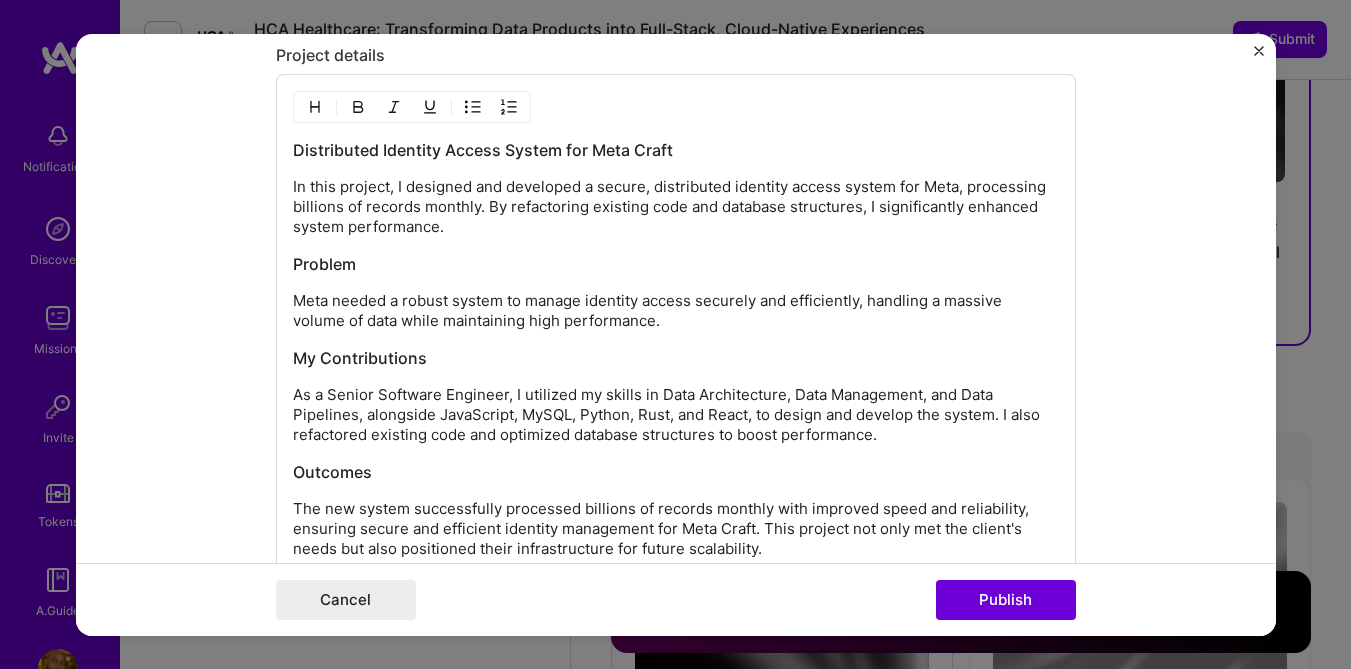 scroll, scrollTop: 2103, scrollLeft: 0, axis: vertical 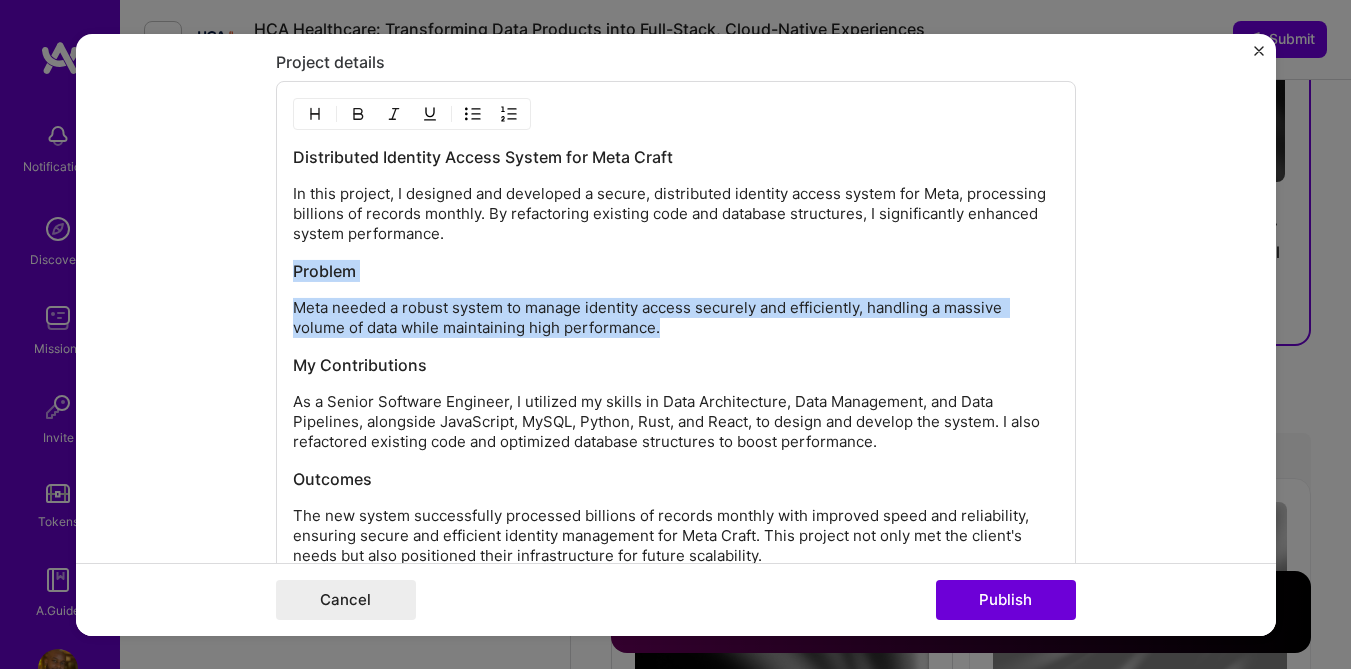 drag, startPoint x: 682, startPoint y: 321, endPoint x: 264, endPoint y: 258, distance: 422.72095 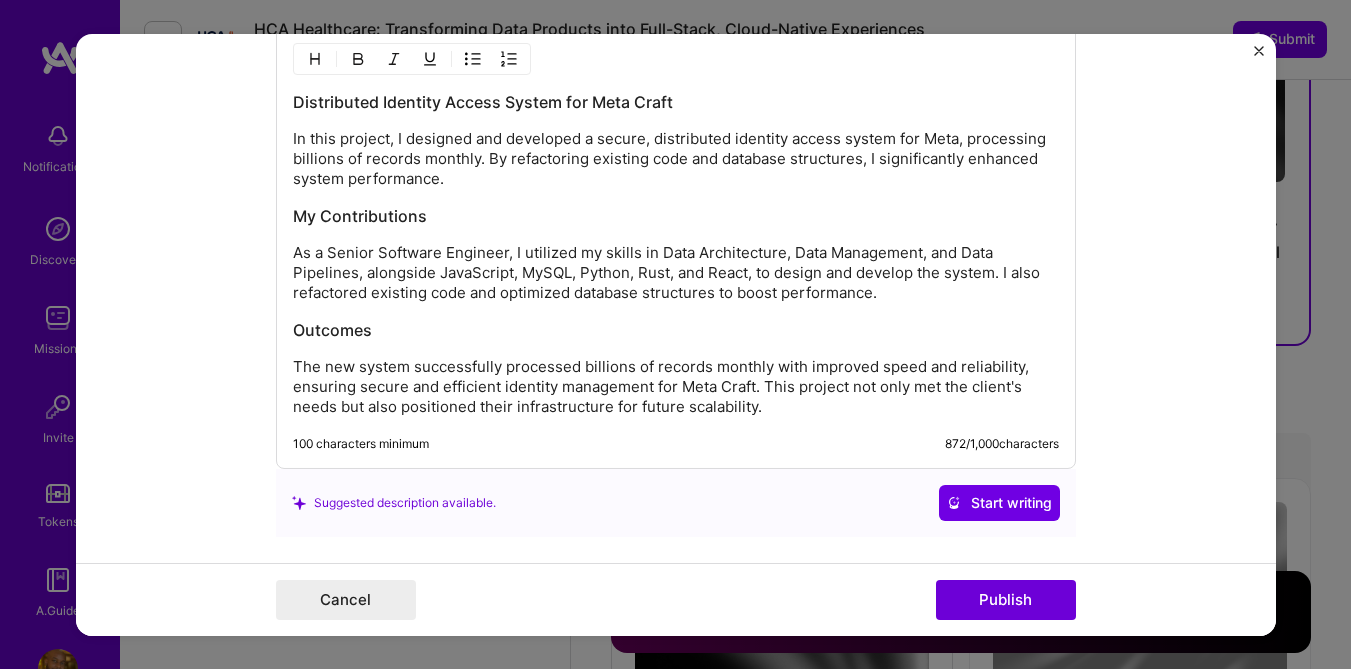 scroll, scrollTop: 2161, scrollLeft: 0, axis: vertical 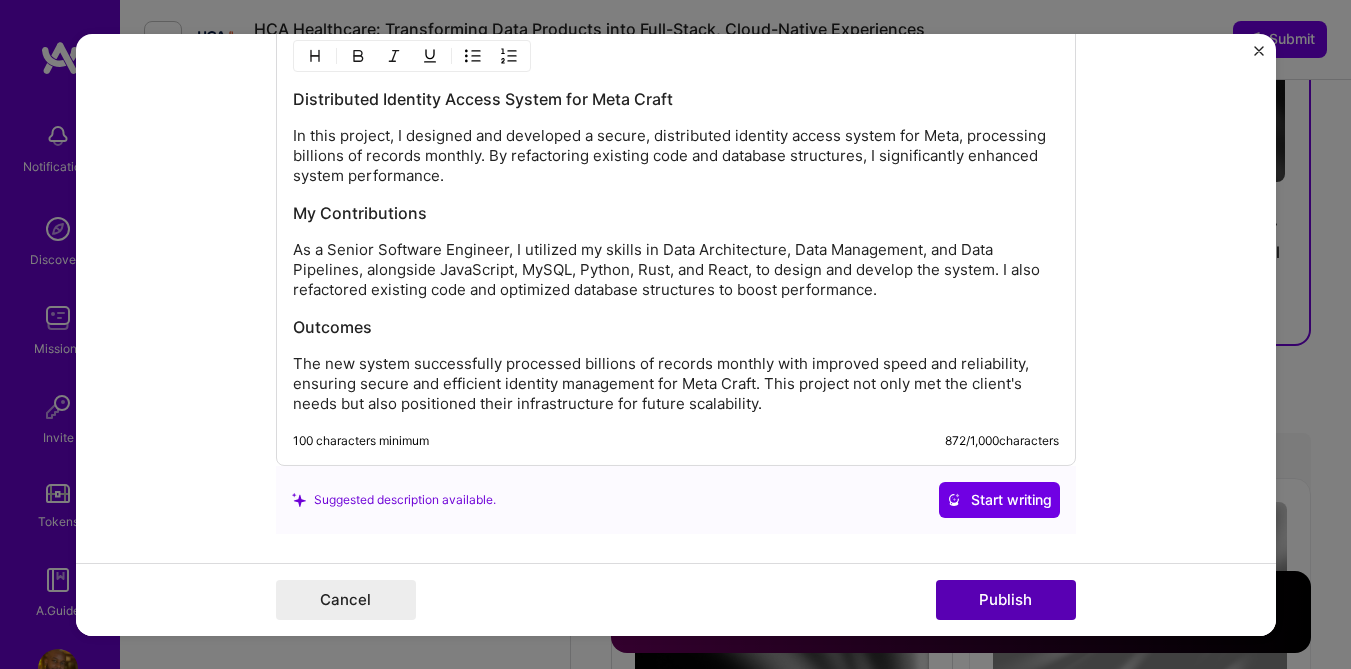 click on "Publish" at bounding box center [1006, 600] 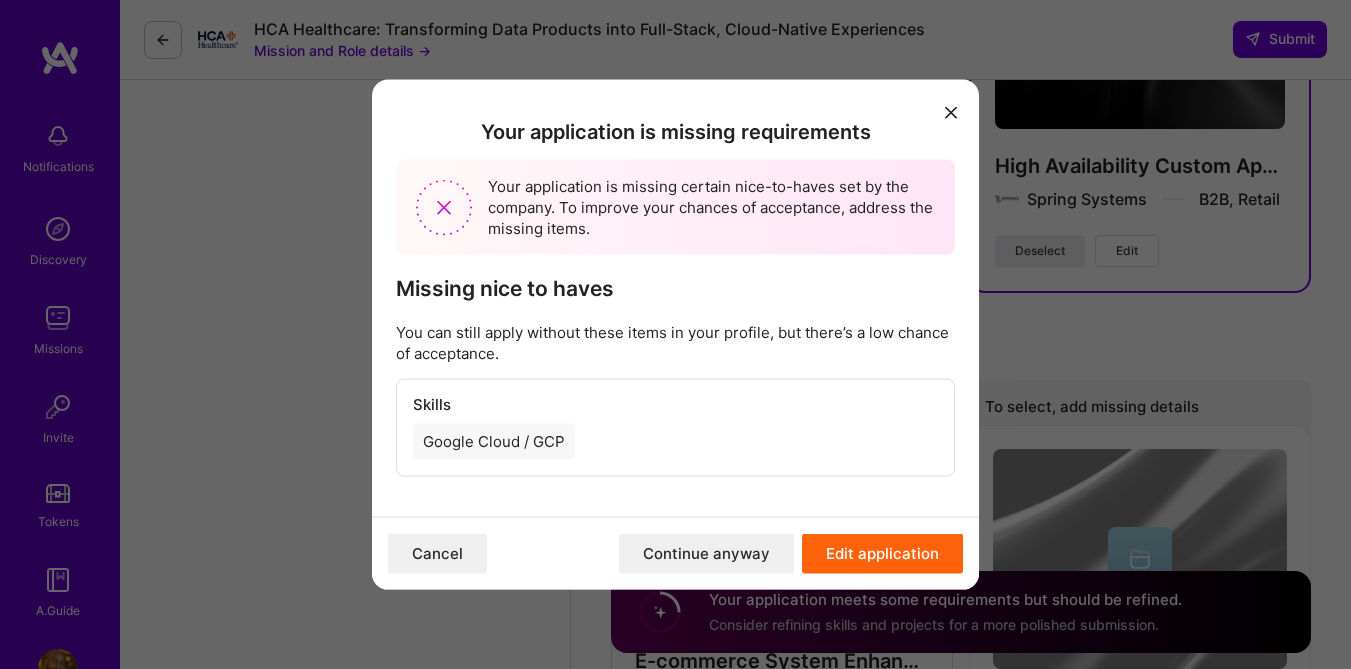 scroll, scrollTop: 4315, scrollLeft: 0, axis: vertical 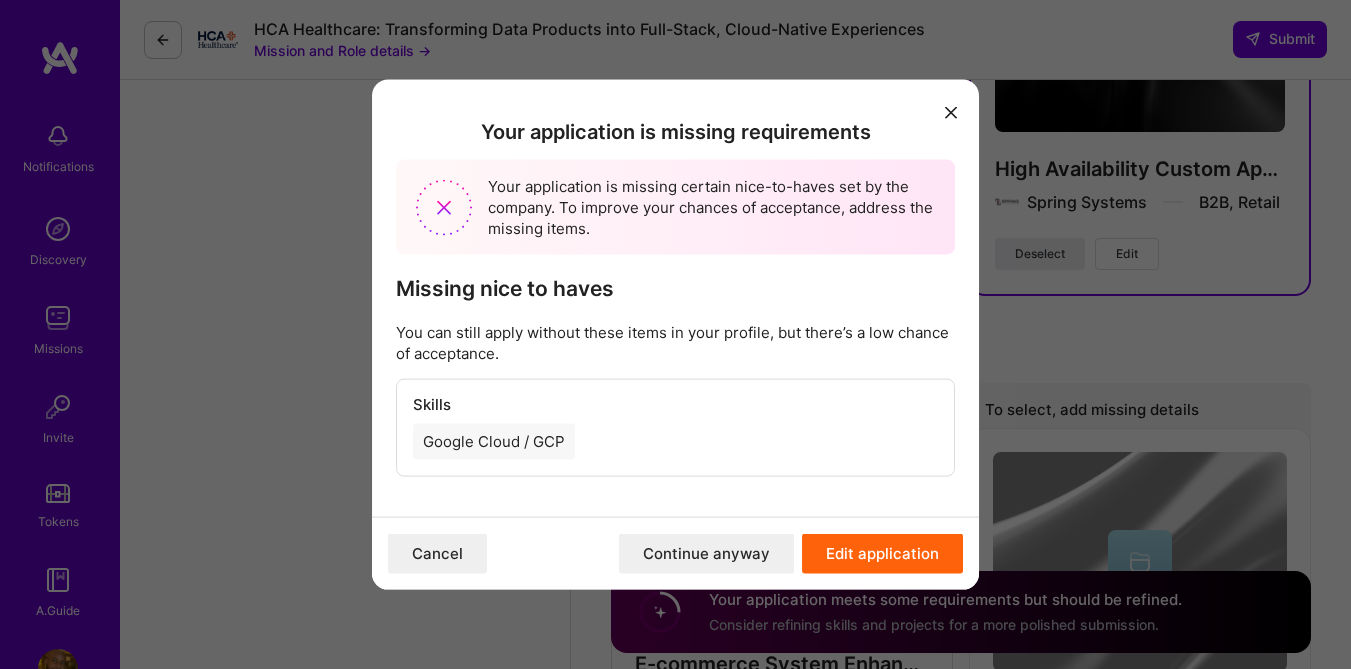 click on "Continue anyway" at bounding box center [706, 554] 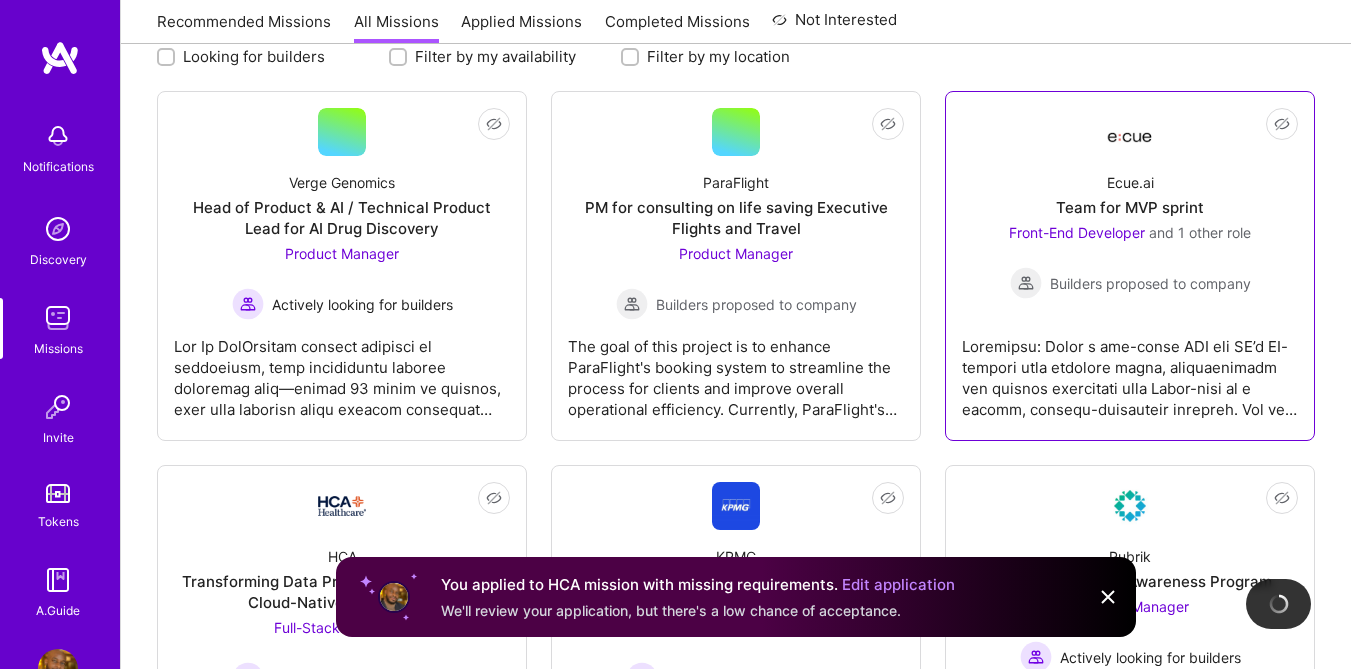 scroll, scrollTop: 273, scrollLeft: 0, axis: vertical 